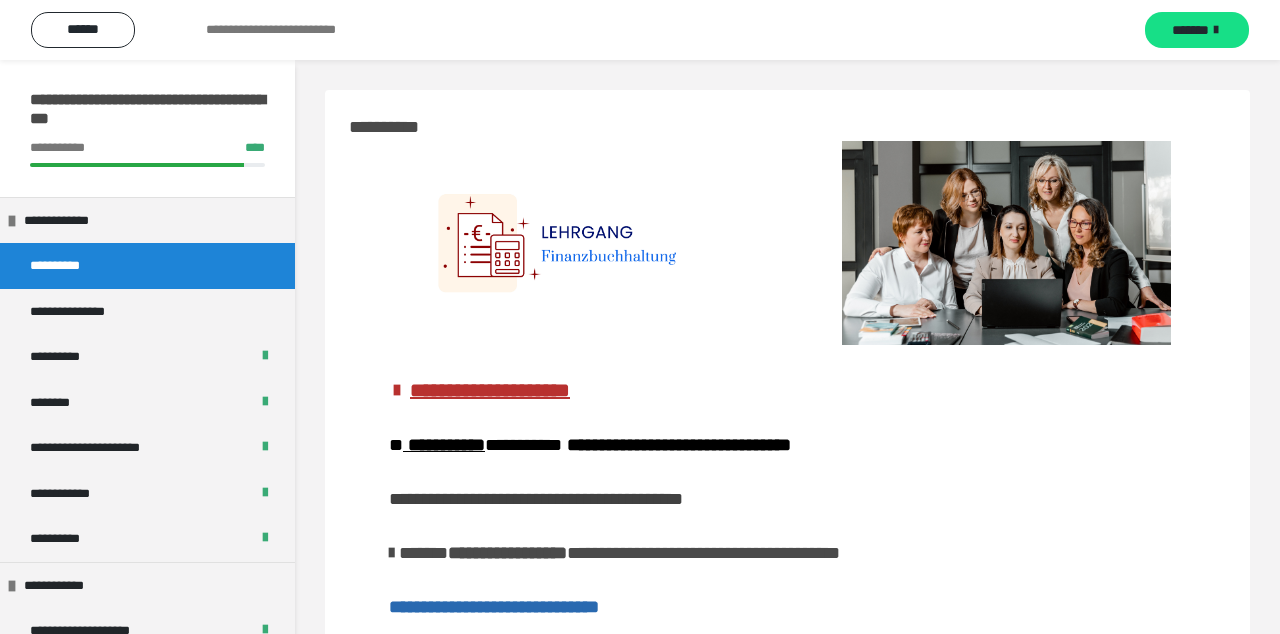 click on "********" at bounding box center (147, 1542) 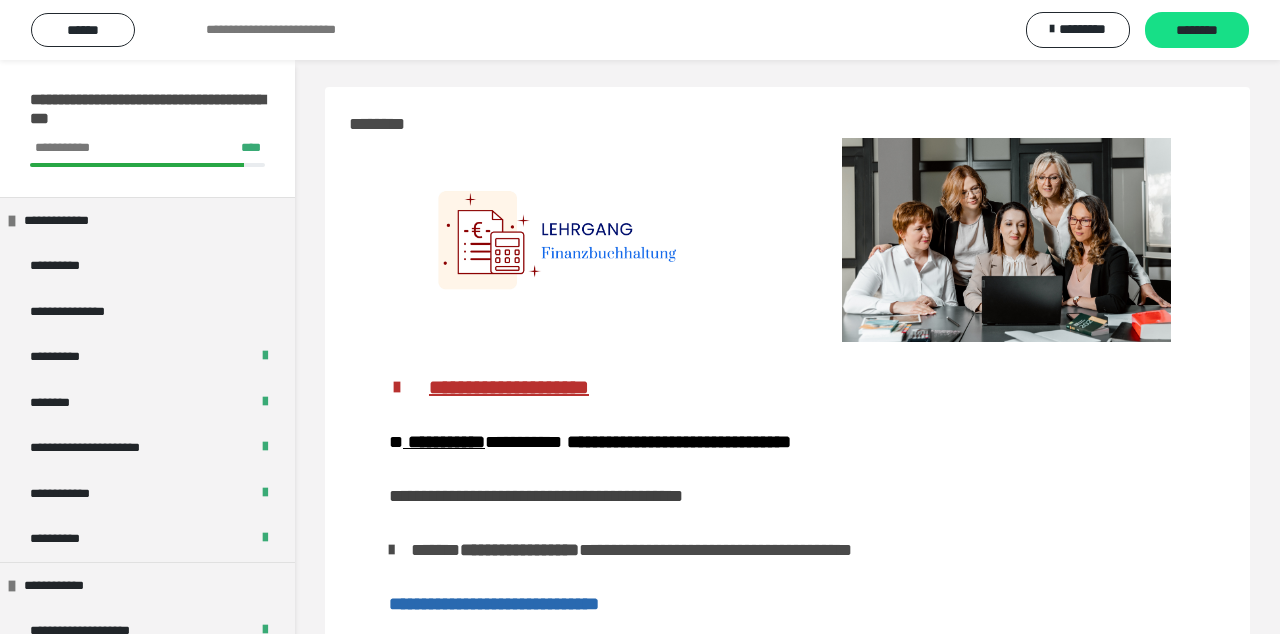 click on "********" at bounding box center [147, 1542] 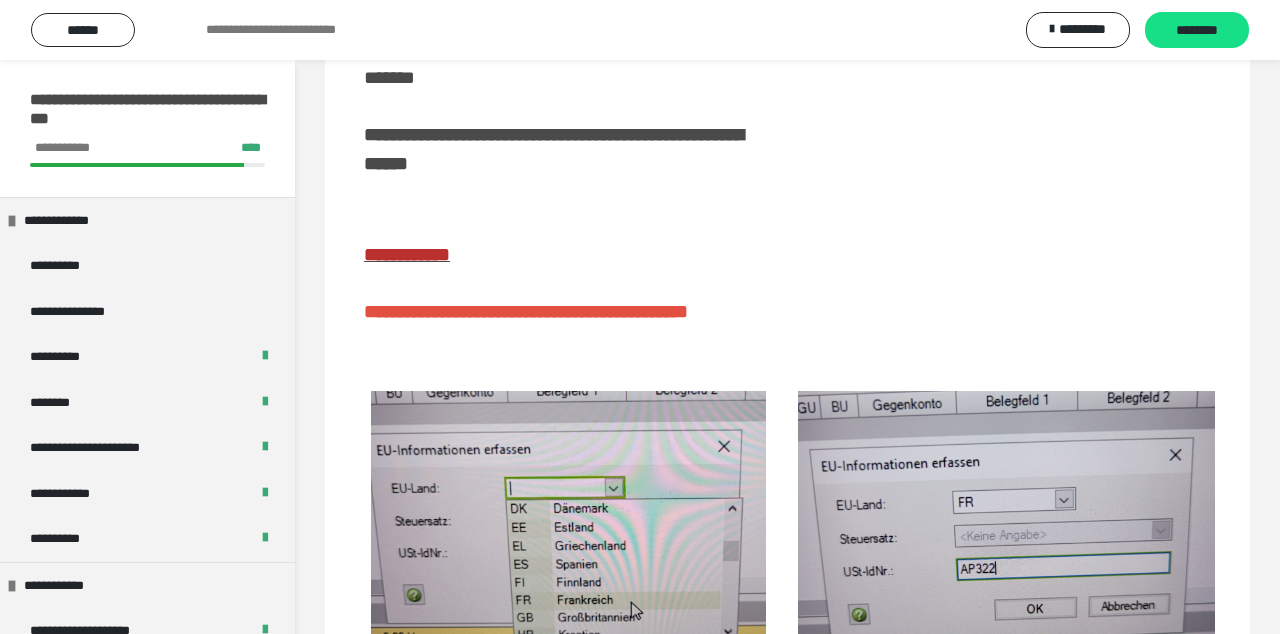 scroll, scrollTop: 182, scrollLeft: 0, axis: vertical 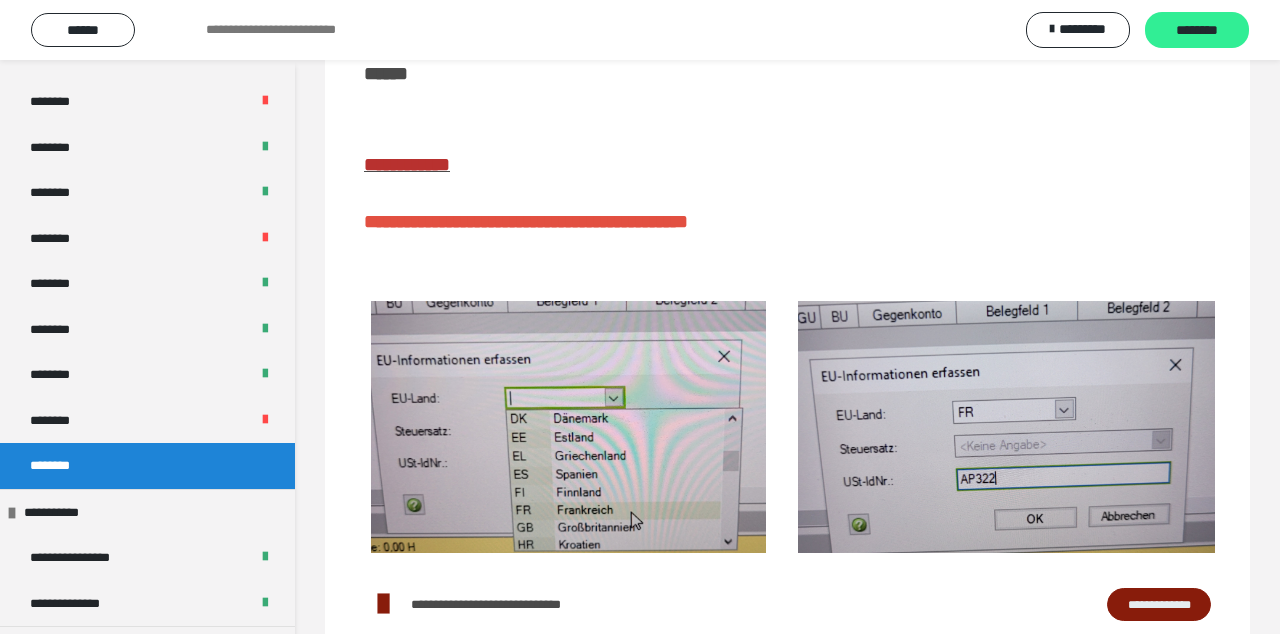 click on "********" at bounding box center (1197, 31) 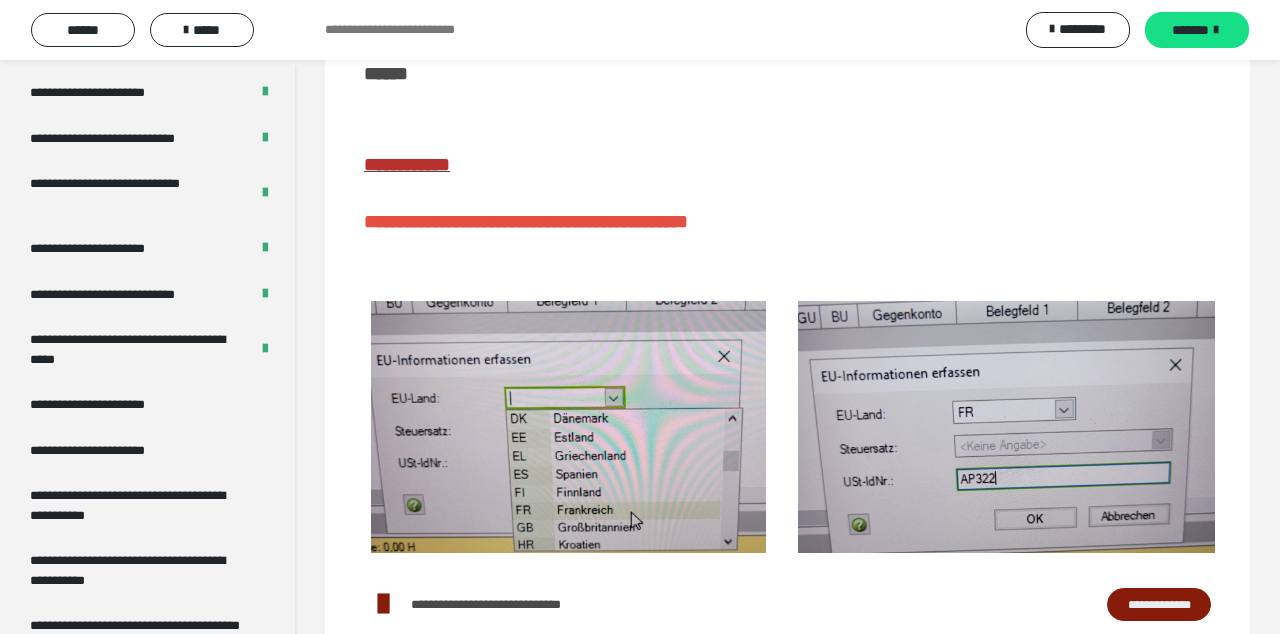 scroll, scrollTop: 3764, scrollLeft: 0, axis: vertical 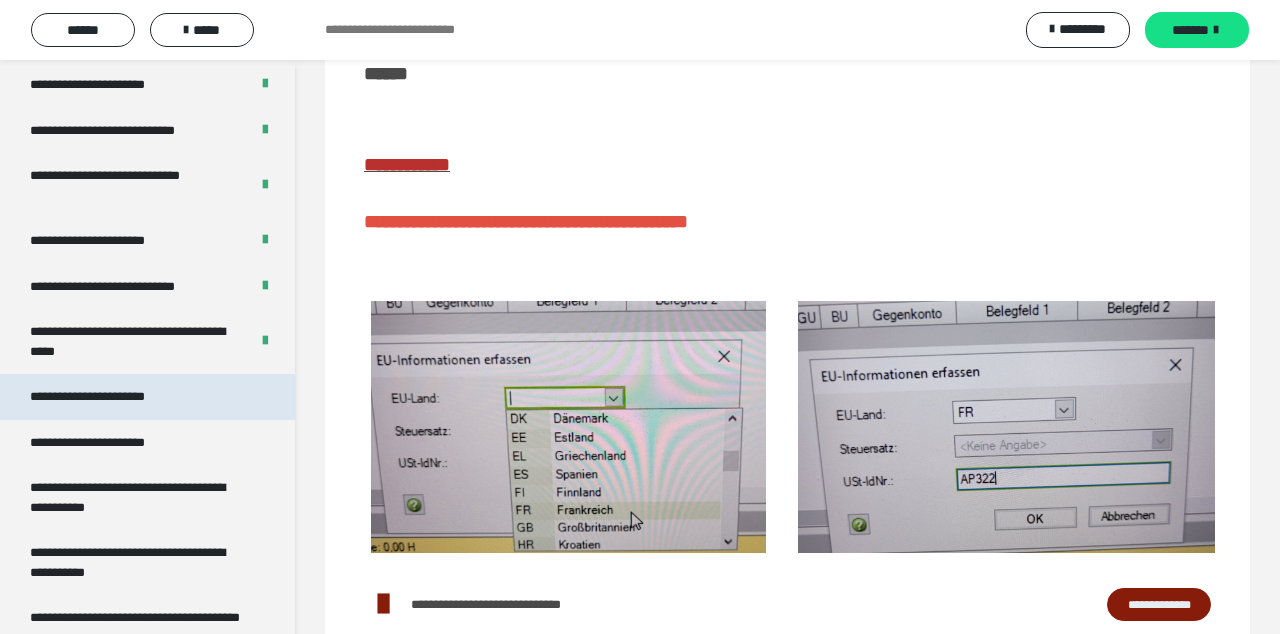 click on "**********" at bounding box center [110, 397] 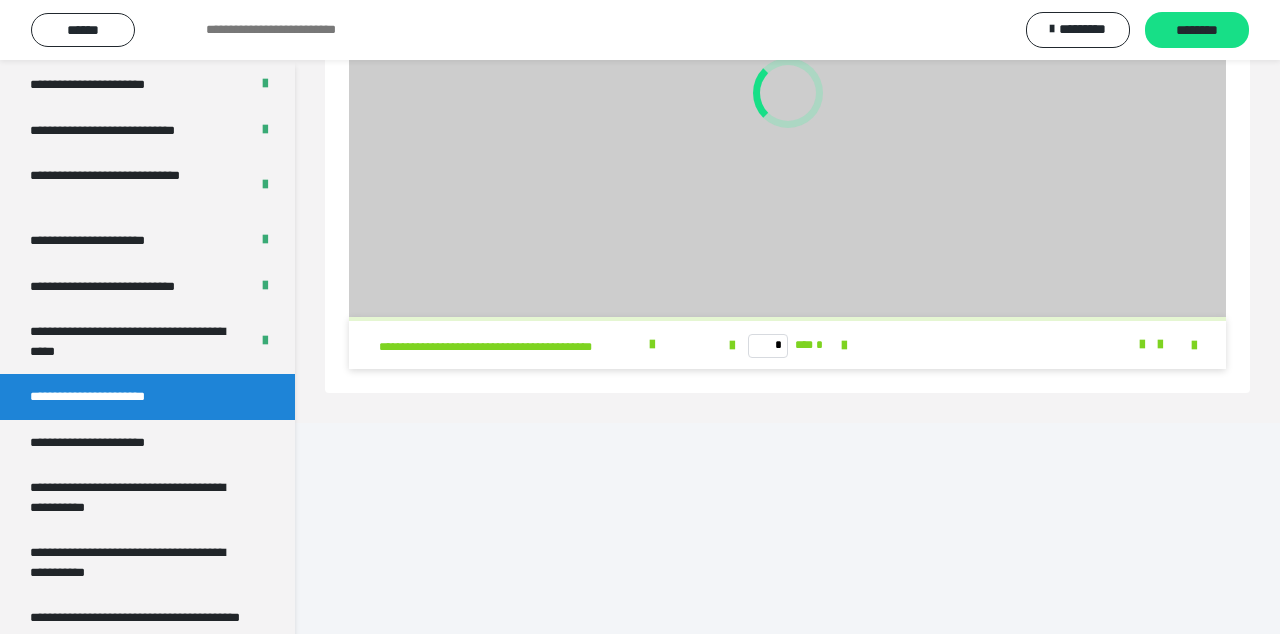 scroll, scrollTop: 60, scrollLeft: 0, axis: vertical 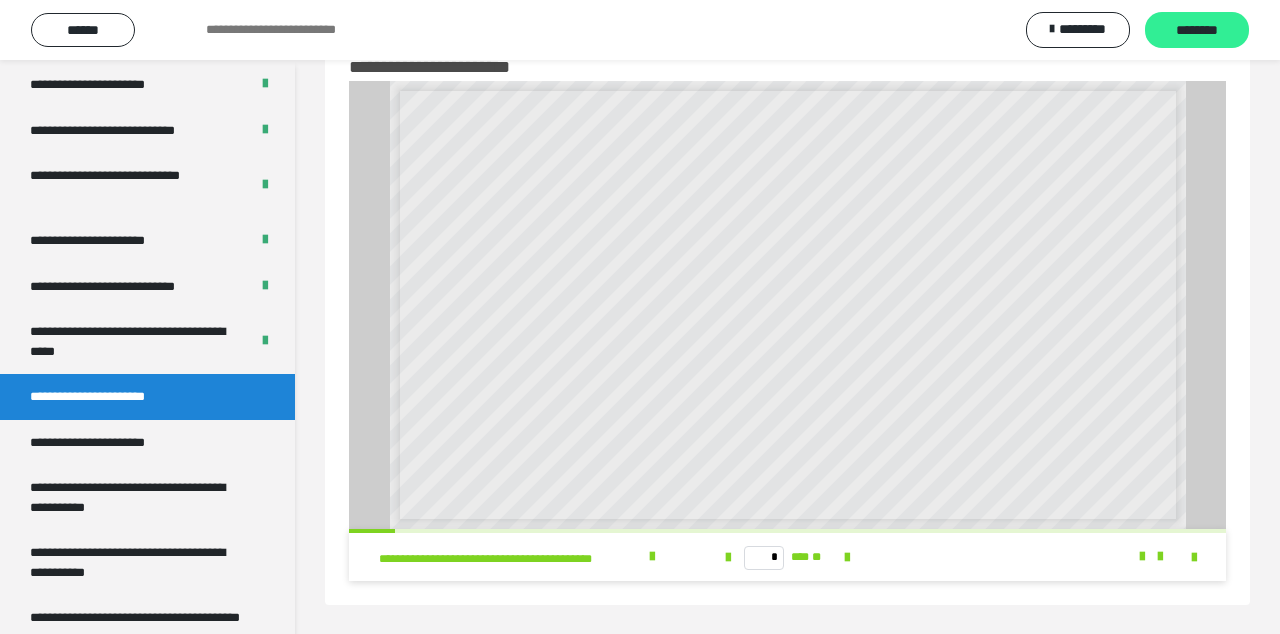 click on "********" at bounding box center [1197, 31] 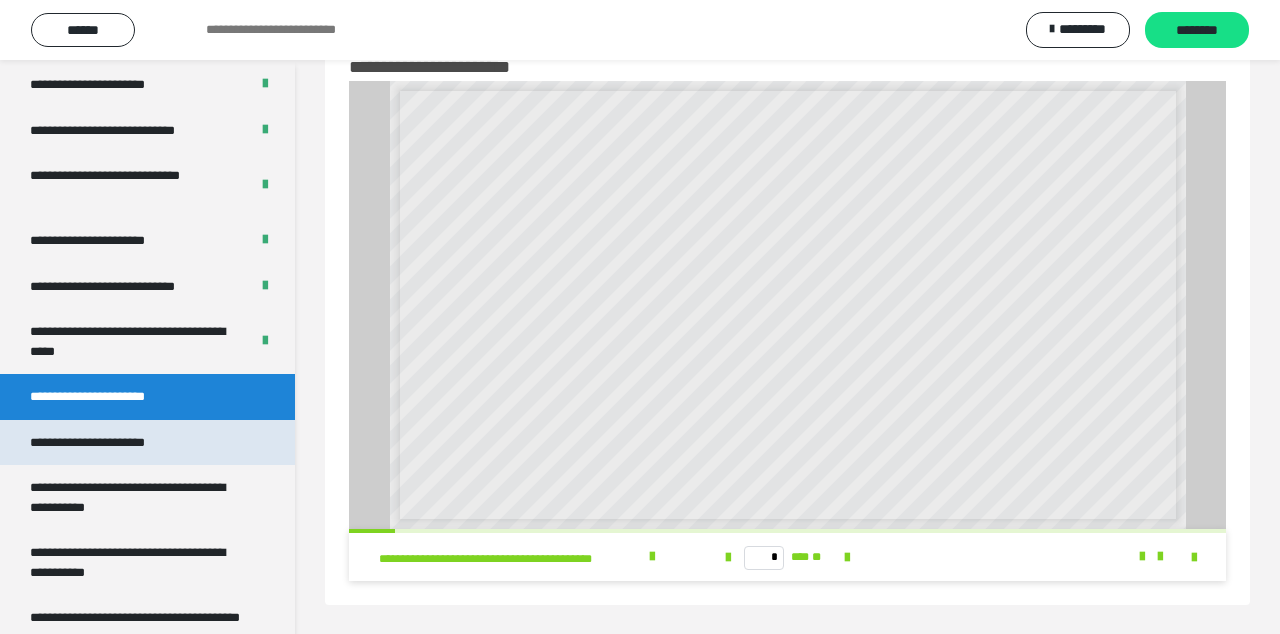 click on "**********" at bounding box center (111, 443) 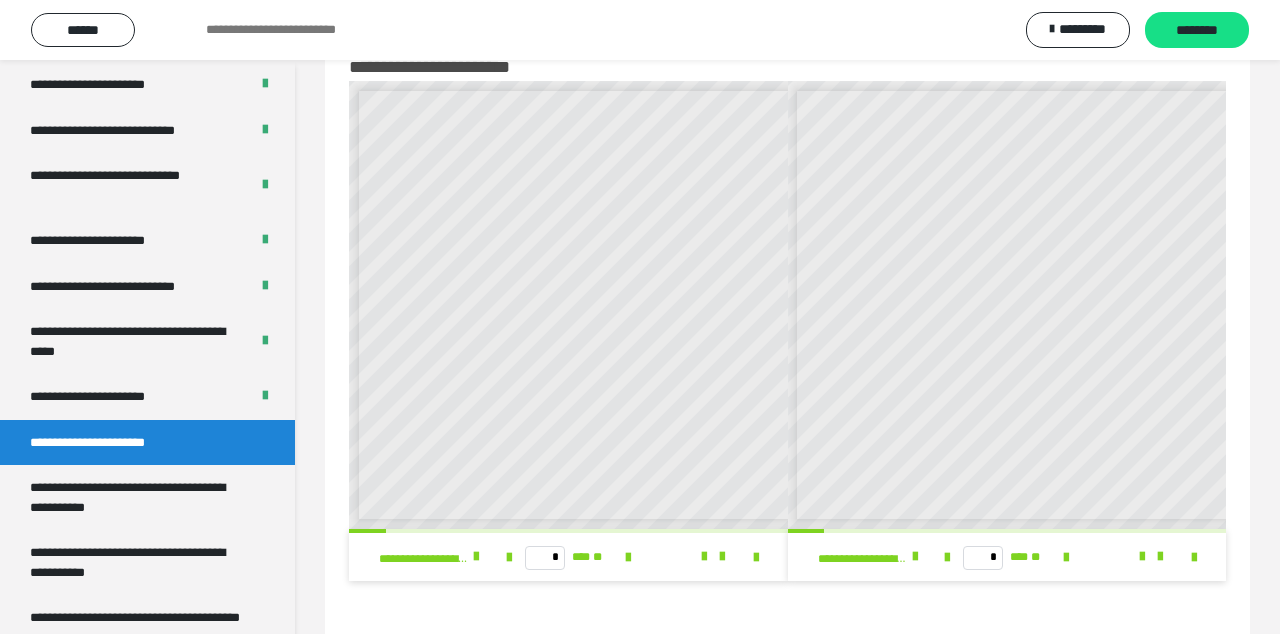 scroll, scrollTop: 308, scrollLeft: 0, axis: vertical 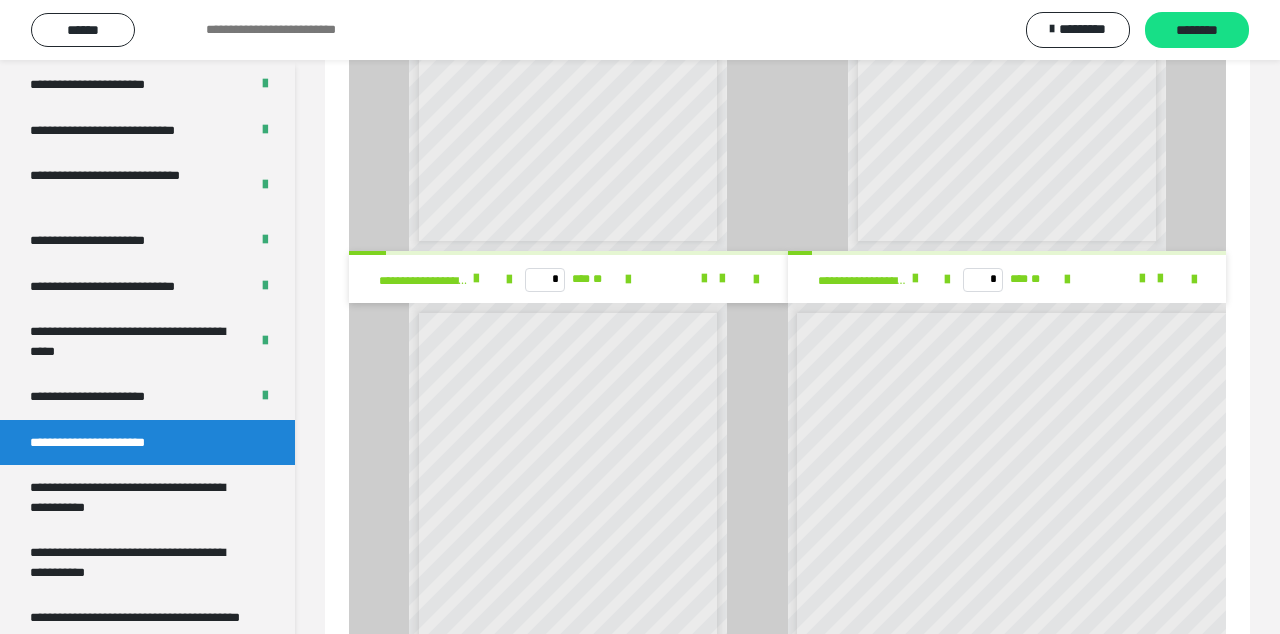 click at bounding box center [1019, 499] 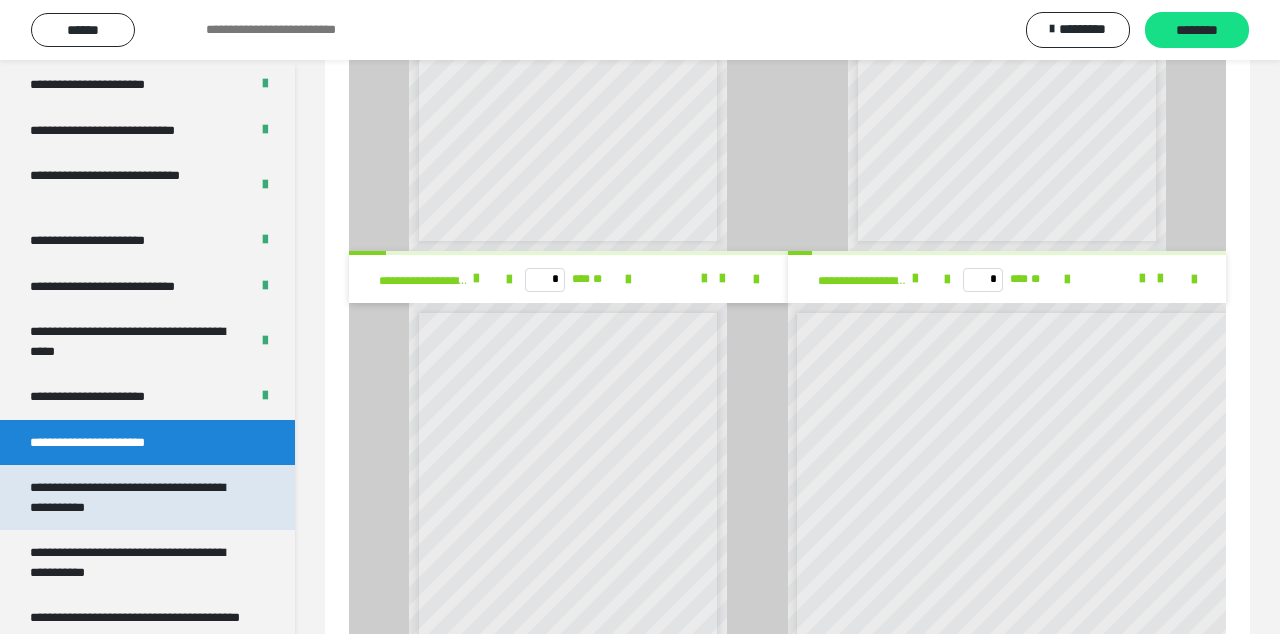 click on "**********" at bounding box center (139, 497) 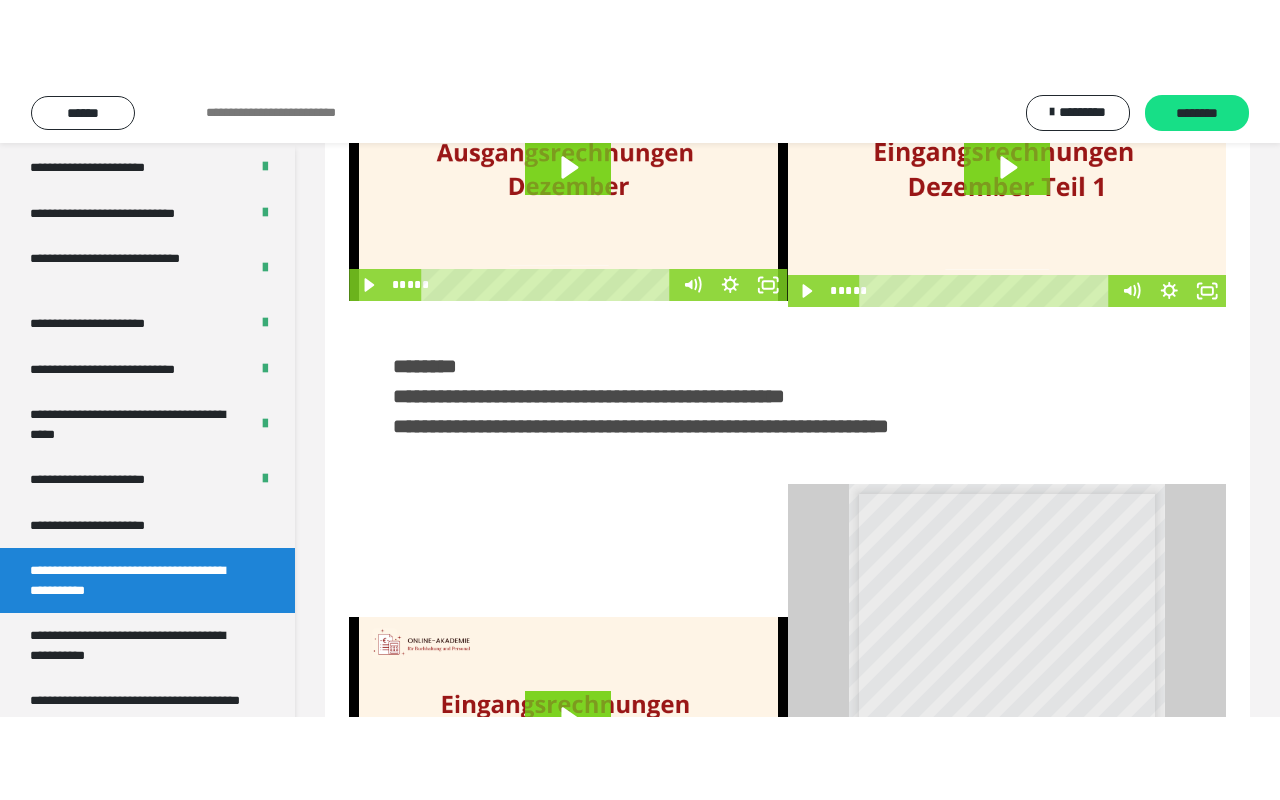 scroll, scrollTop: 0, scrollLeft: 0, axis: both 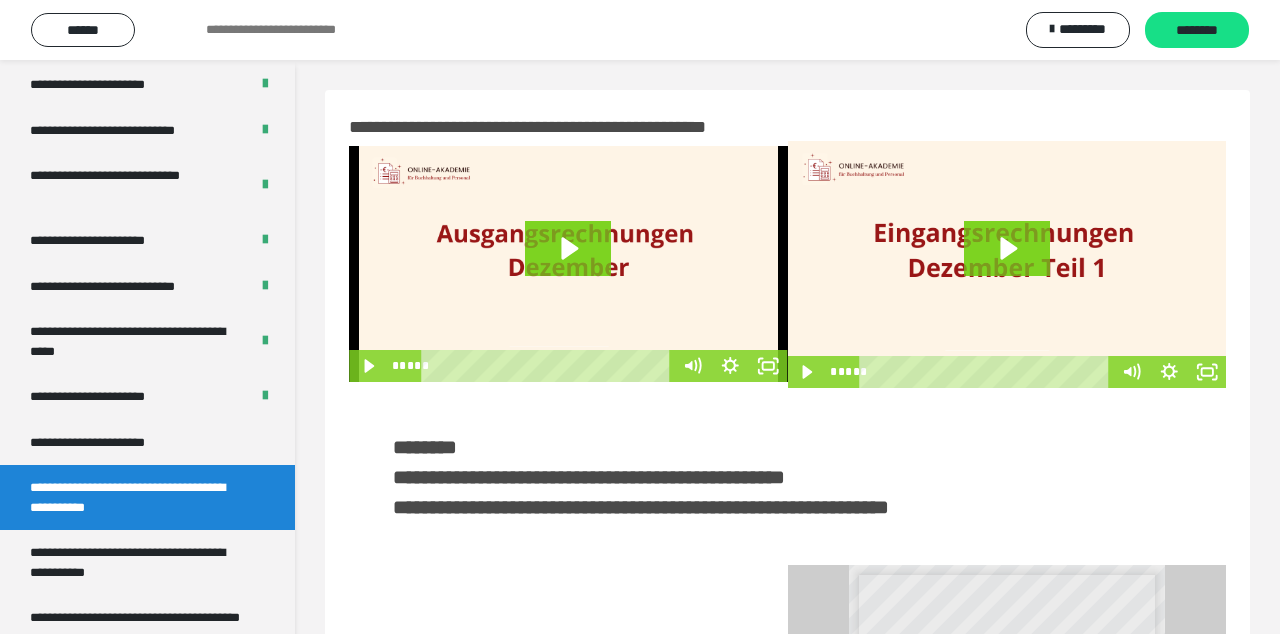 click 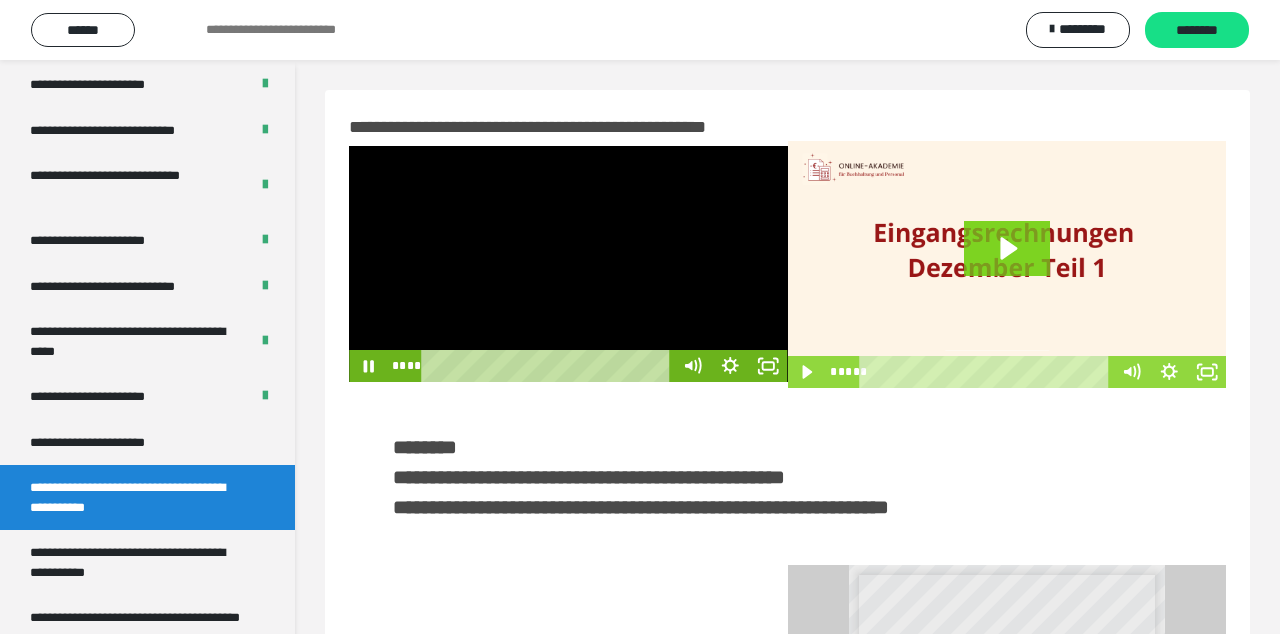 click 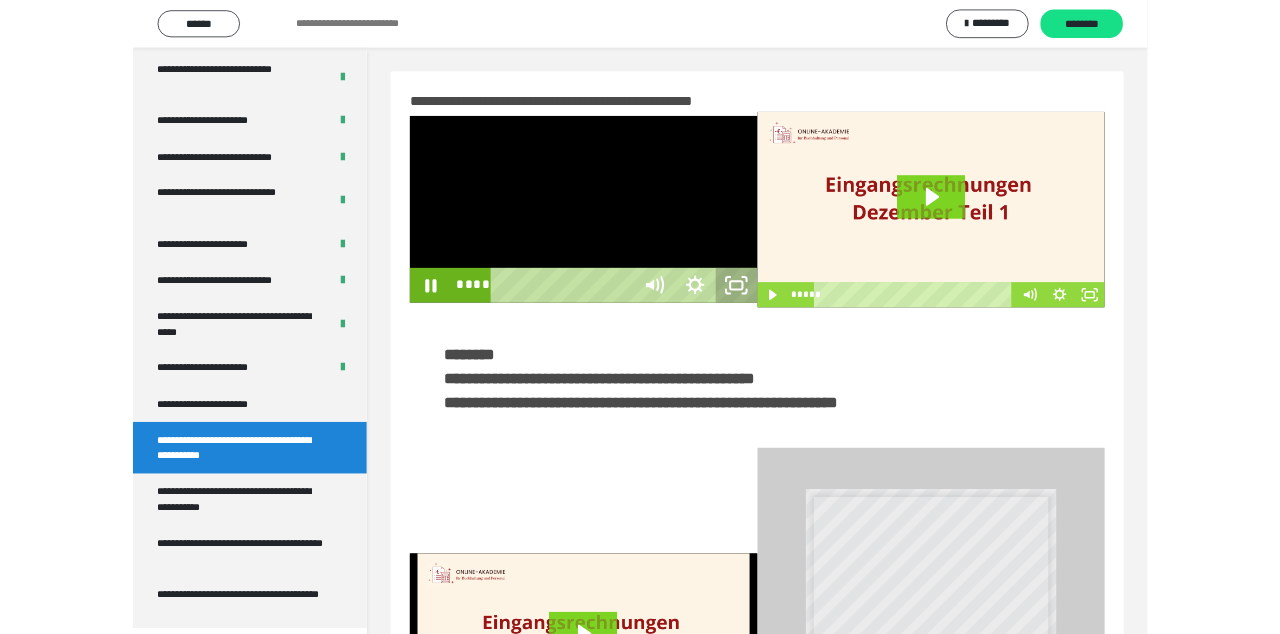 scroll, scrollTop: 3692, scrollLeft: 0, axis: vertical 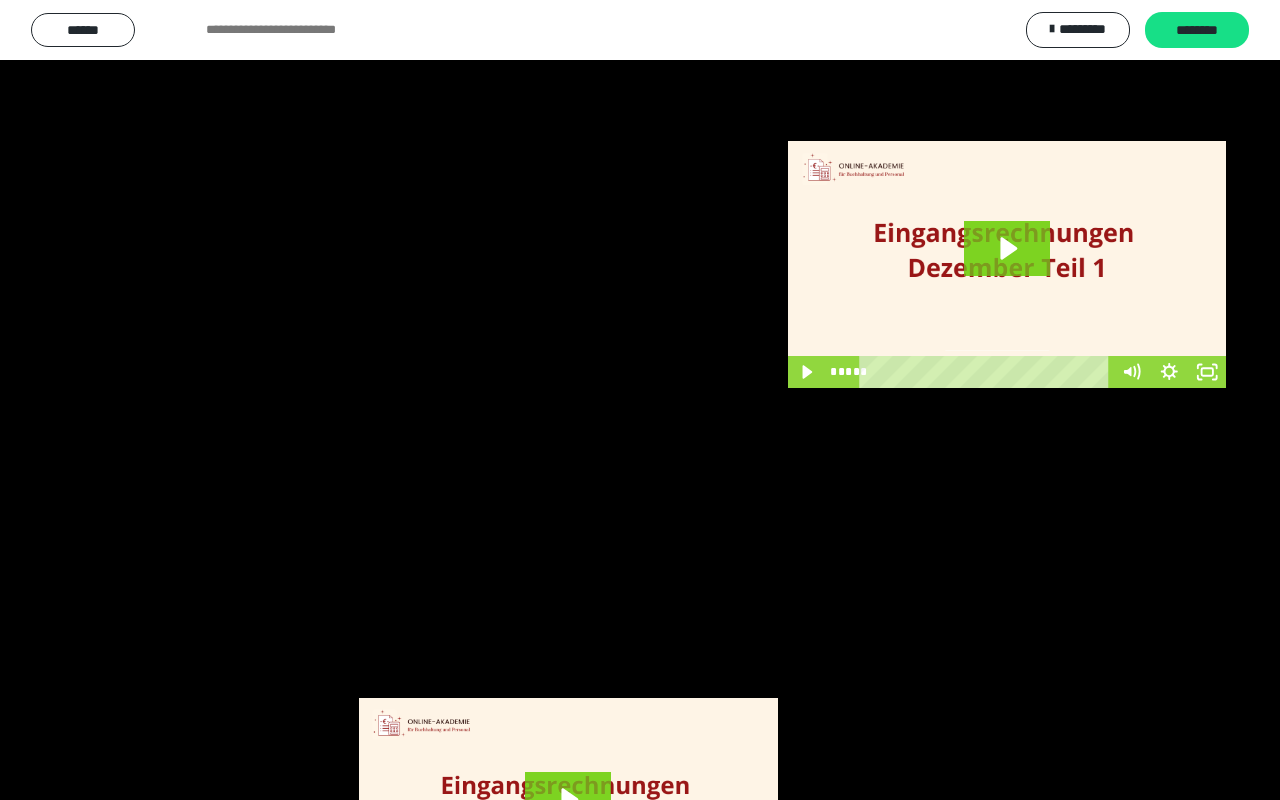 click at bounding box center (640, 400) 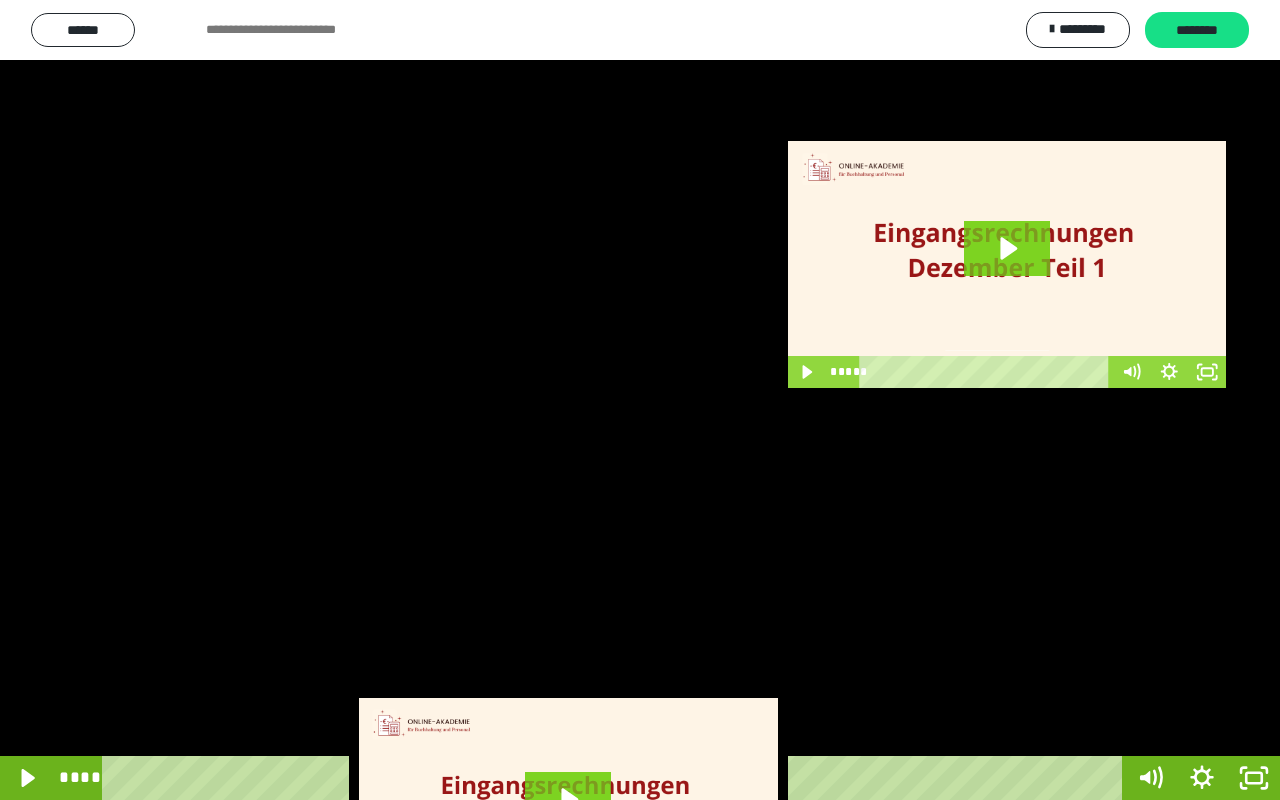 click at bounding box center [640, 400] 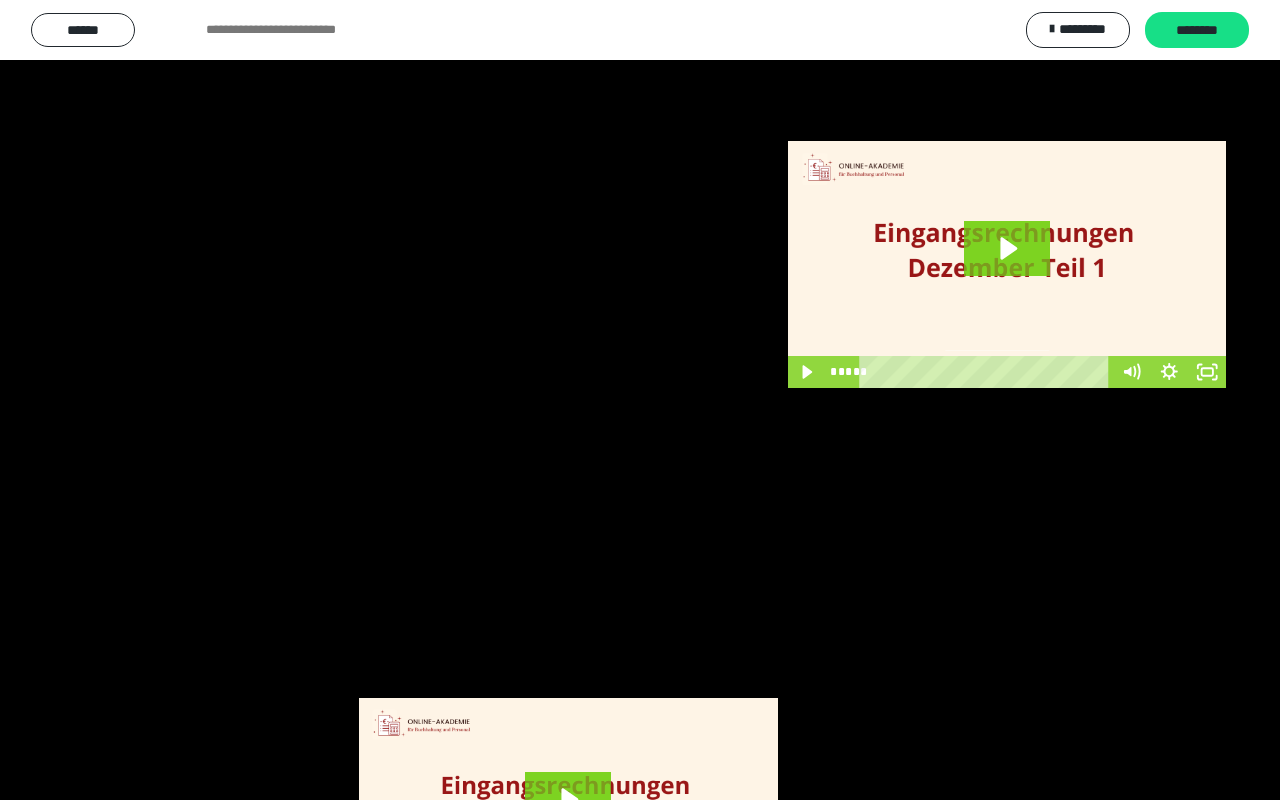 click at bounding box center (640, 400) 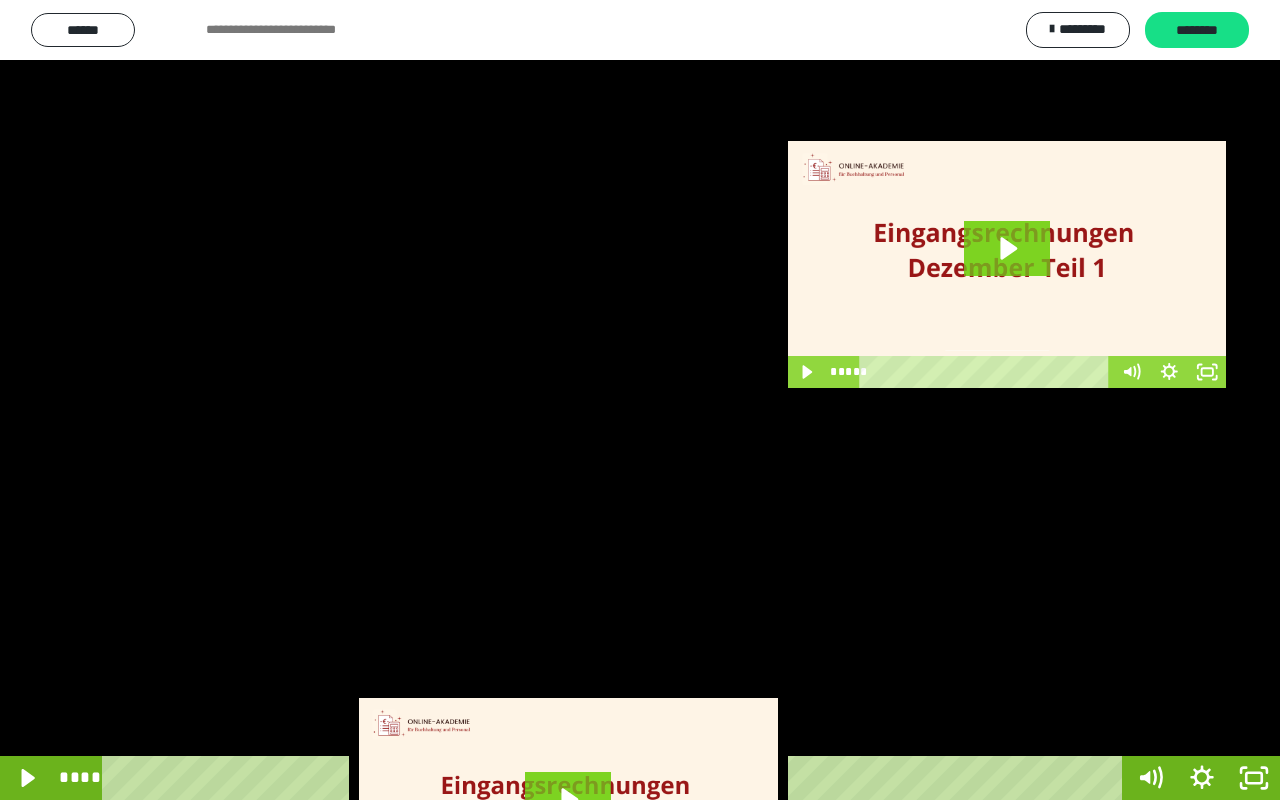 click at bounding box center [640, 400] 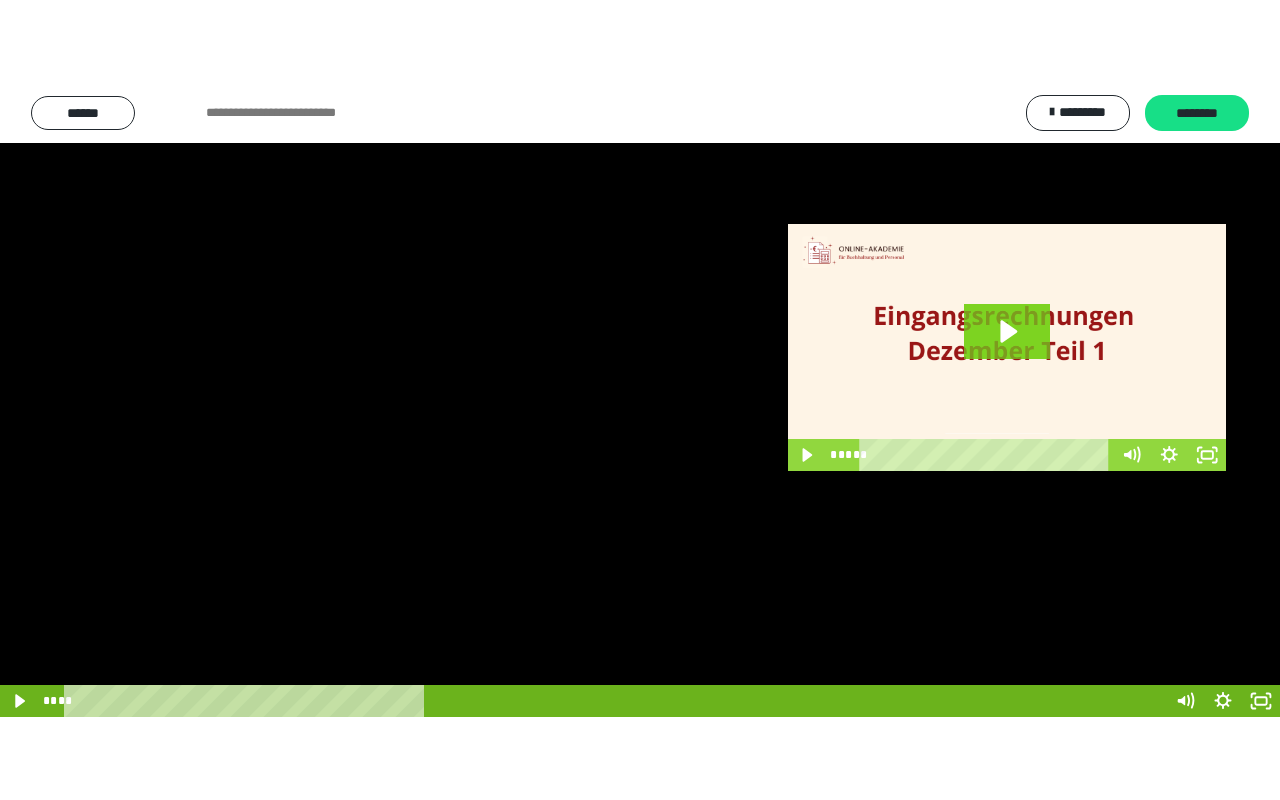 scroll, scrollTop: 3764, scrollLeft: 0, axis: vertical 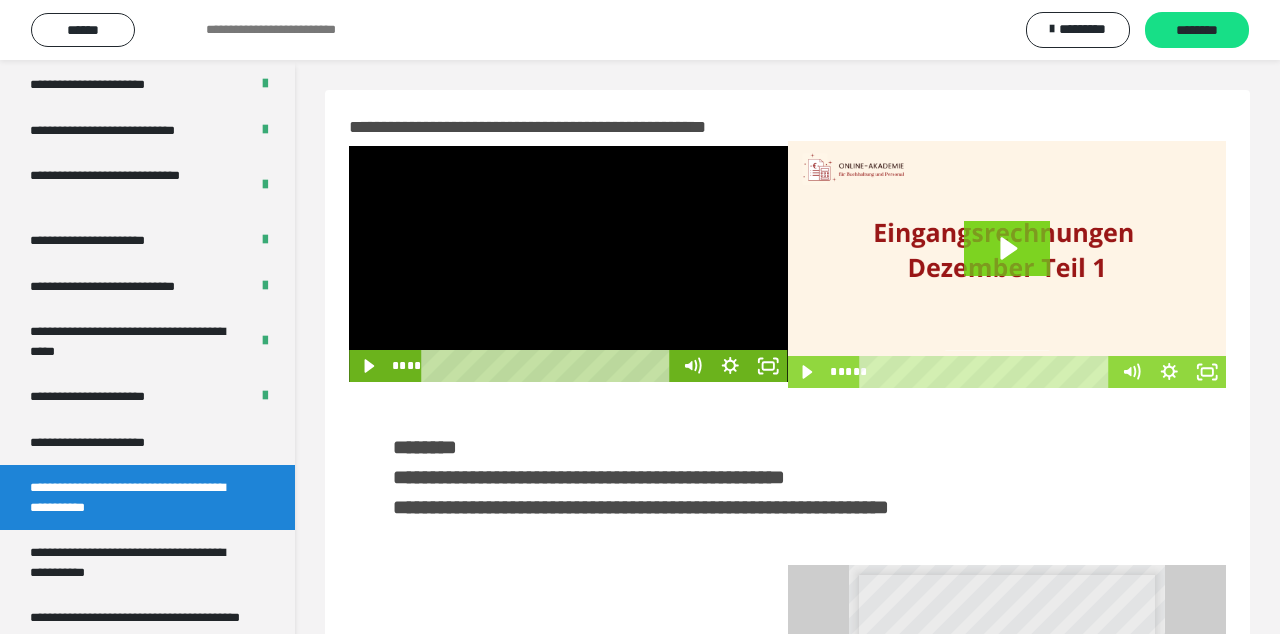 click 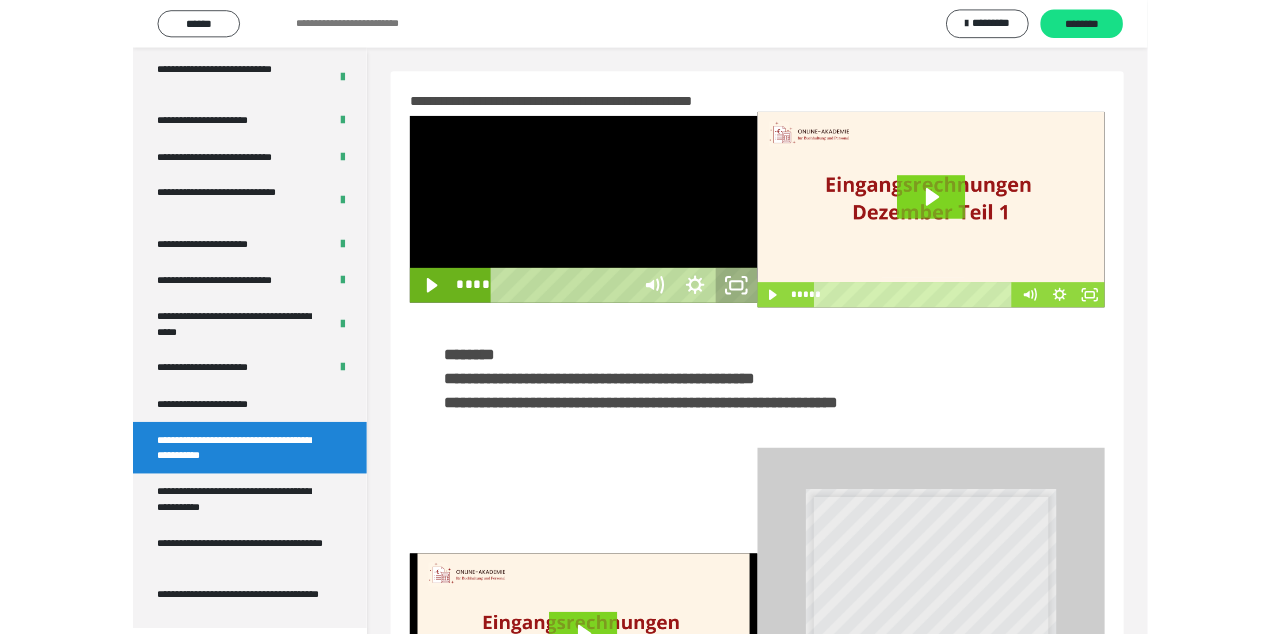 scroll, scrollTop: 3692, scrollLeft: 0, axis: vertical 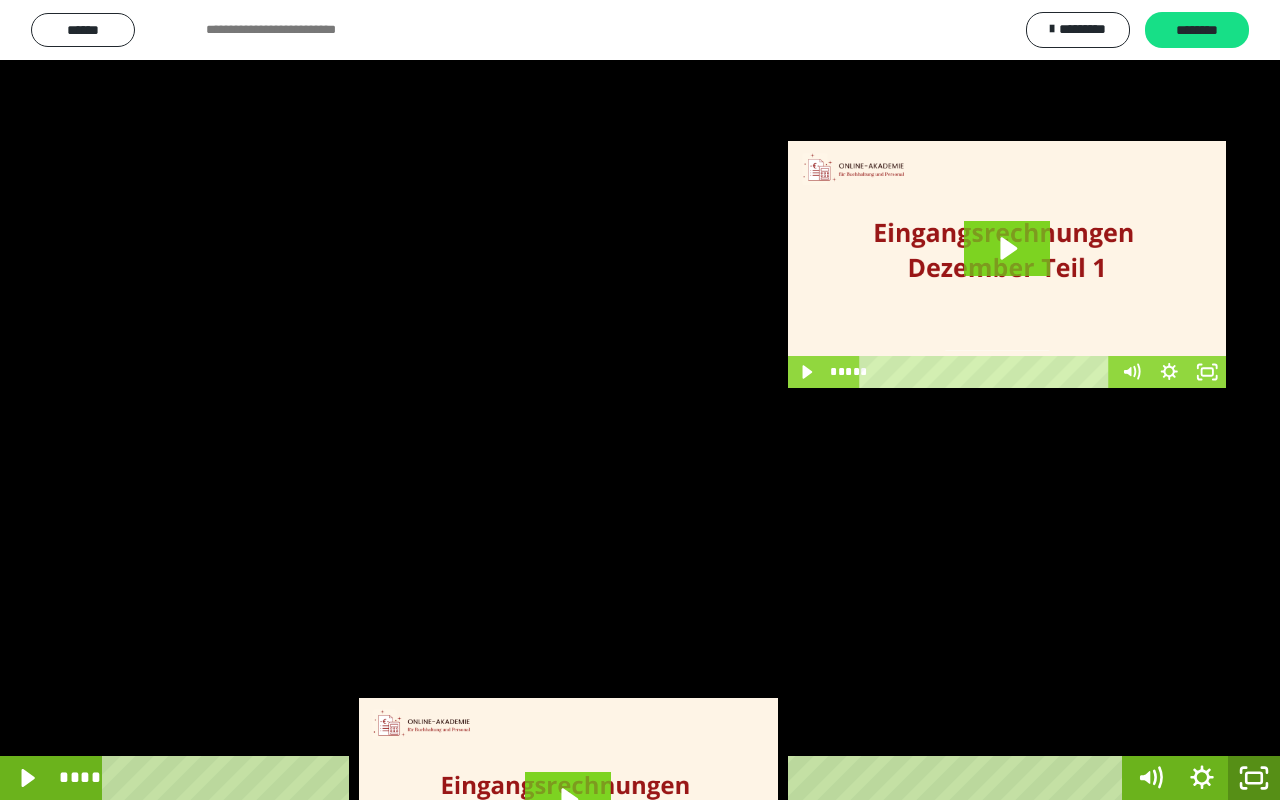 click at bounding box center [640, 400] 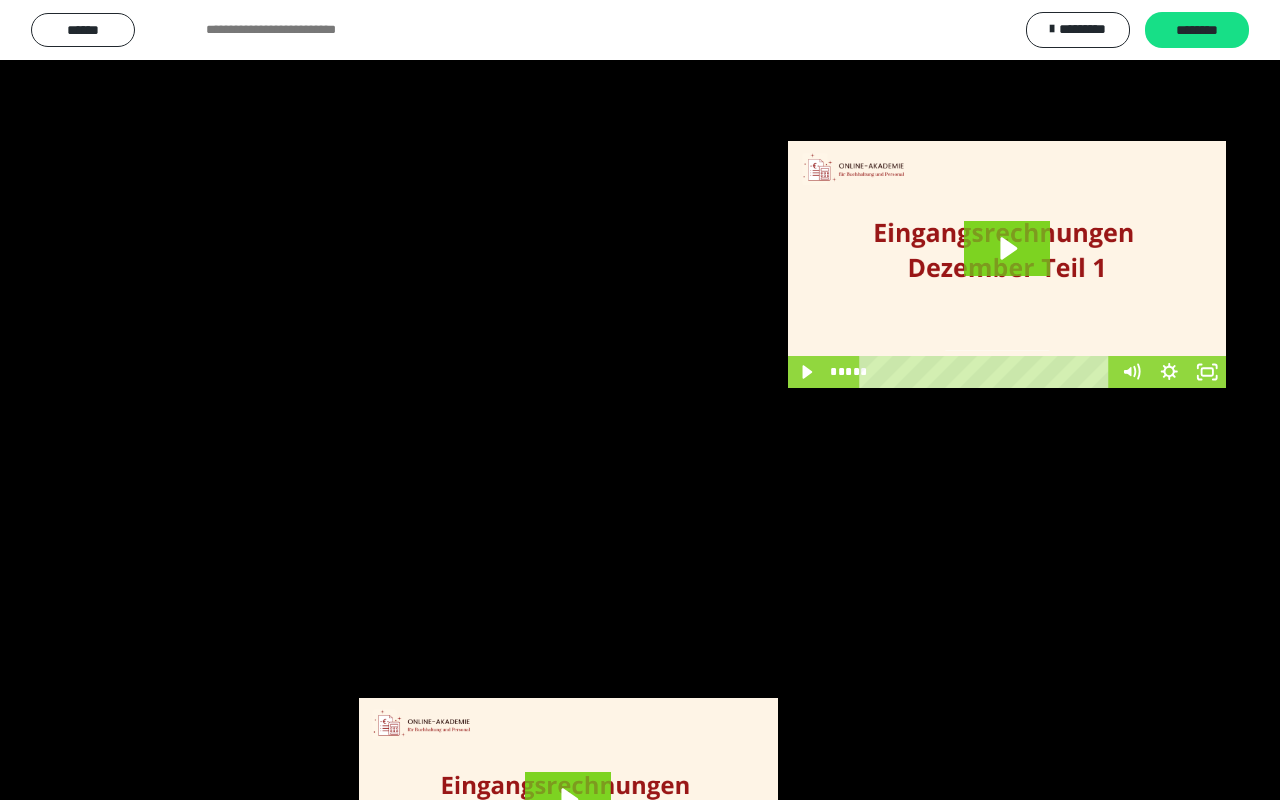 click at bounding box center (640, 400) 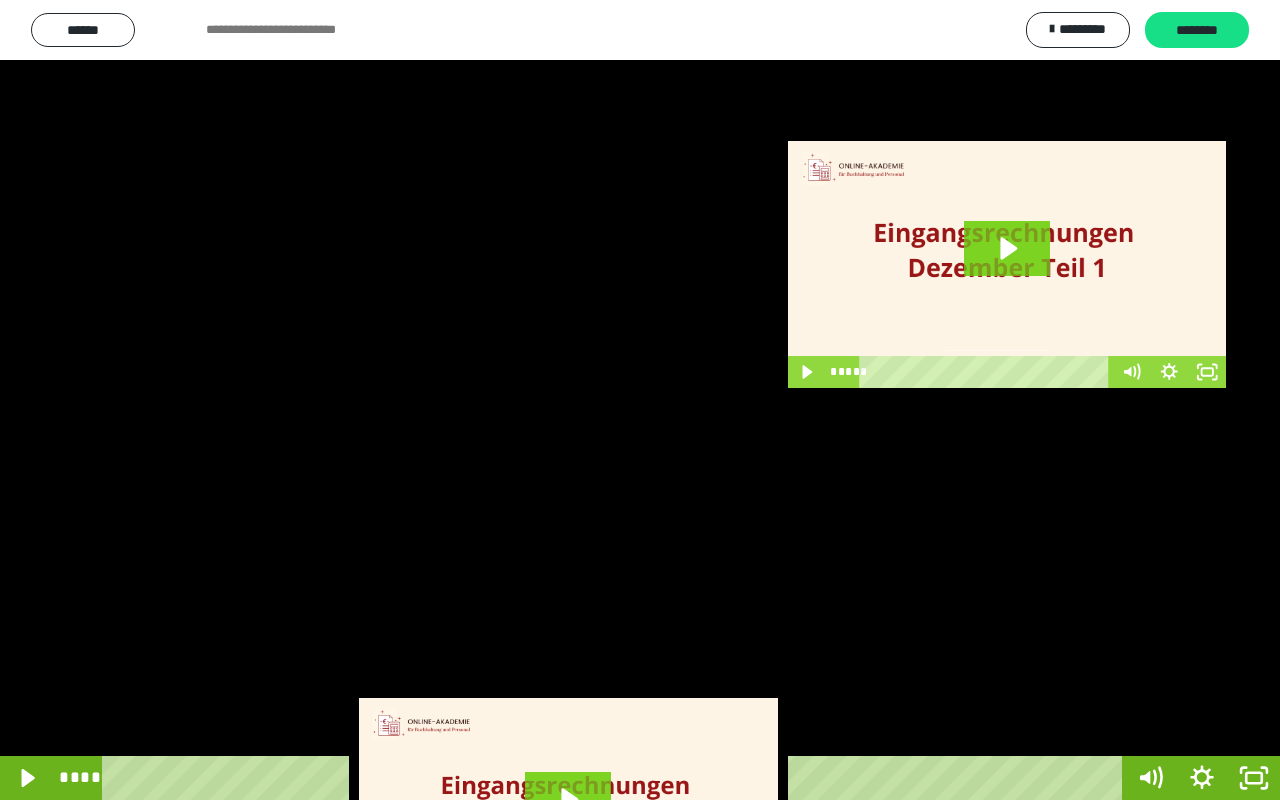 click at bounding box center (640, 400) 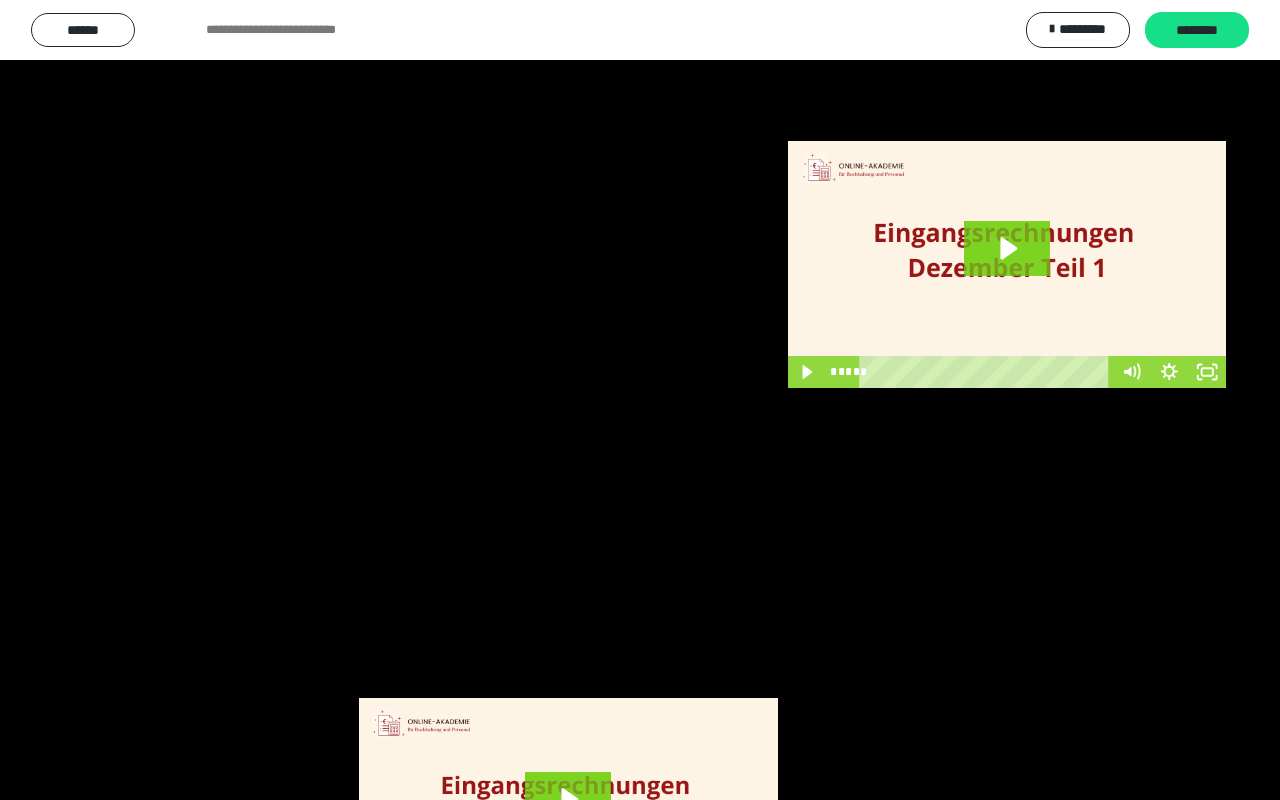 click at bounding box center (640, 400) 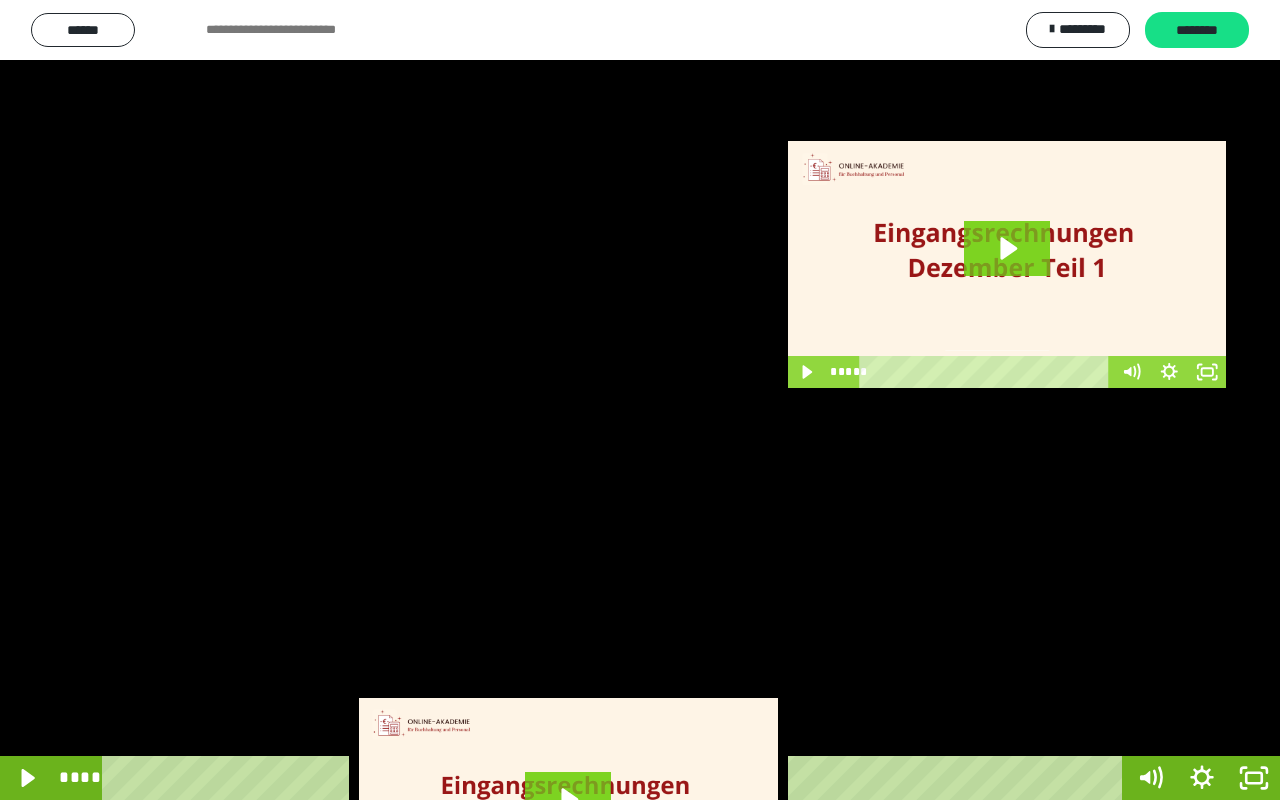 click at bounding box center (640, 400) 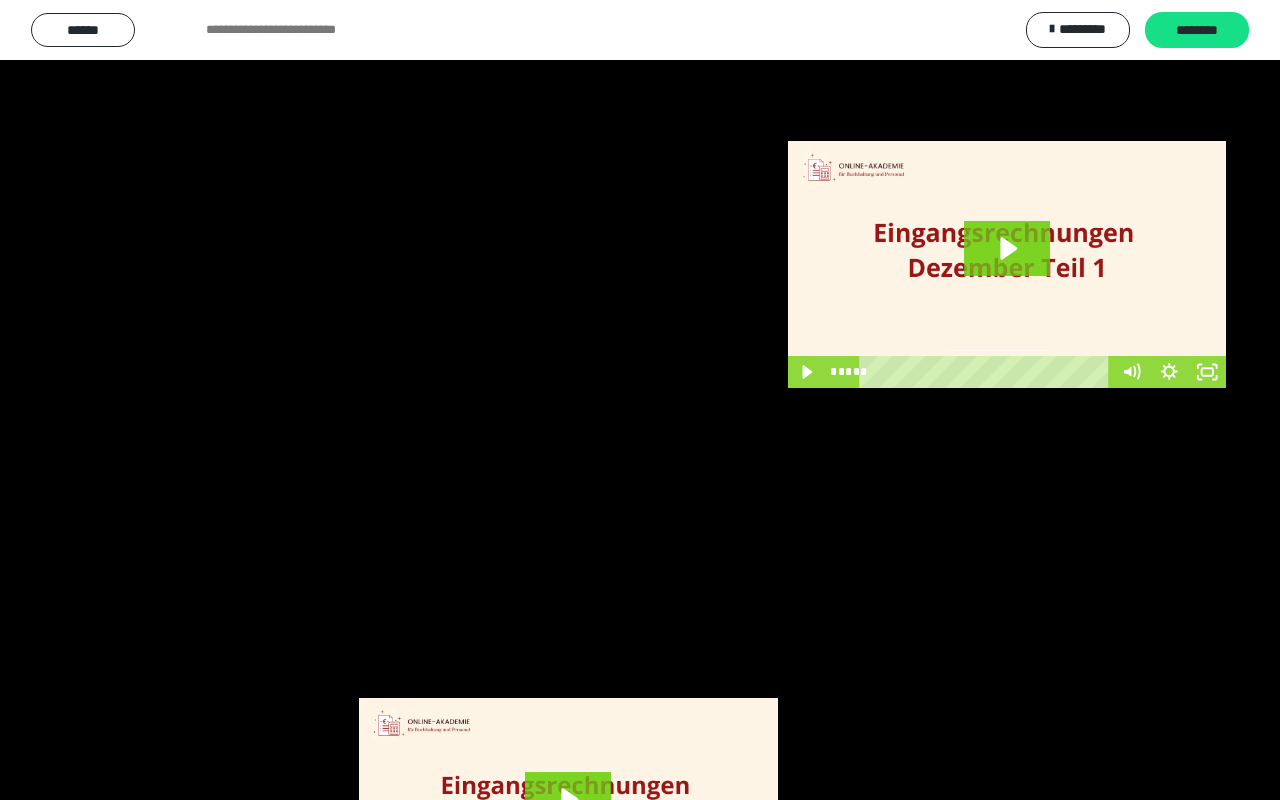 click at bounding box center [640, 400] 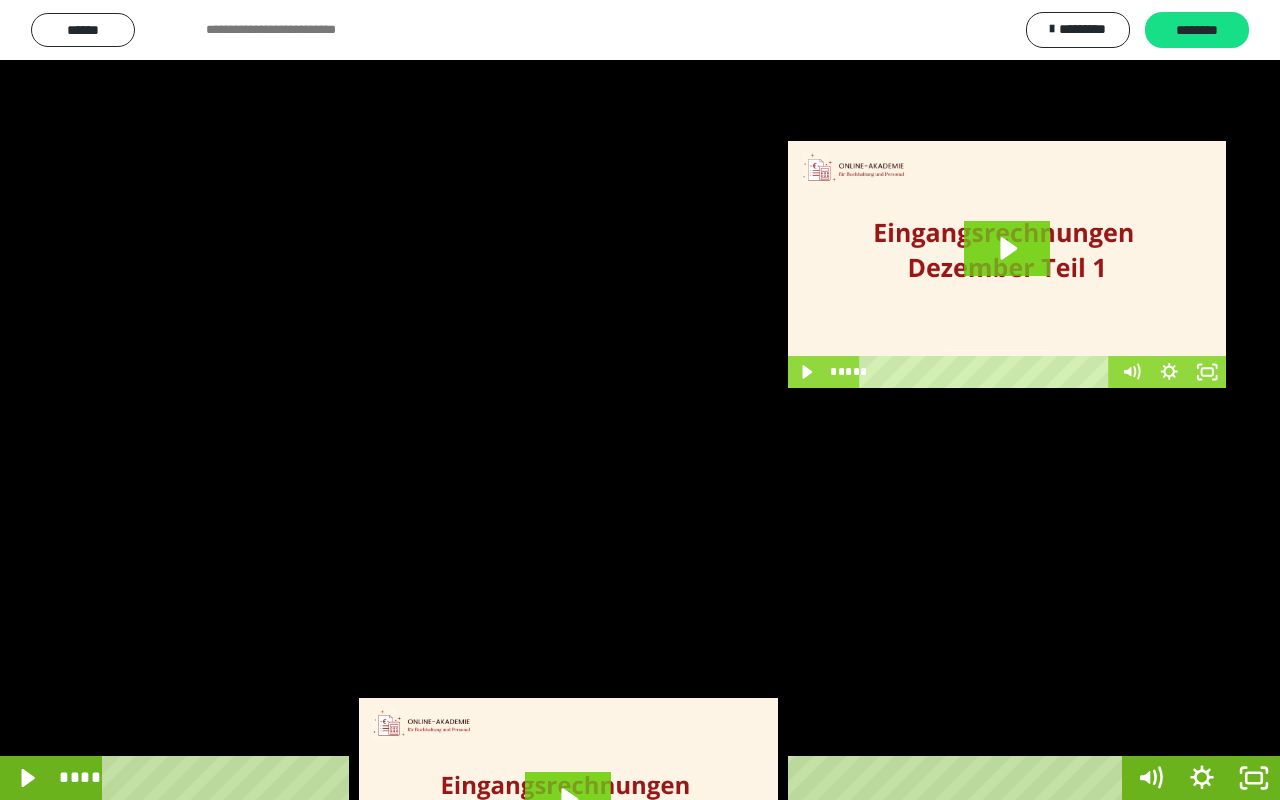 click at bounding box center [640, 400] 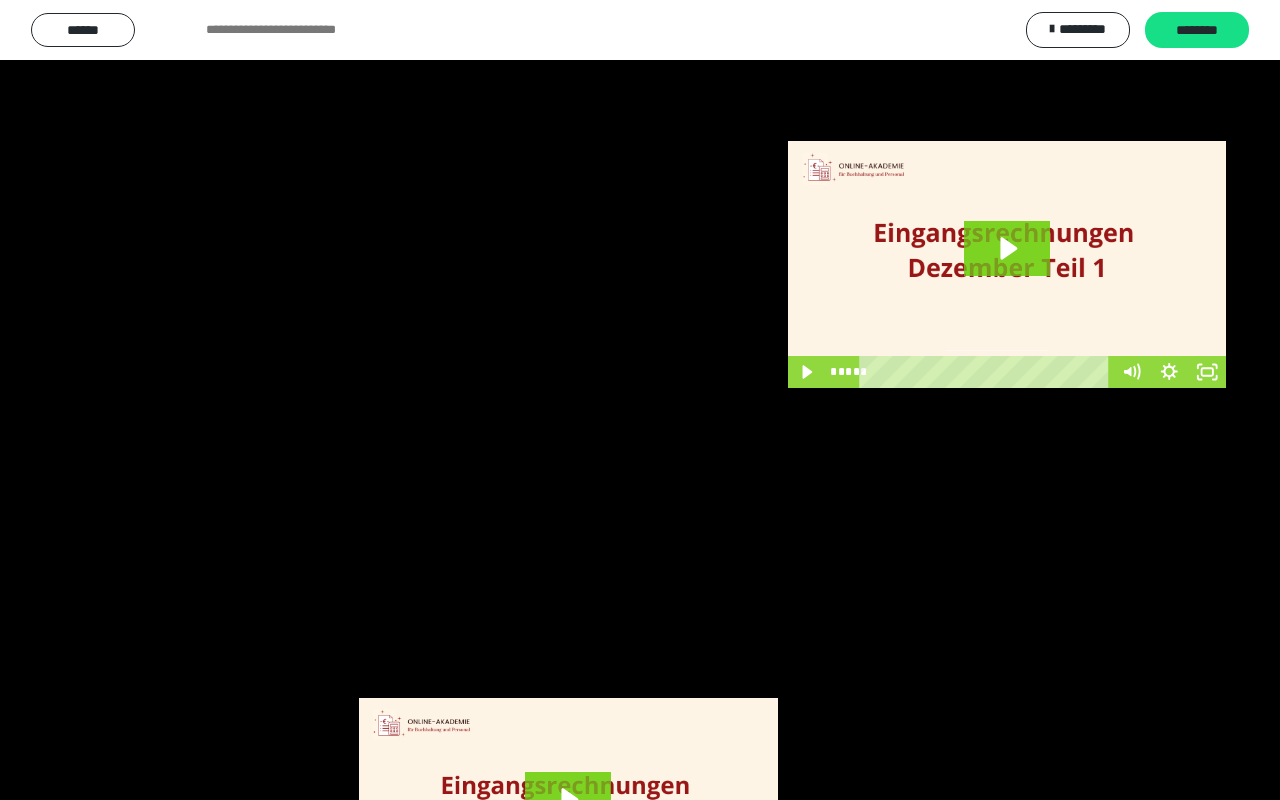 click at bounding box center [640, 400] 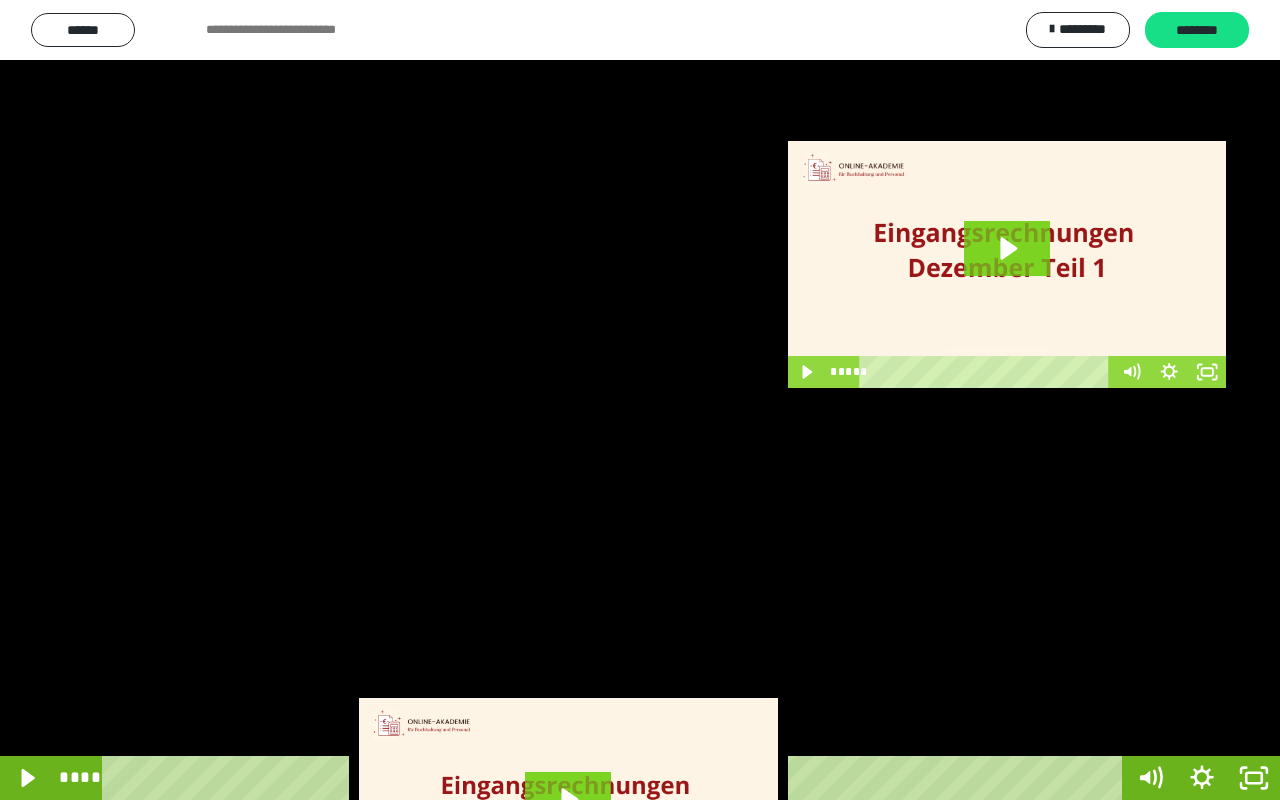 click at bounding box center [640, 400] 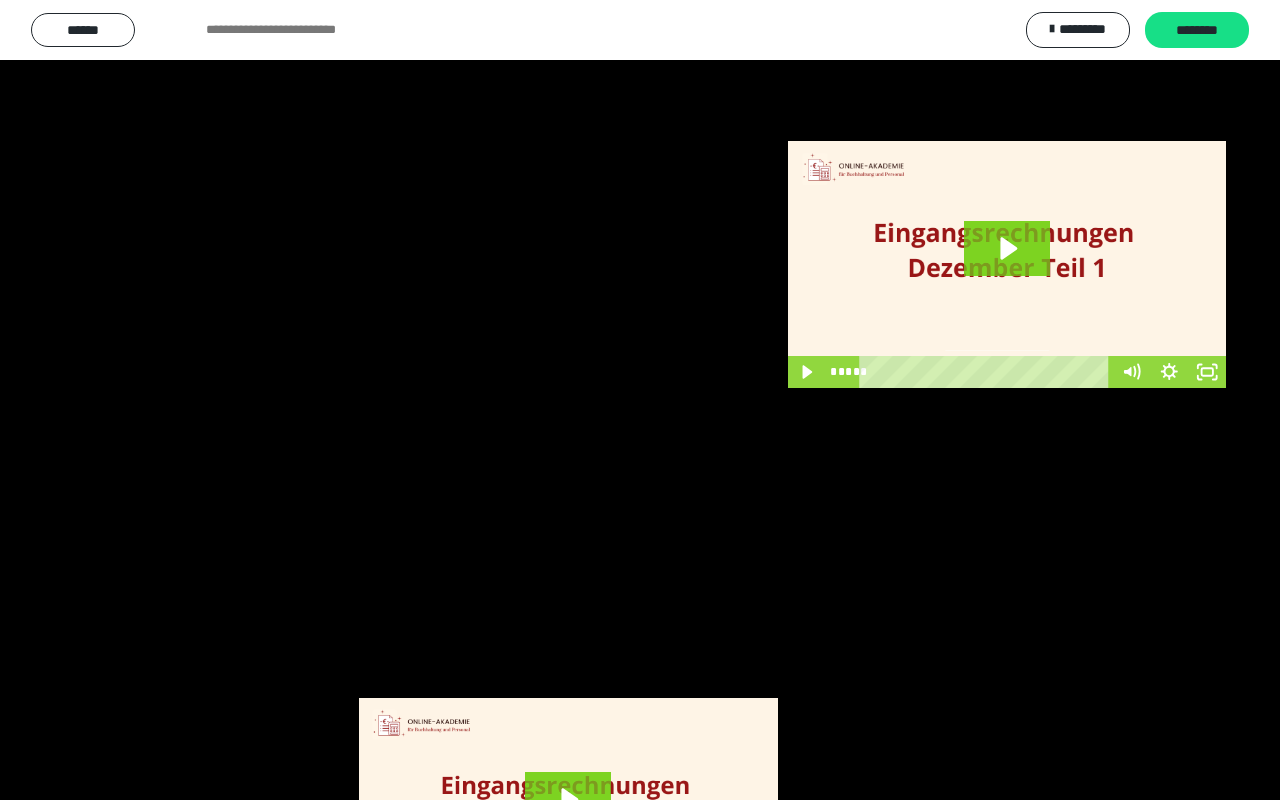 click at bounding box center (640, 400) 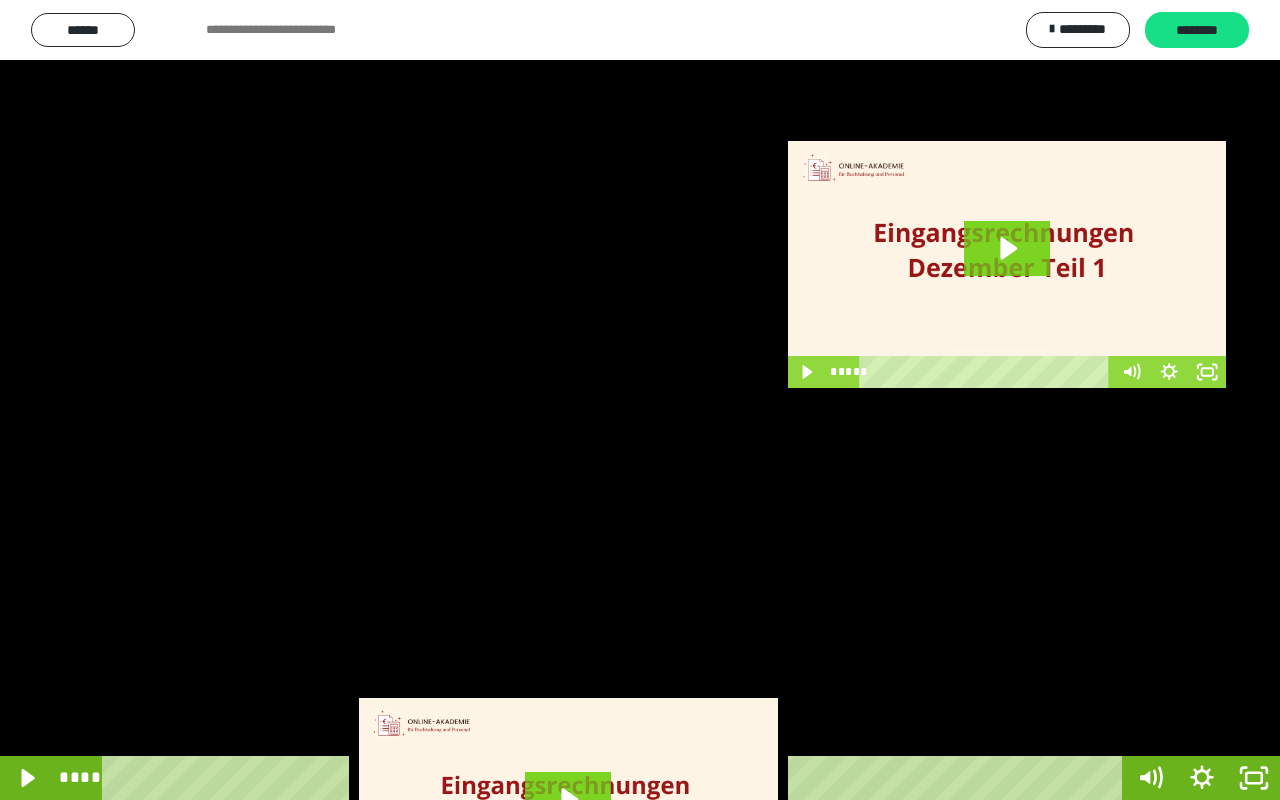 click at bounding box center [640, 400] 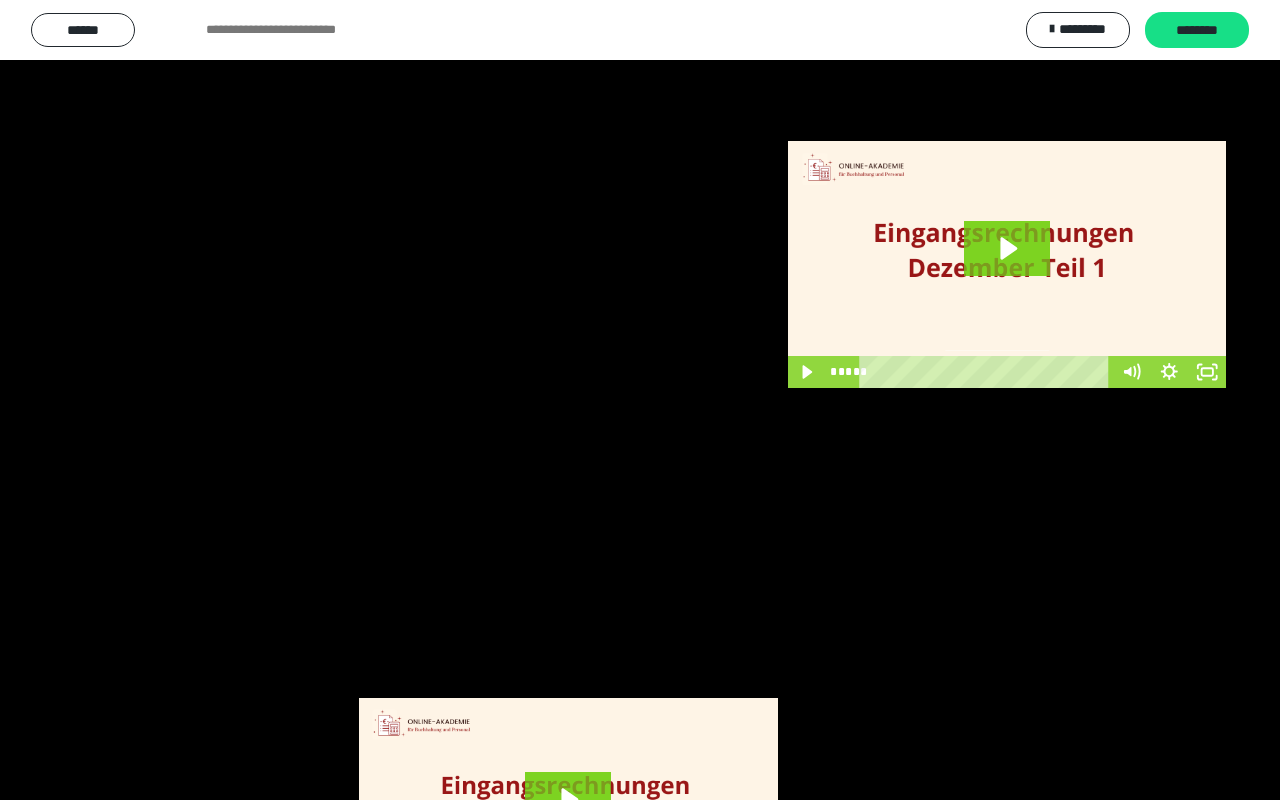 click at bounding box center [640, 400] 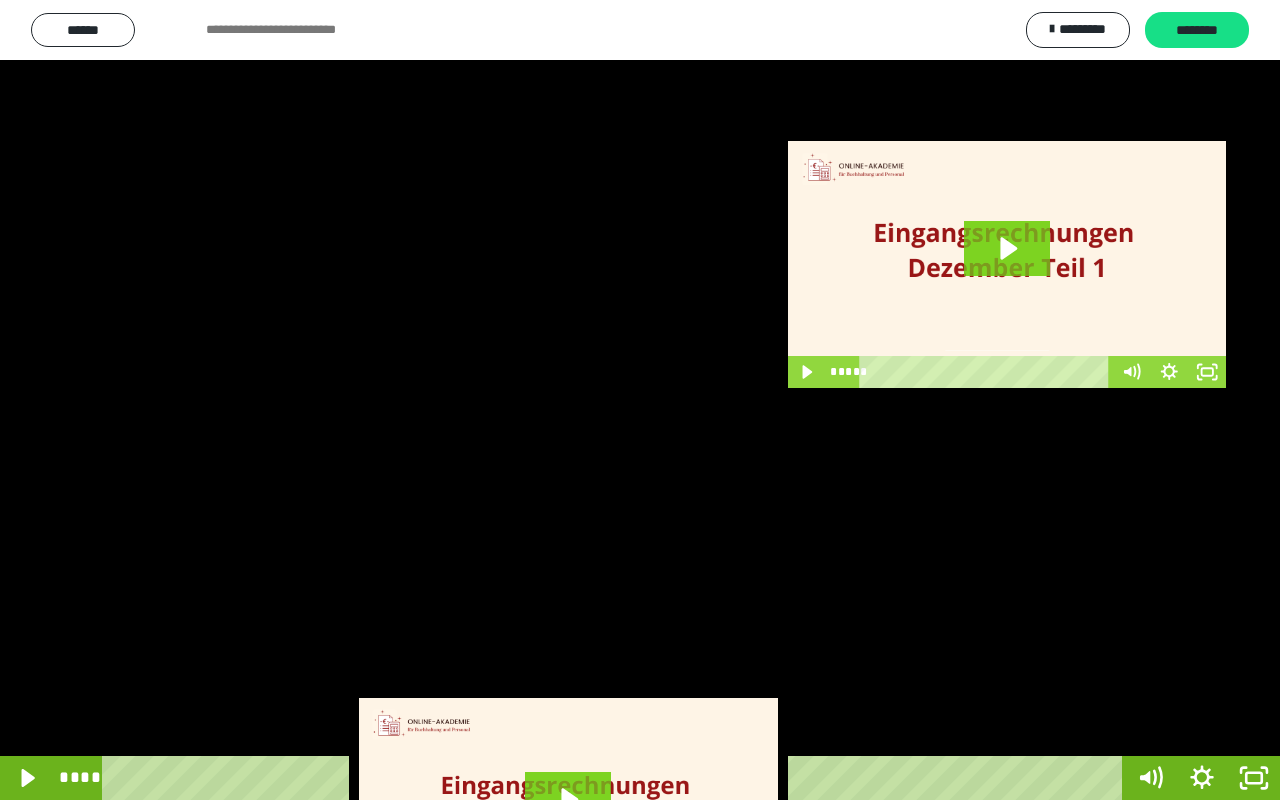 click at bounding box center (640, 400) 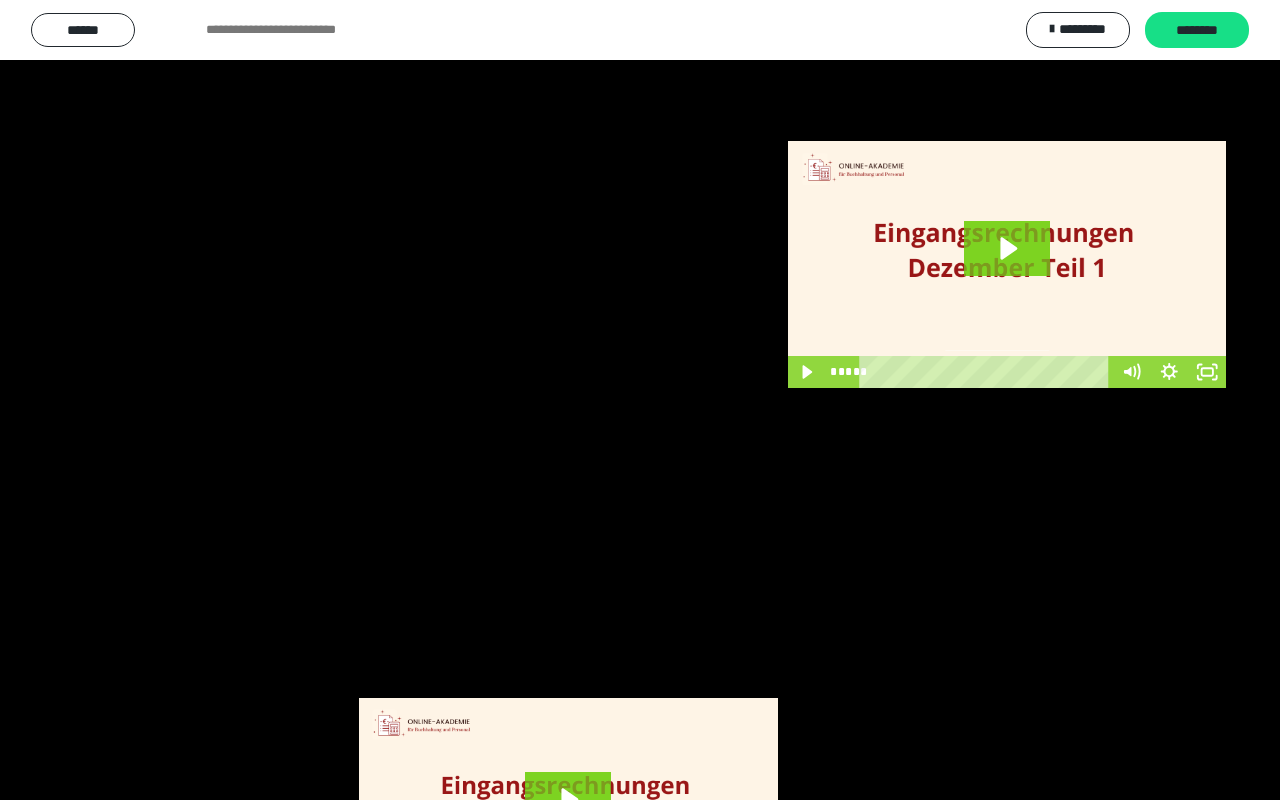 click at bounding box center [640, 400] 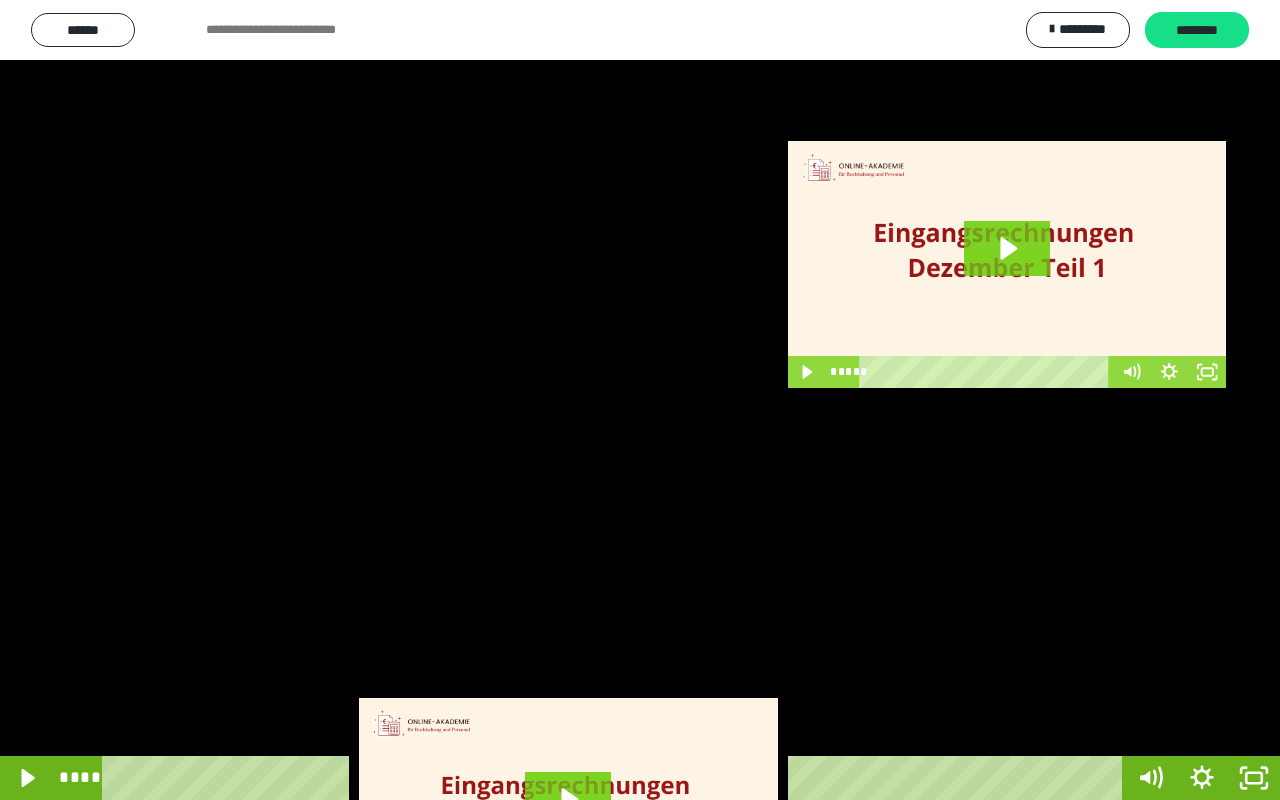 click at bounding box center (640, 400) 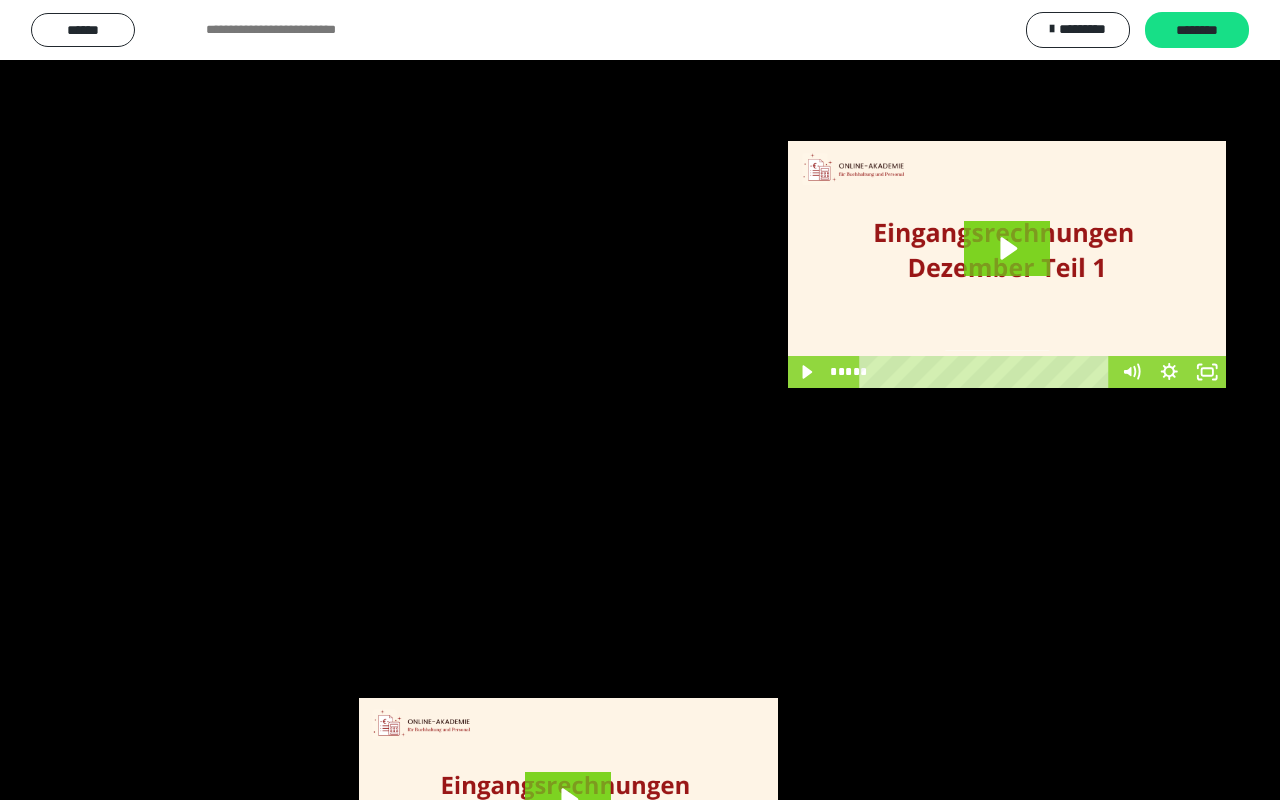 click at bounding box center (640, 400) 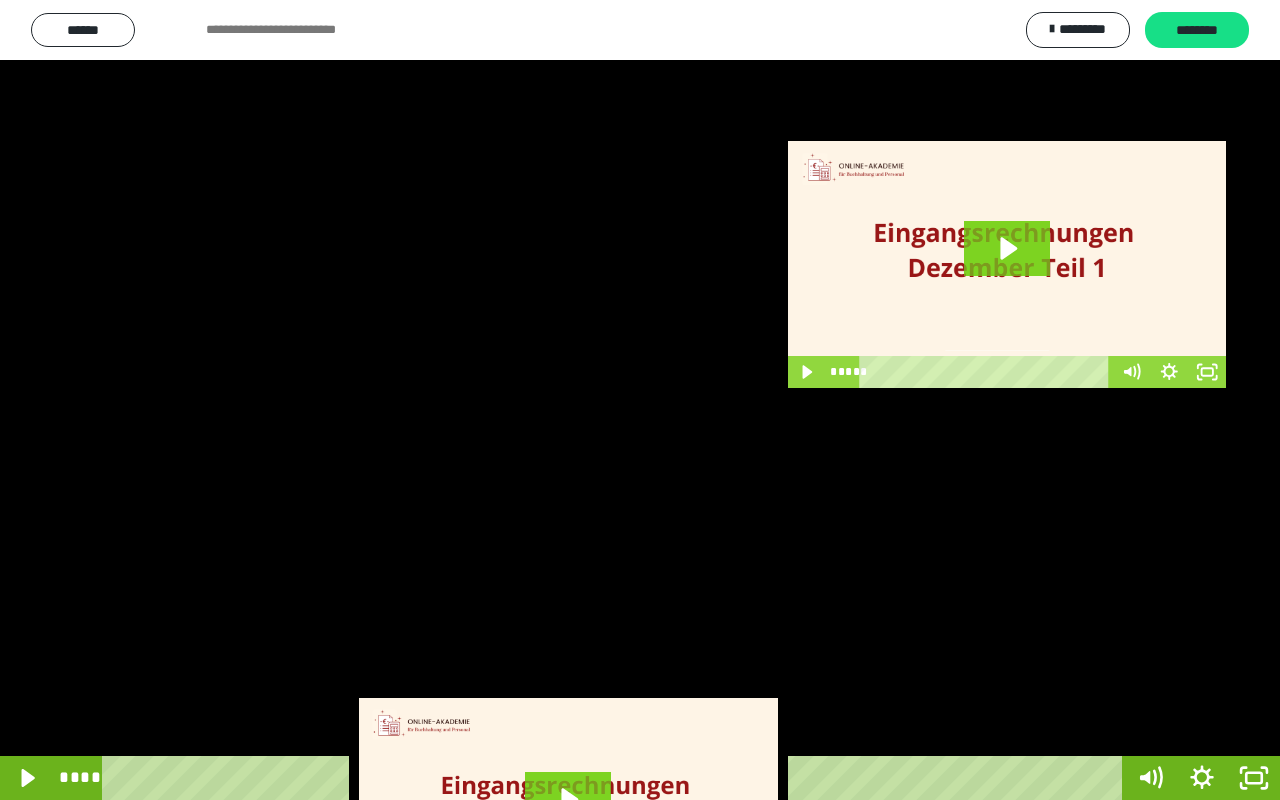 click at bounding box center (640, 400) 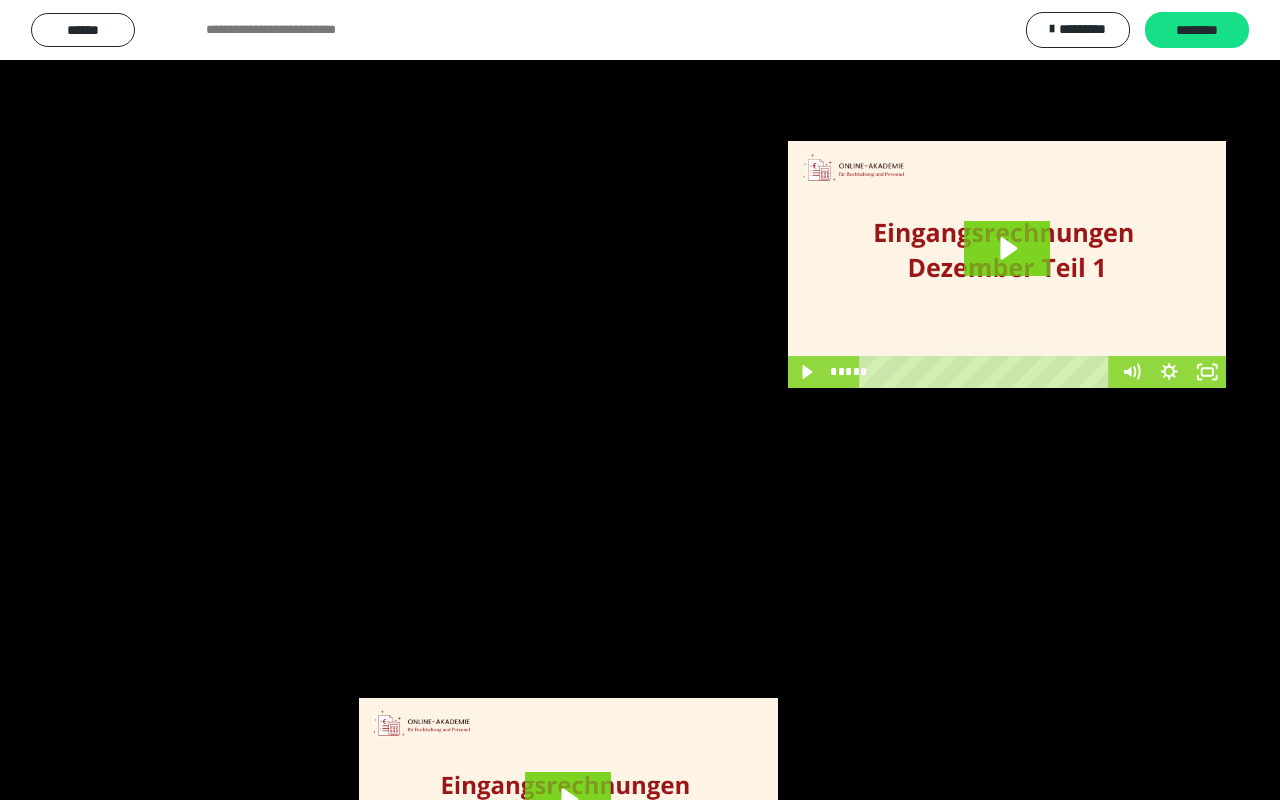 click at bounding box center [640, 400] 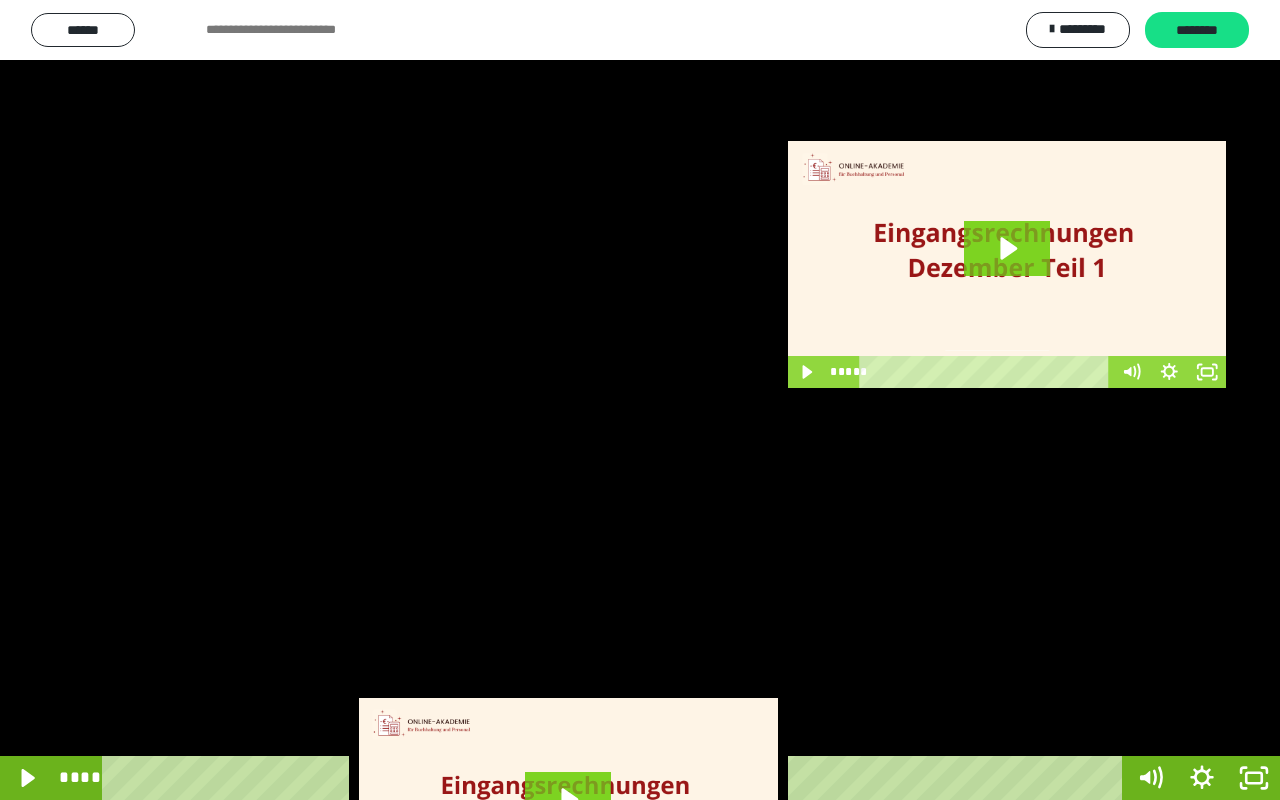 click at bounding box center [640, 400] 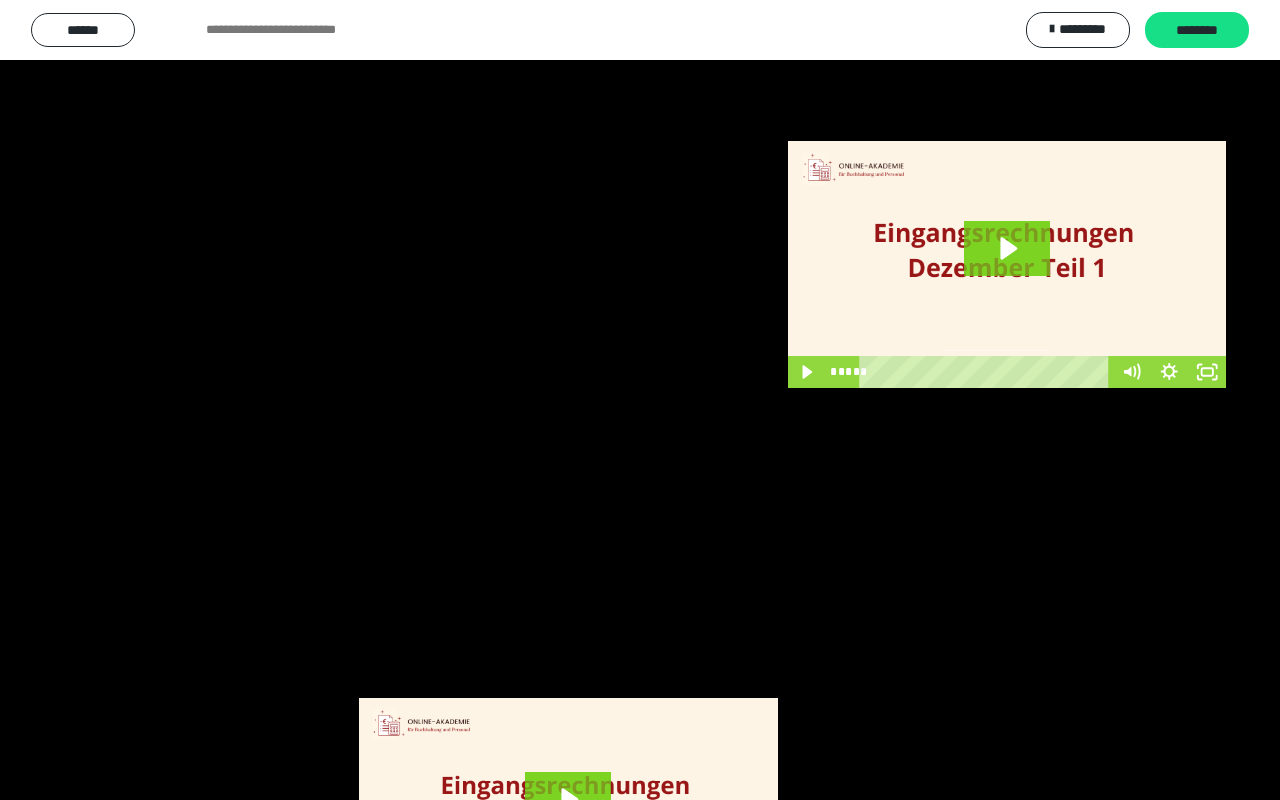 click at bounding box center (640, 400) 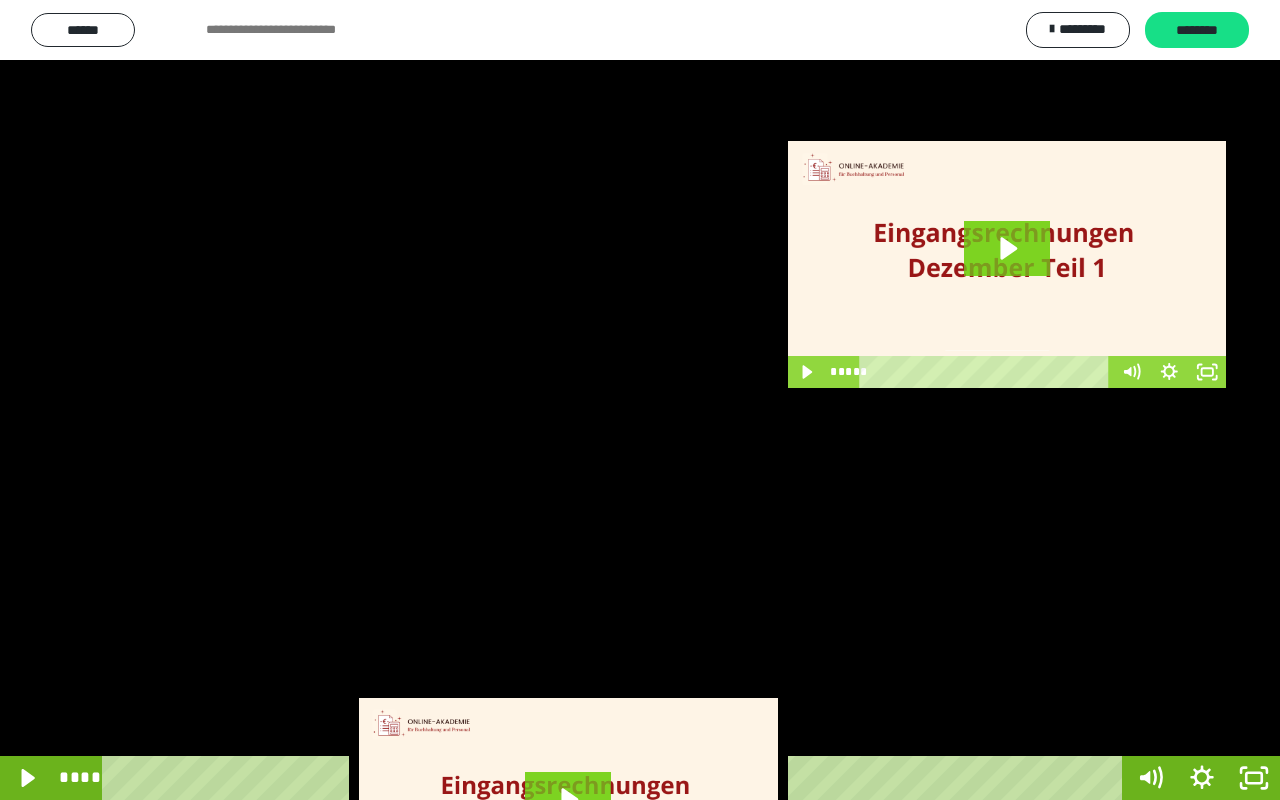 click at bounding box center [640, 400] 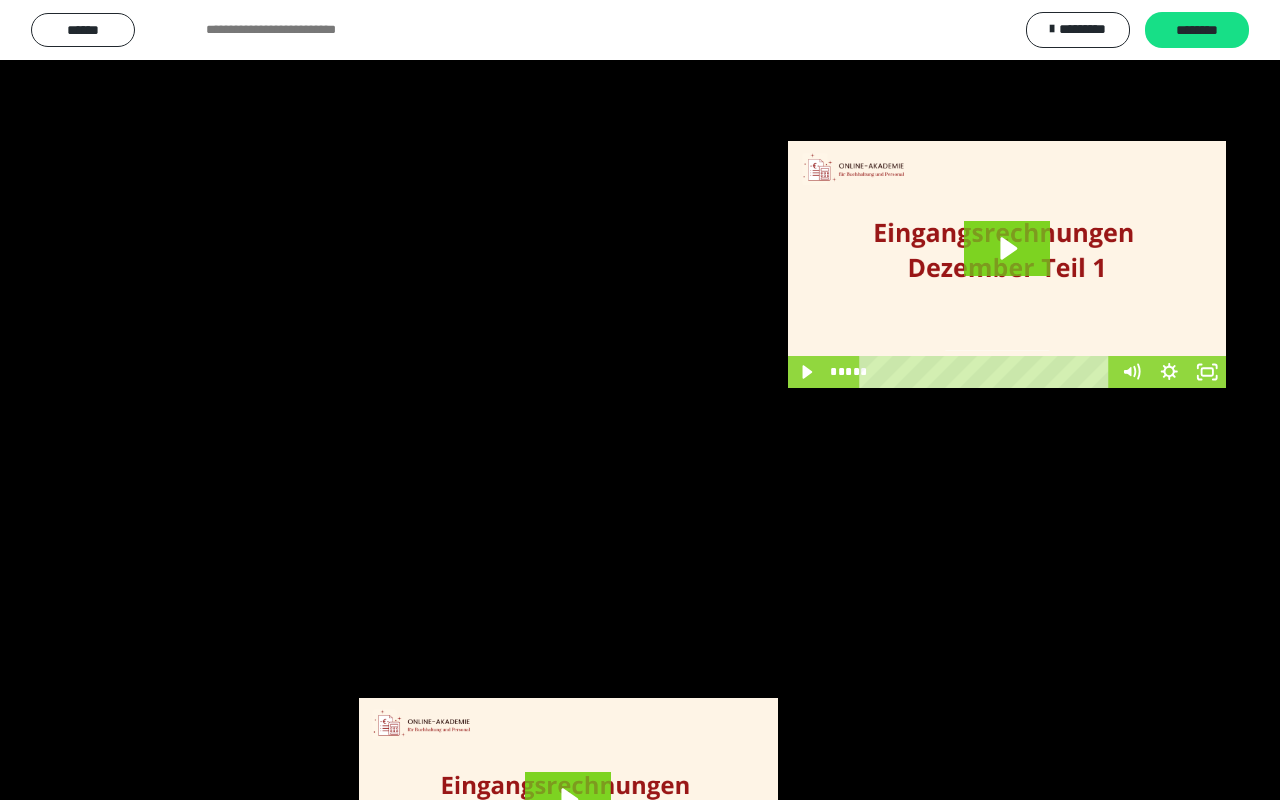 click at bounding box center (640, 400) 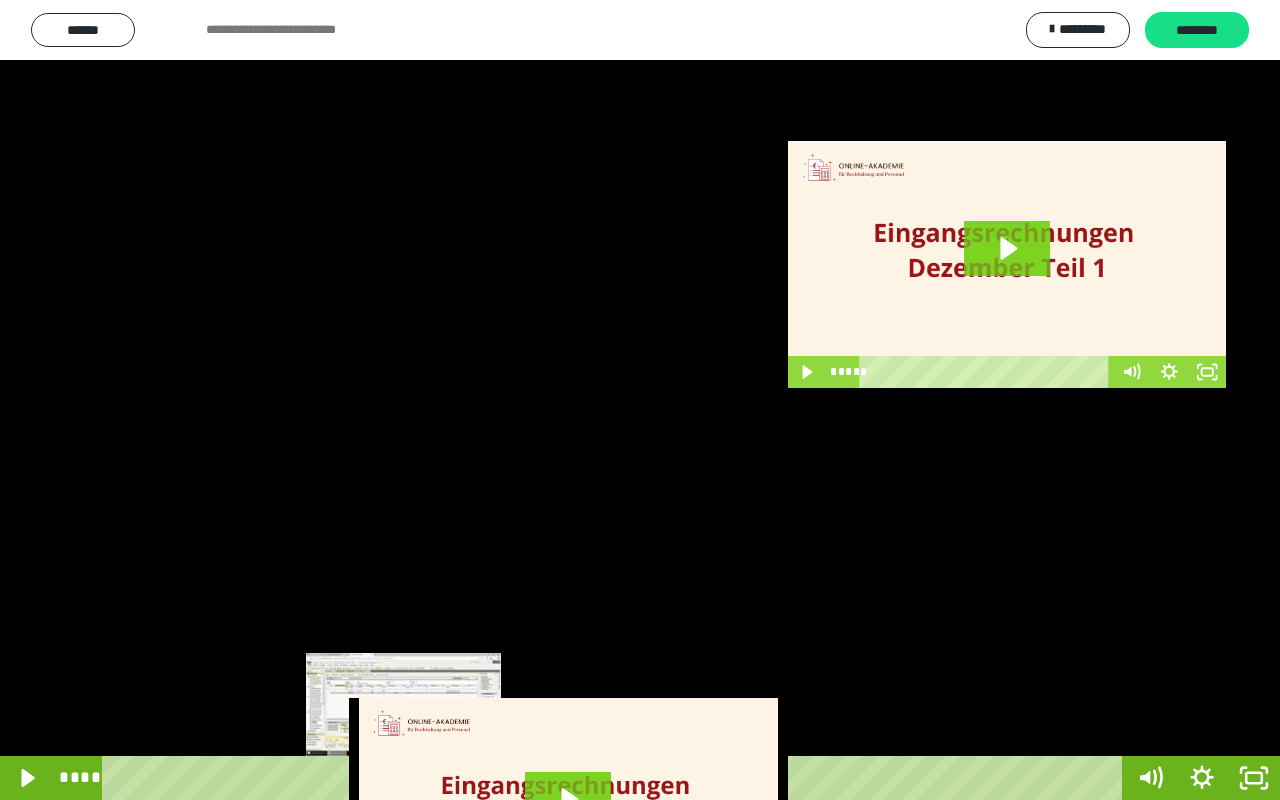 click at bounding box center [640, 400] 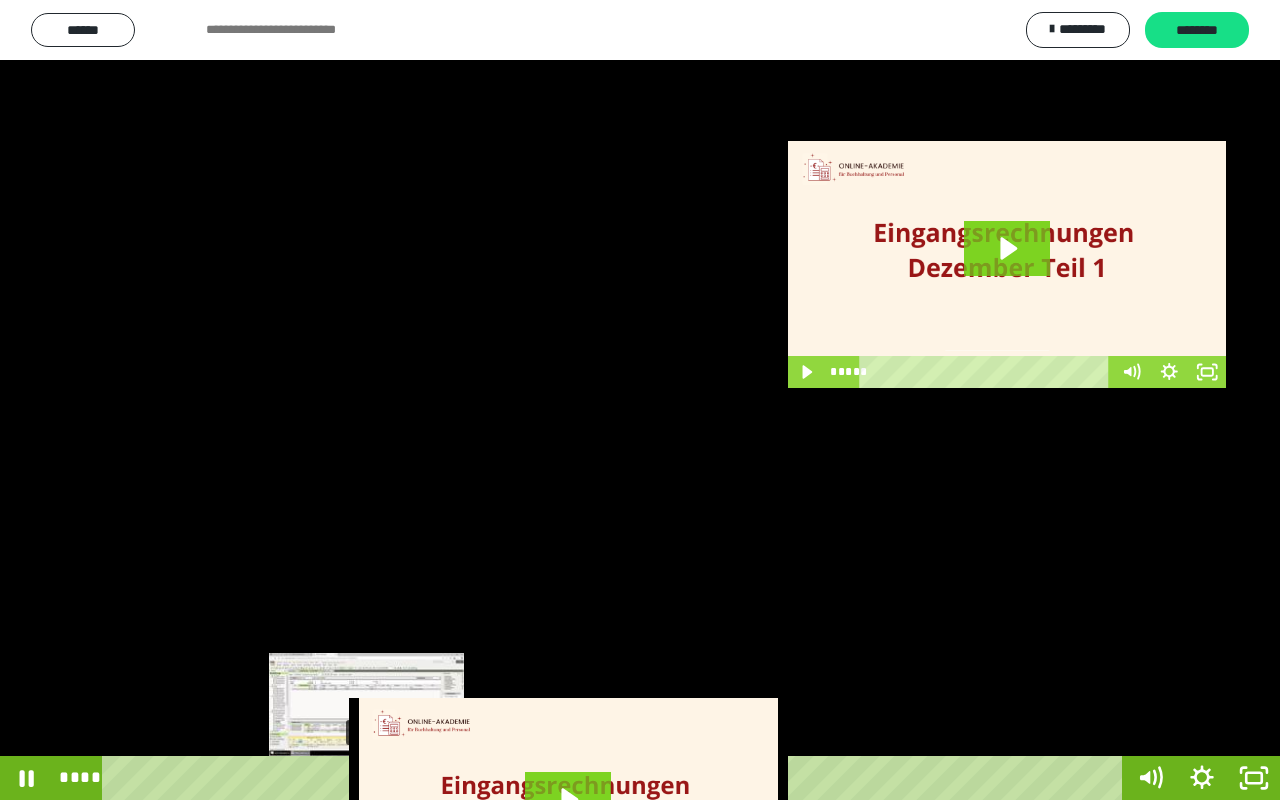 click at bounding box center [640, 400] 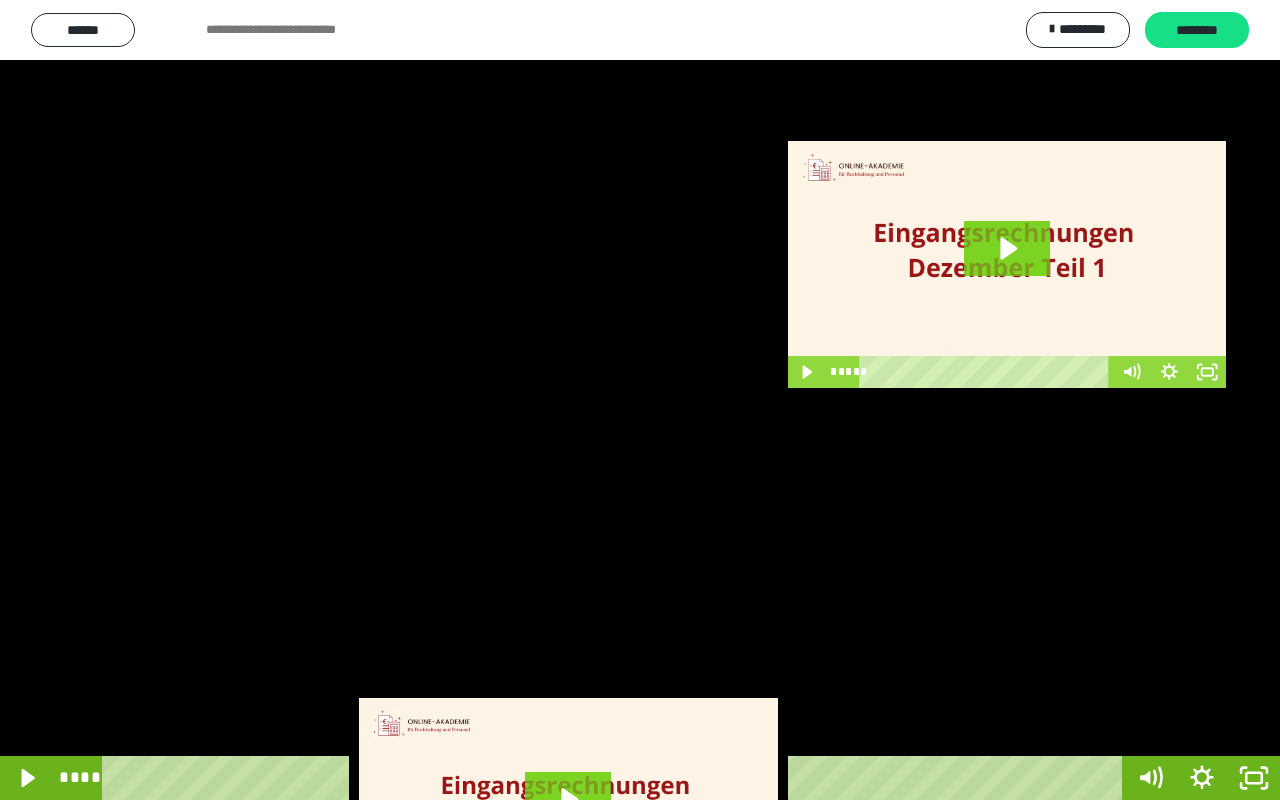 click at bounding box center [640, 400] 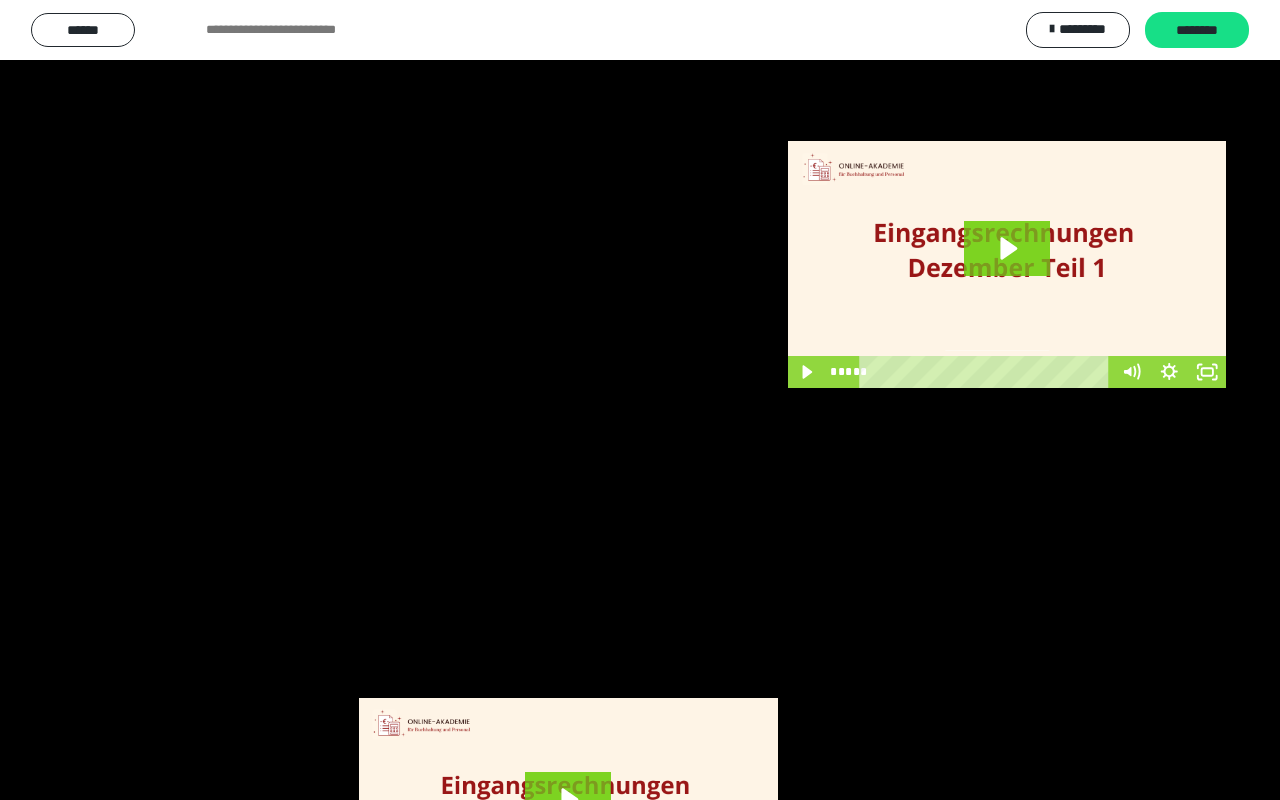 click at bounding box center [640, 400] 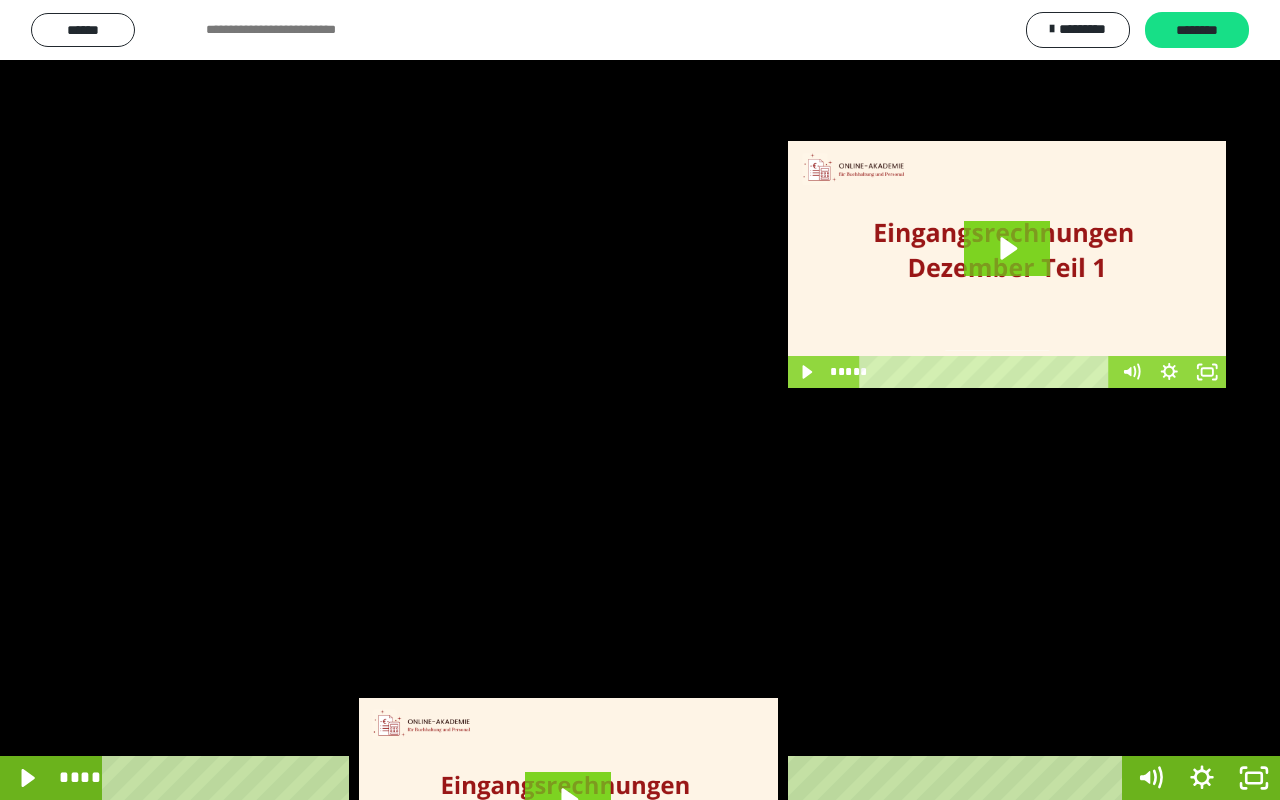 click at bounding box center (640, 400) 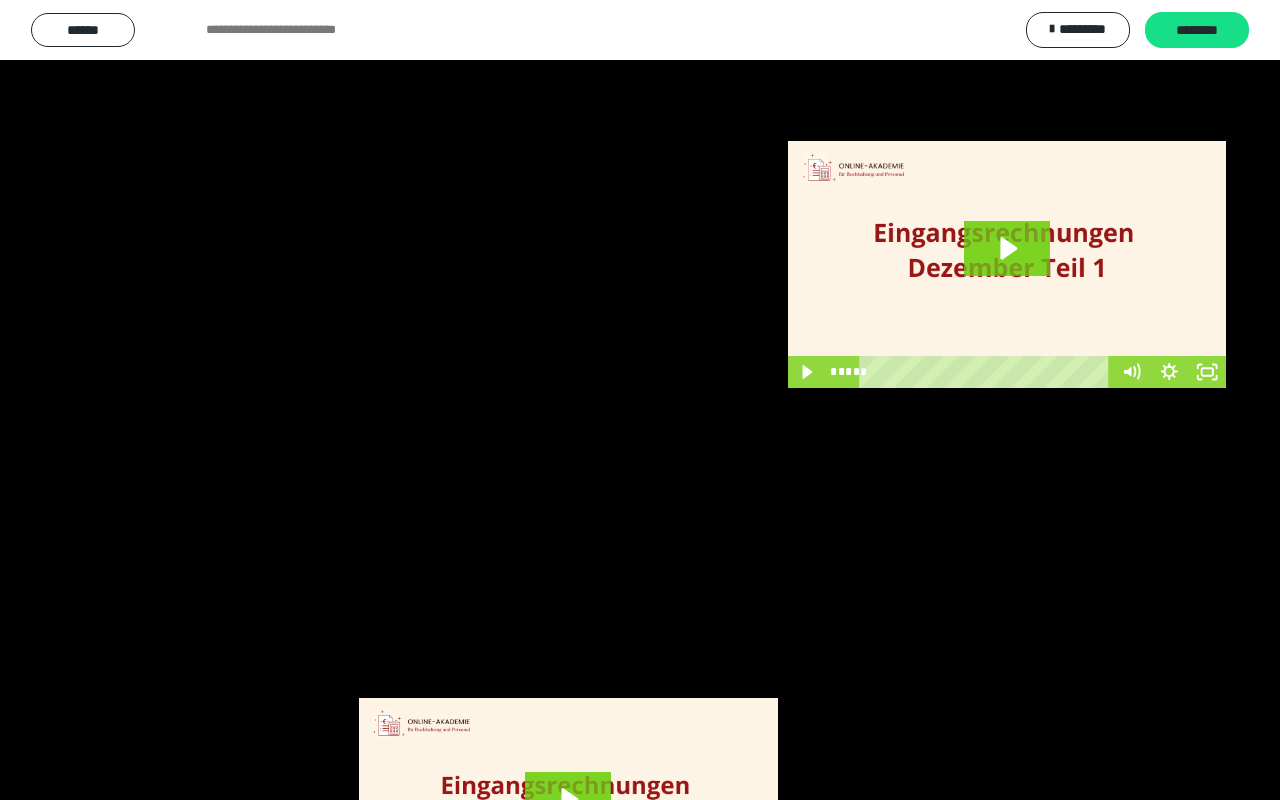 click at bounding box center (640, 400) 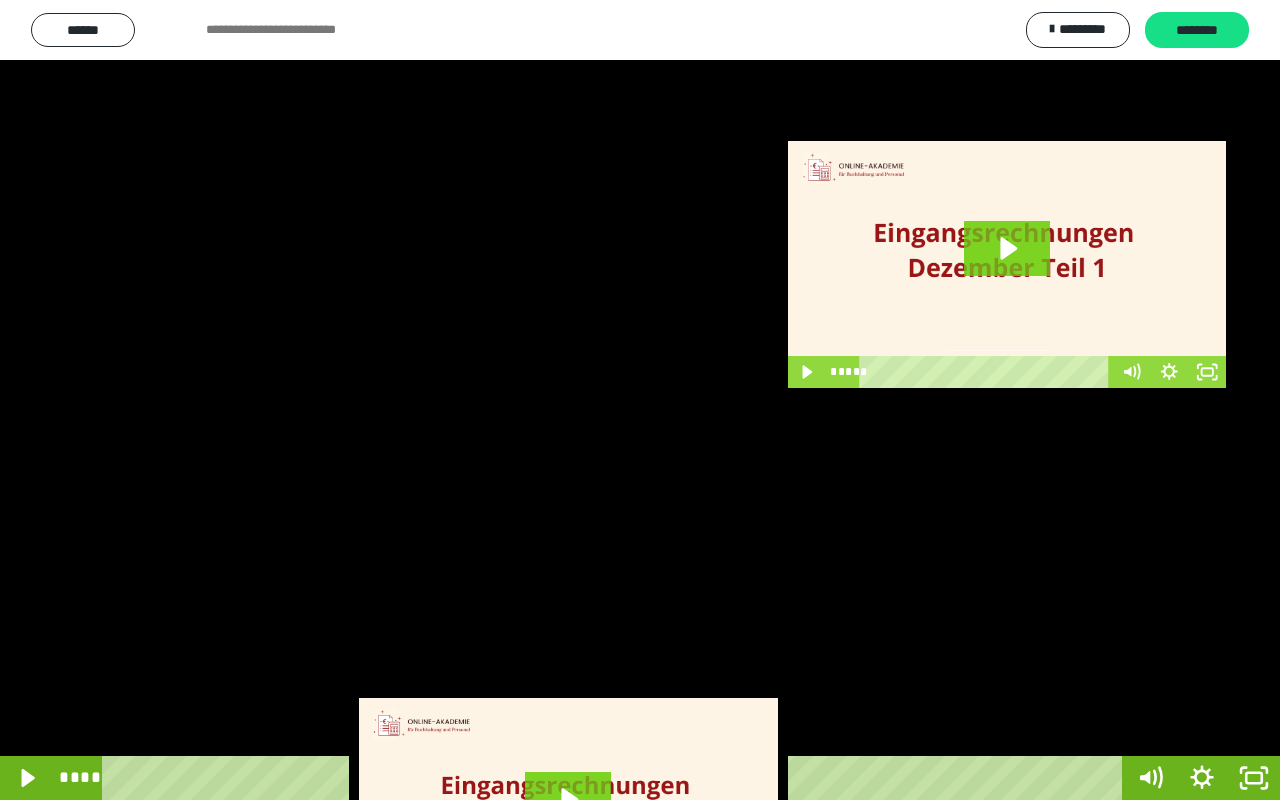 click at bounding box center [640, 400] 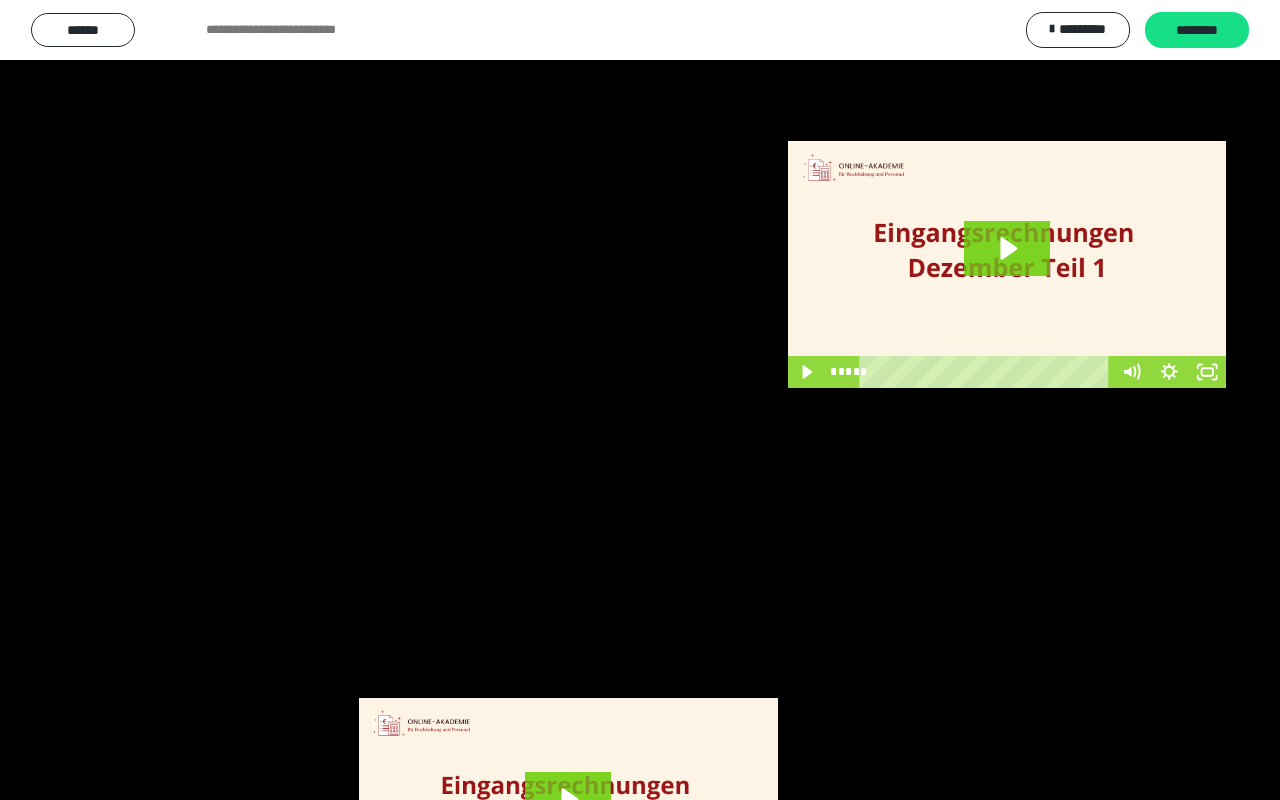 click at bounding box center (640, 400) 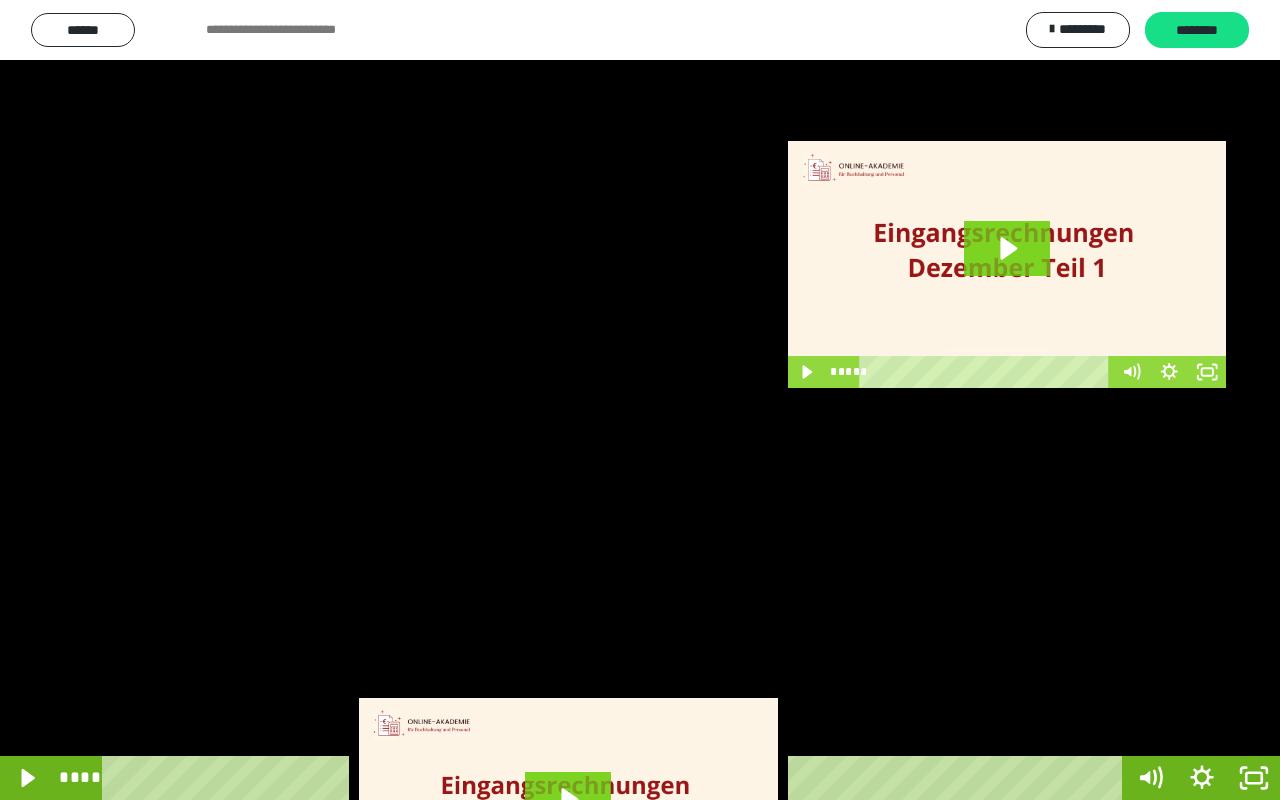 click at bounding box center (640, 400) 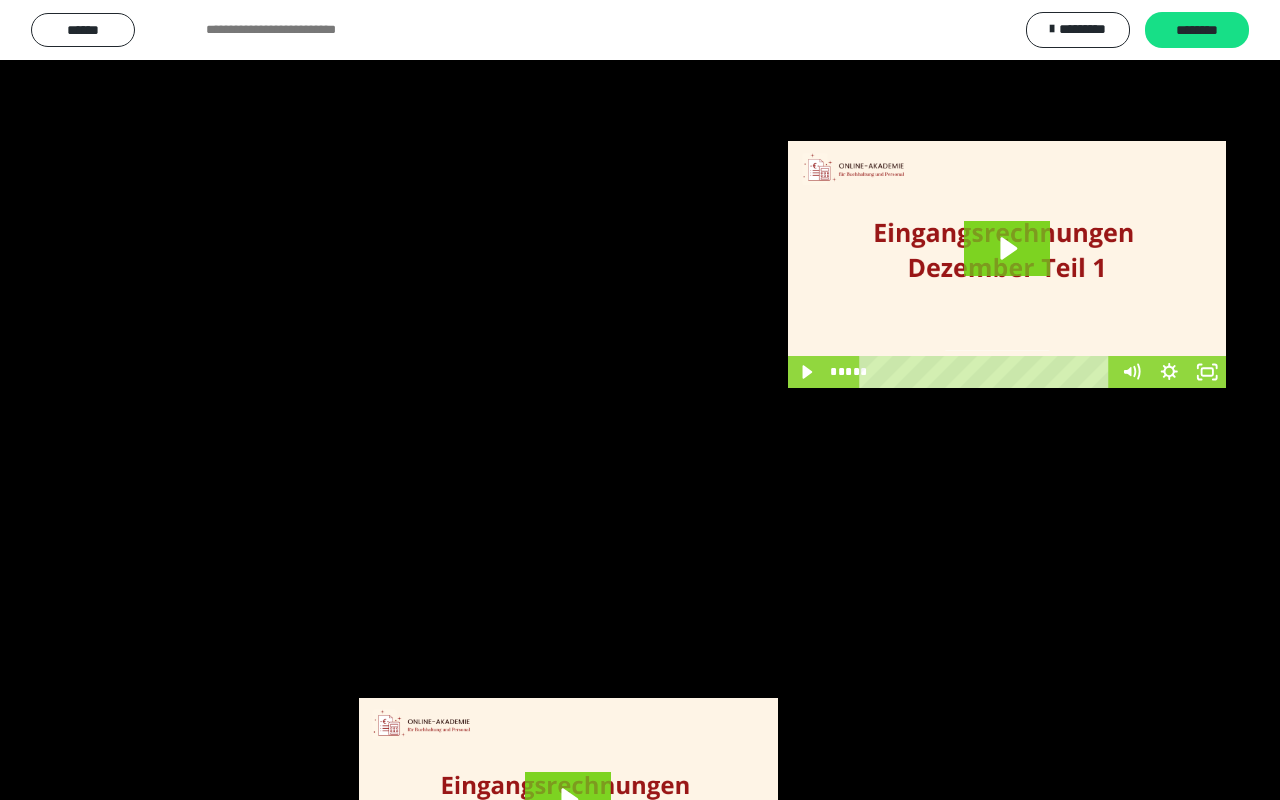 click at bounding box center [640, 400] 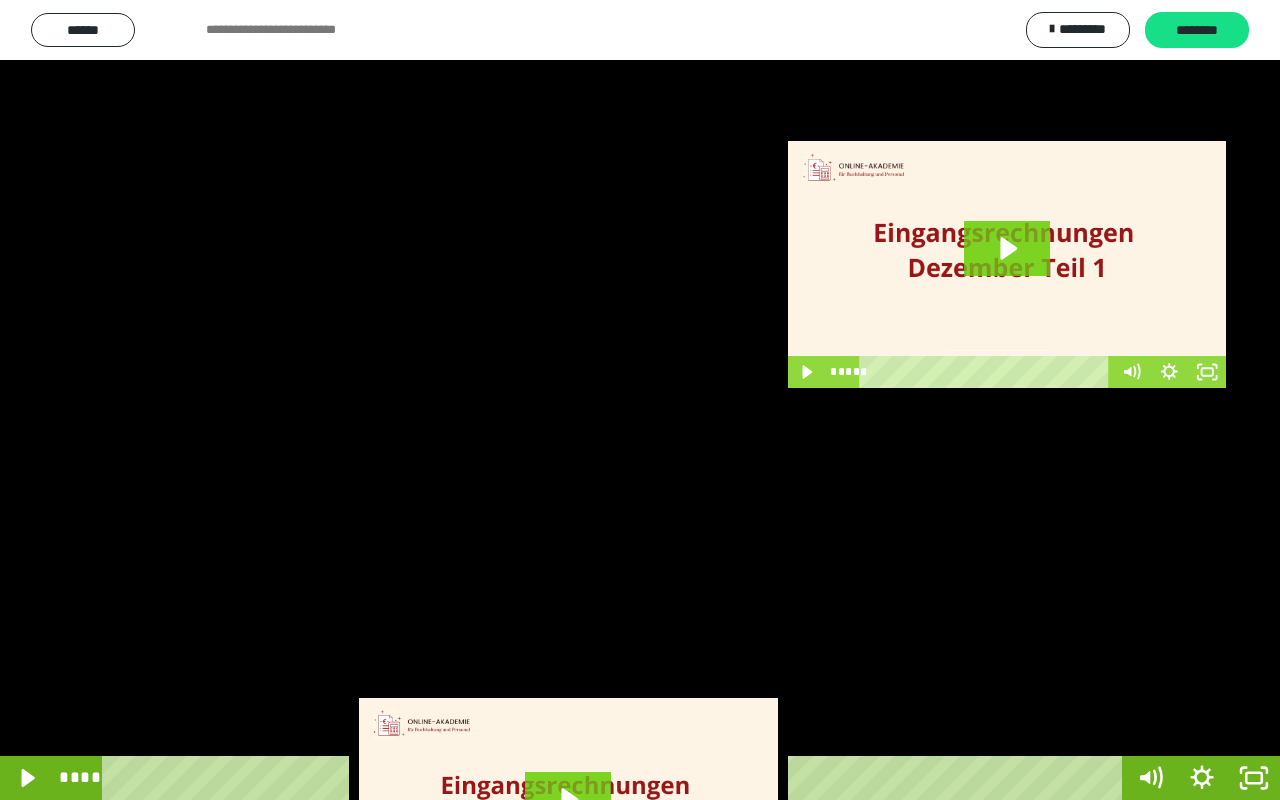 click at bounding box center (640, 400) 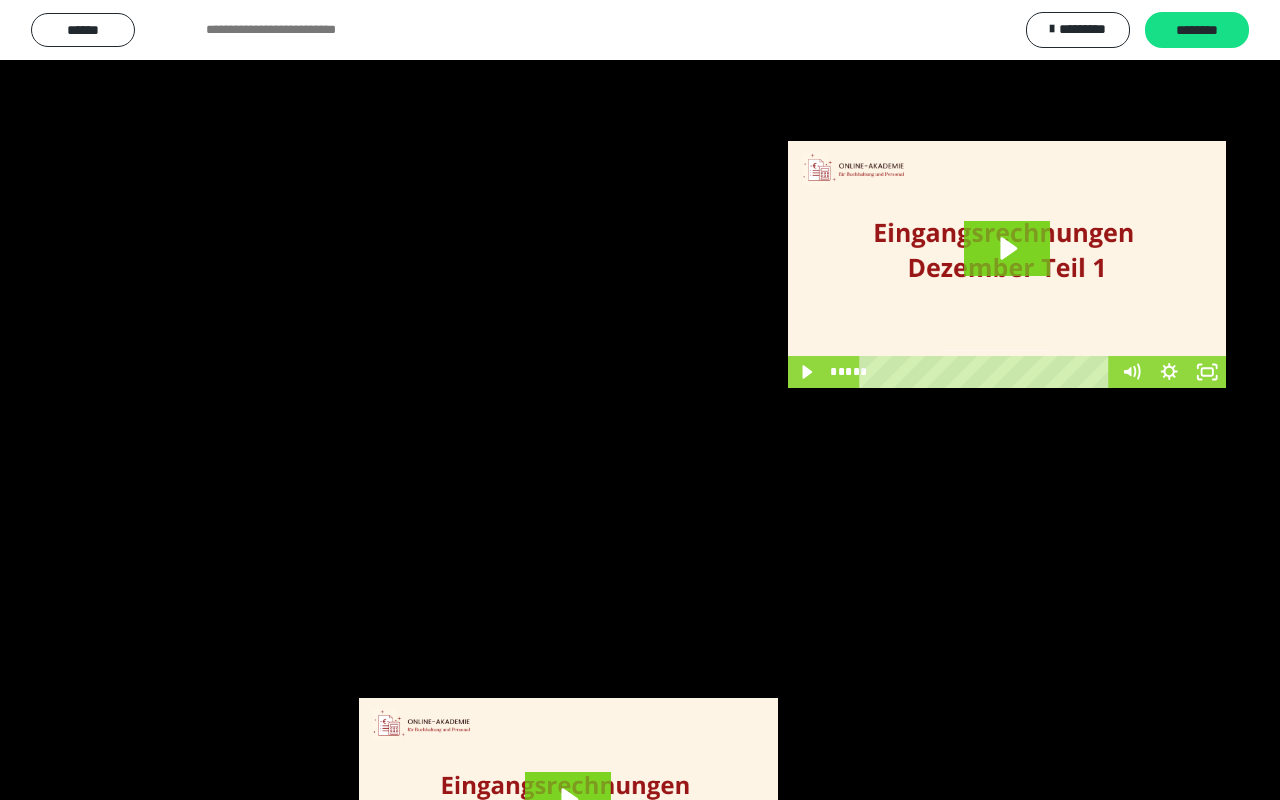 click at bounding box center (640, 400) 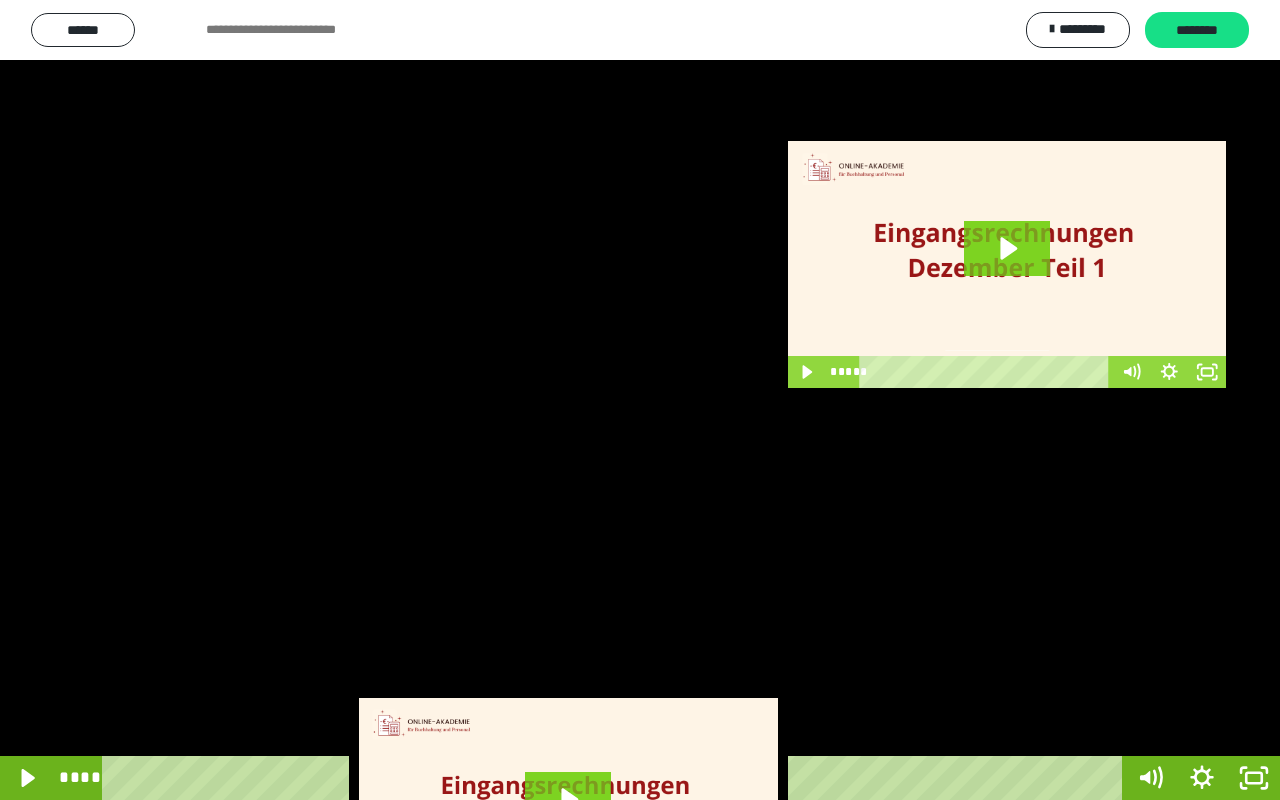 click at bounding box center [640, 400] 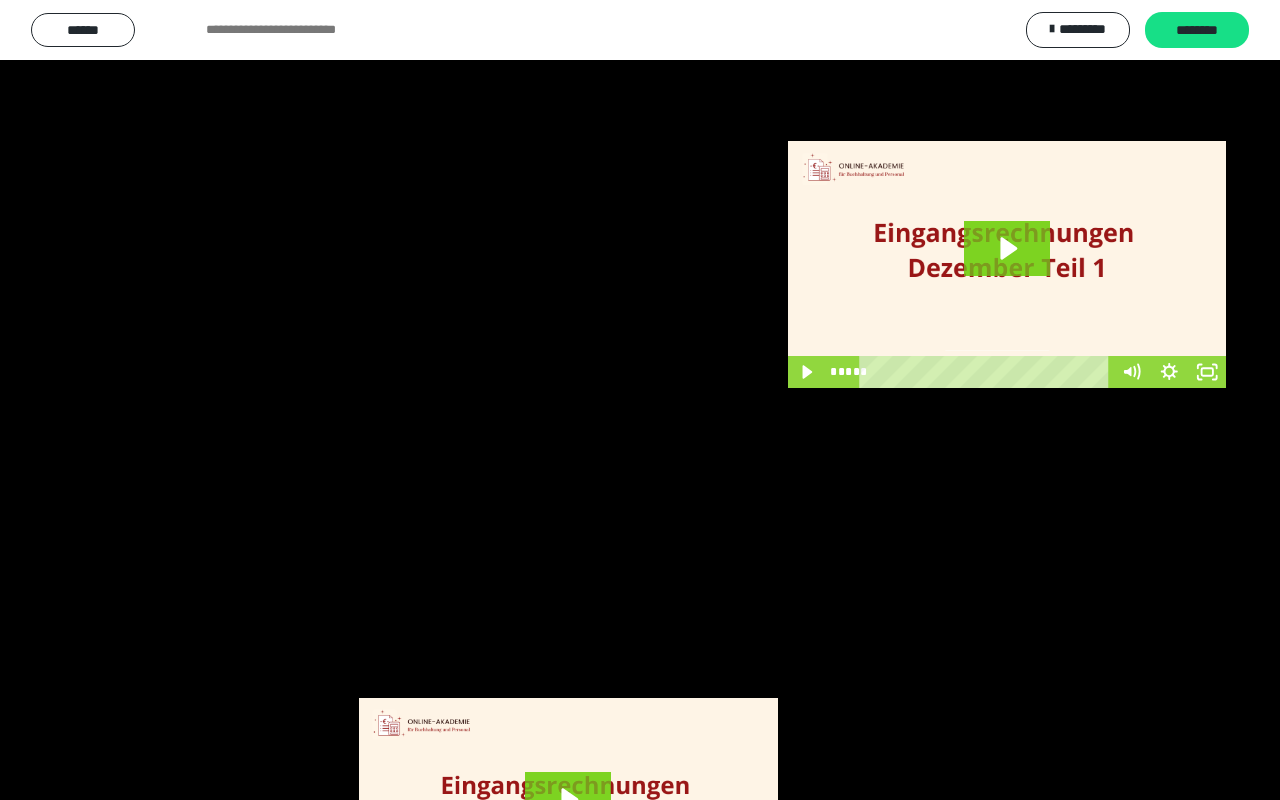 click at bounding box center (640, 400) 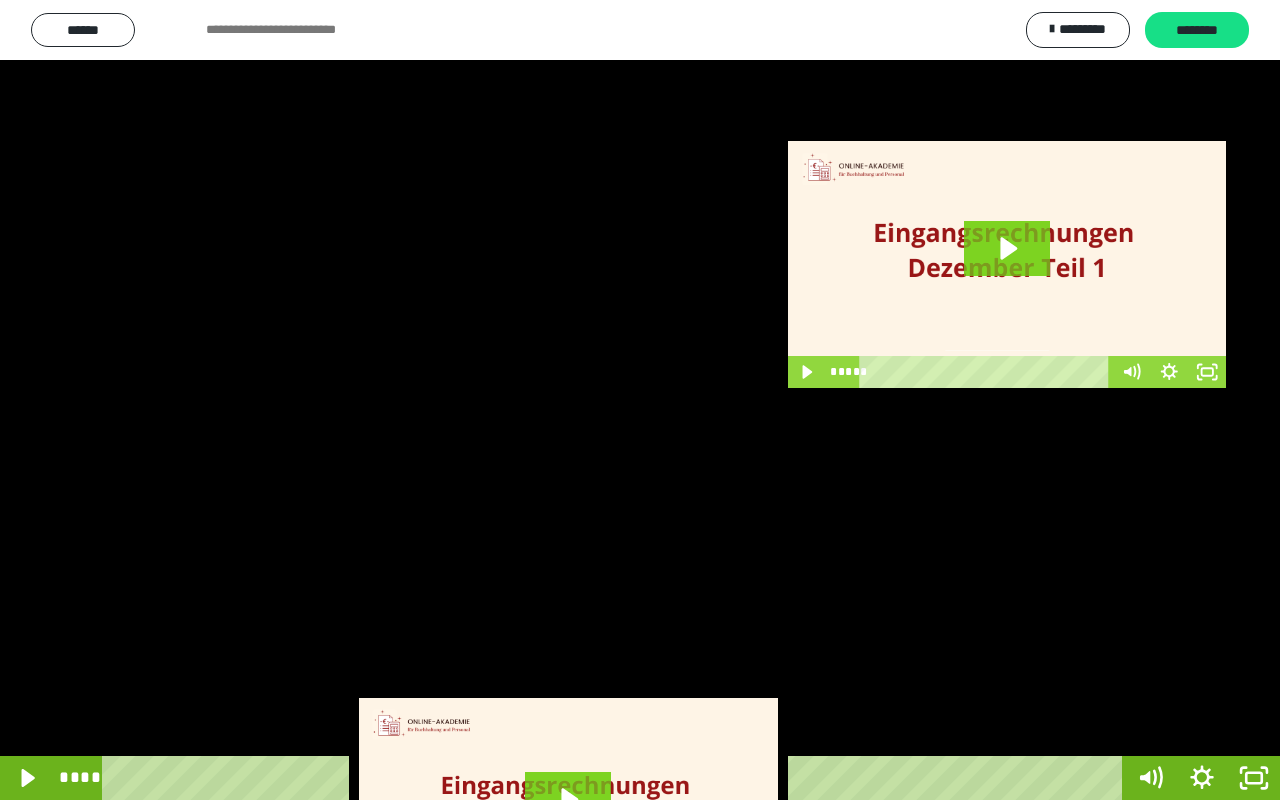 click at bounding box center [640, 400] 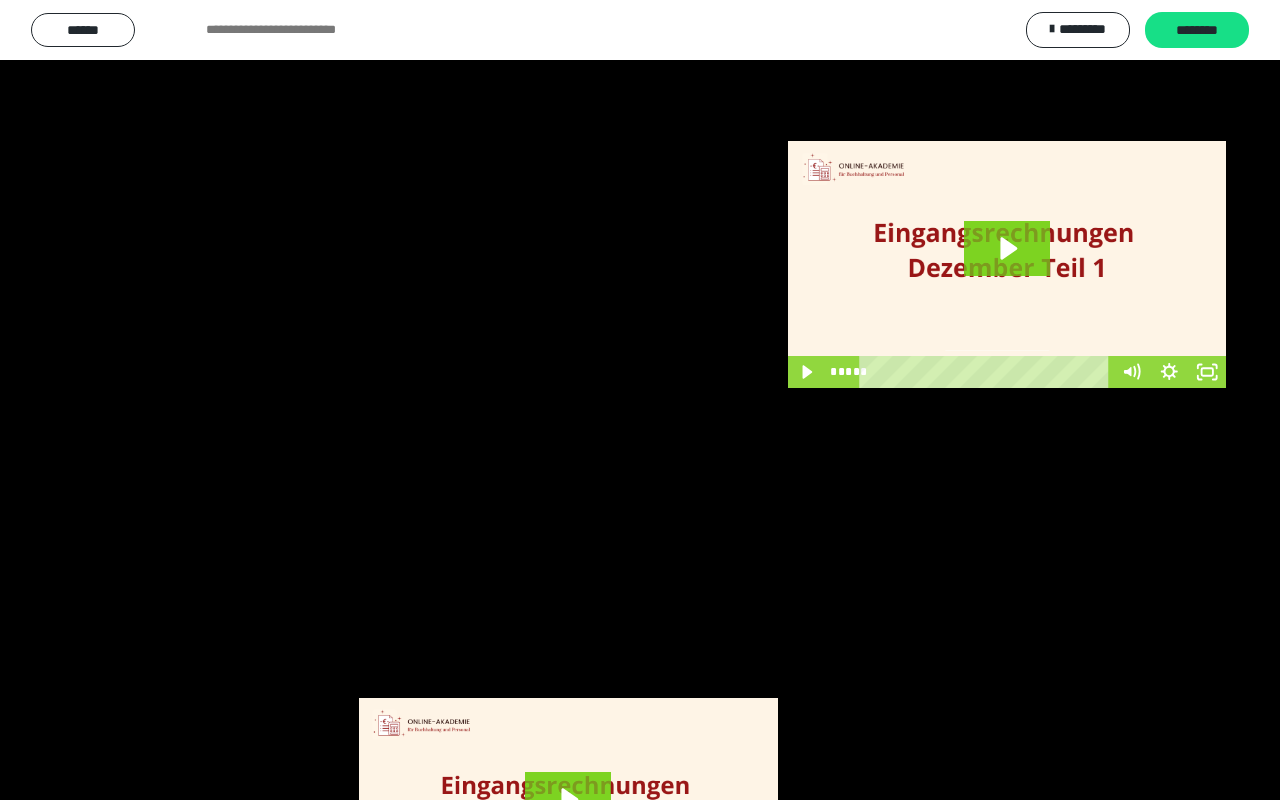 click at bounding box center [640, 400] 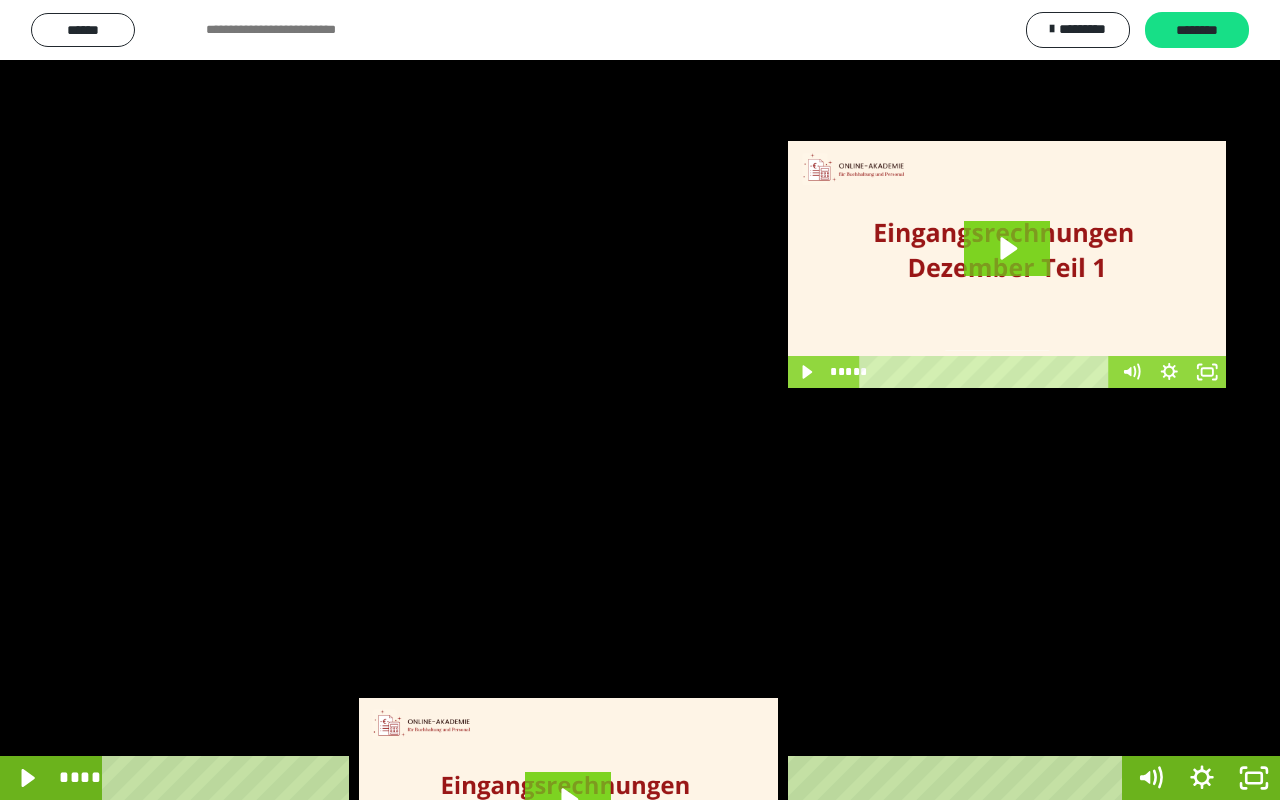 click at bounding box center [640, 400] 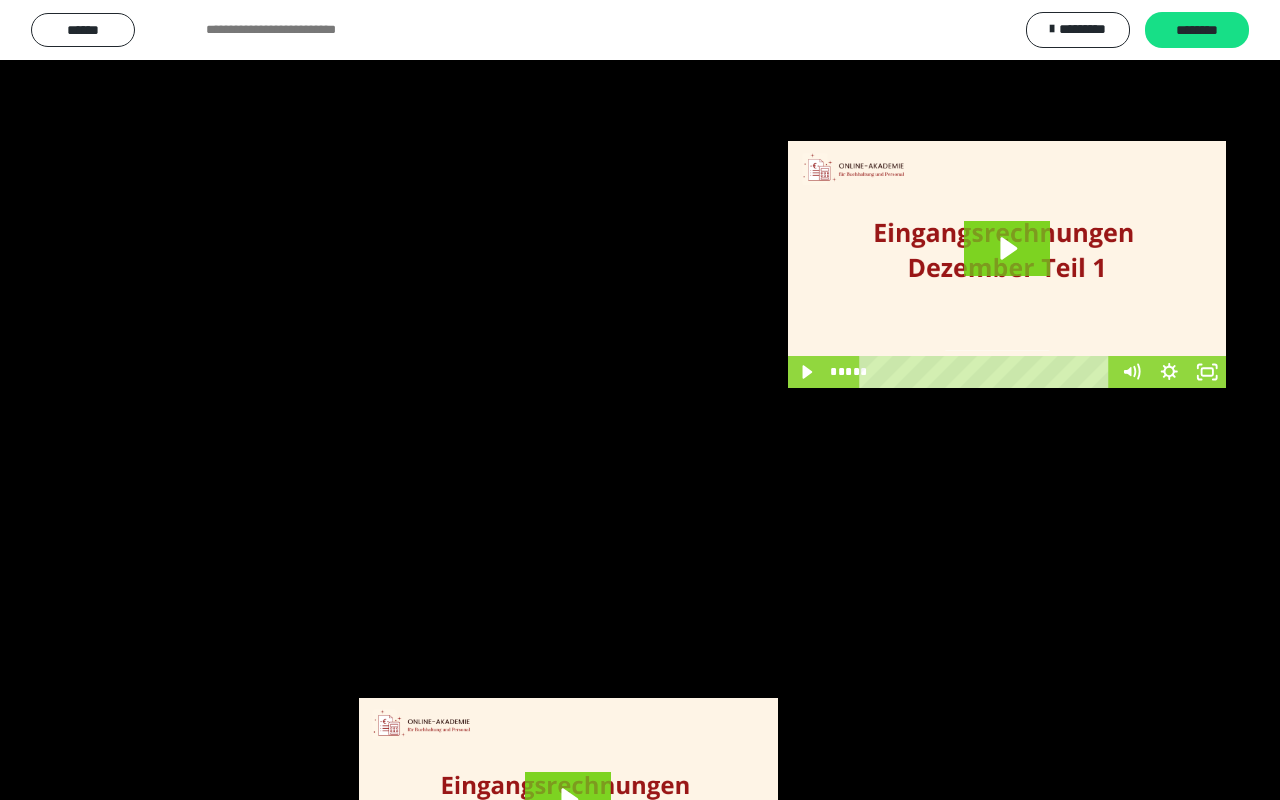 click at bounding box center (640, 400) 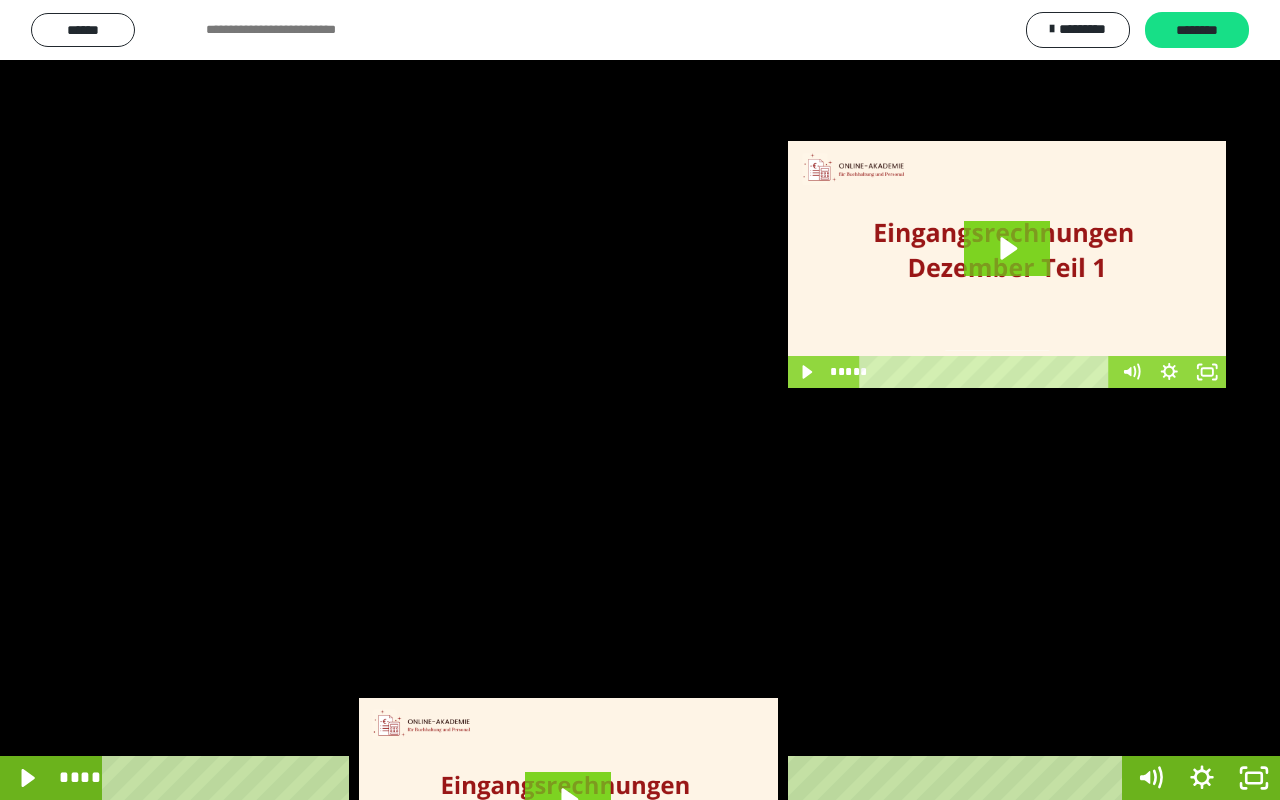 click at bounding box center [640, 400] 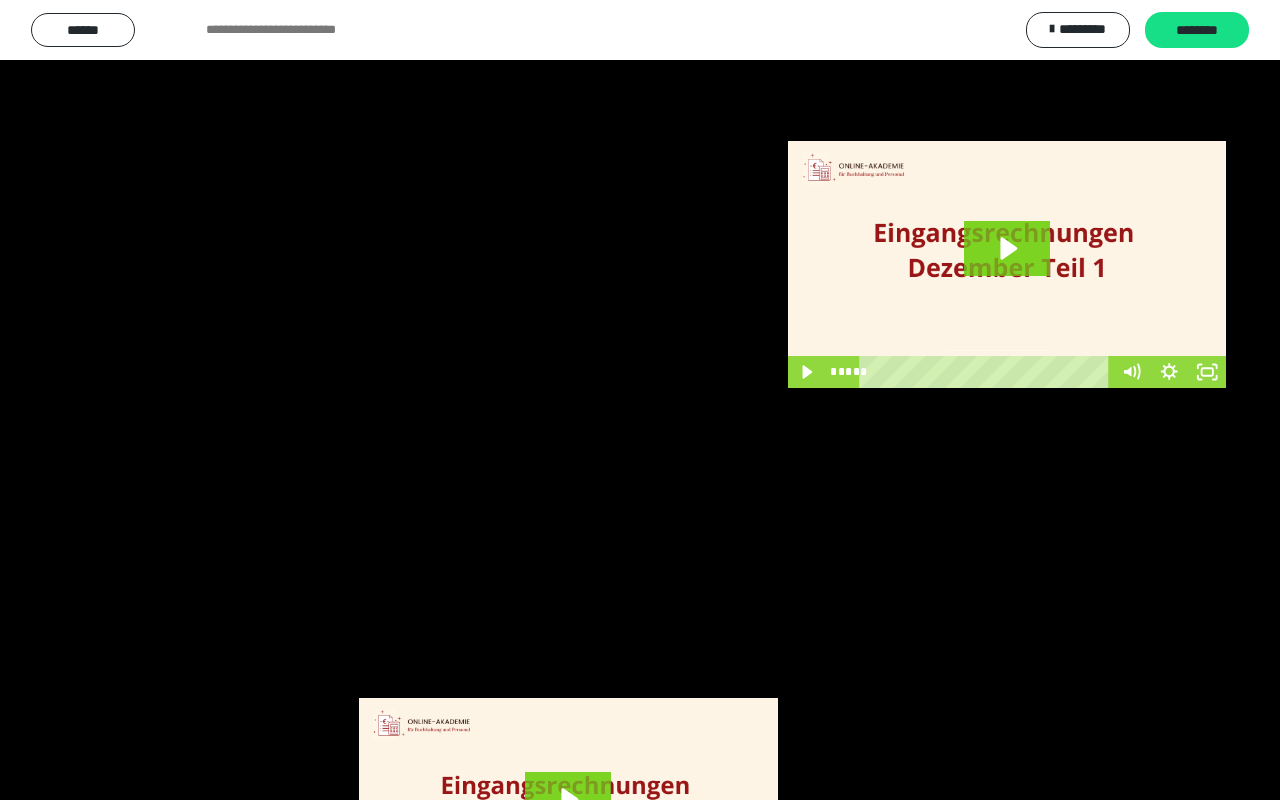 click at bounding box center [640, 400] 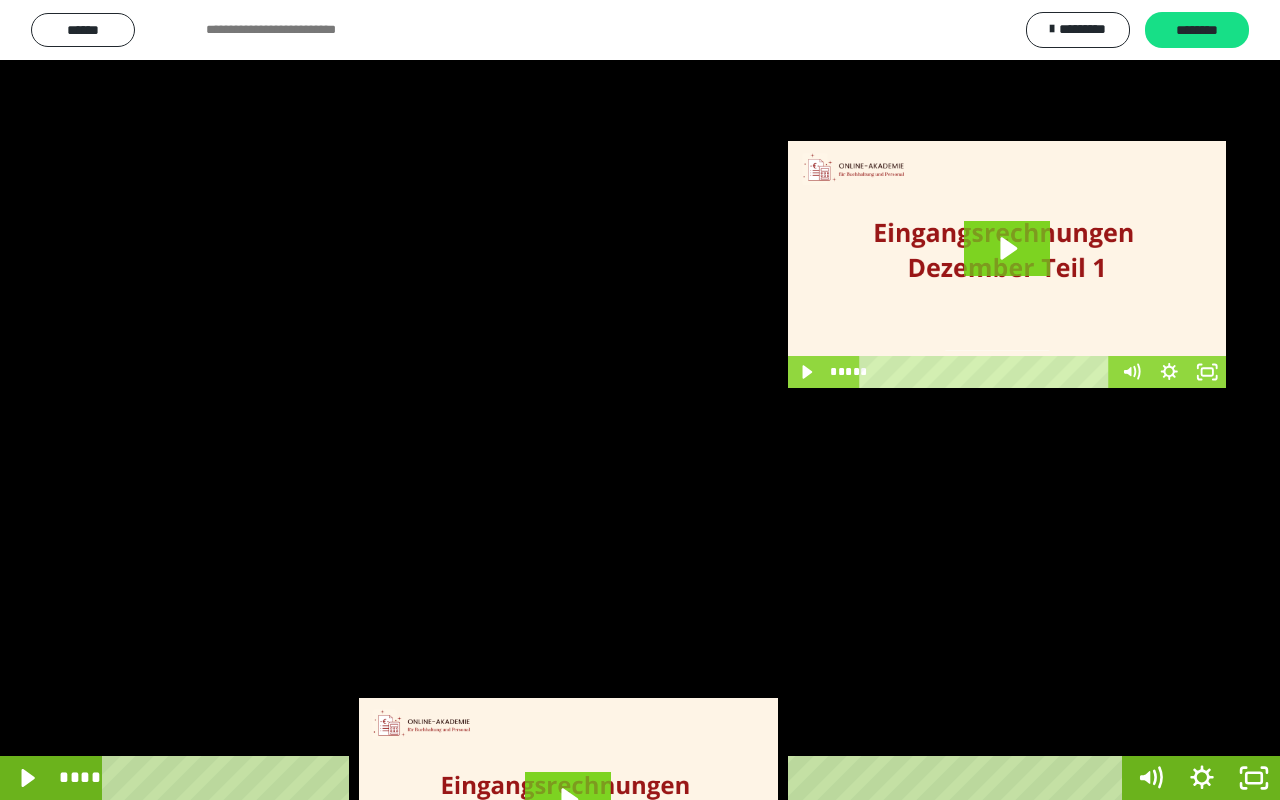 click at bounding box center [640, 400] 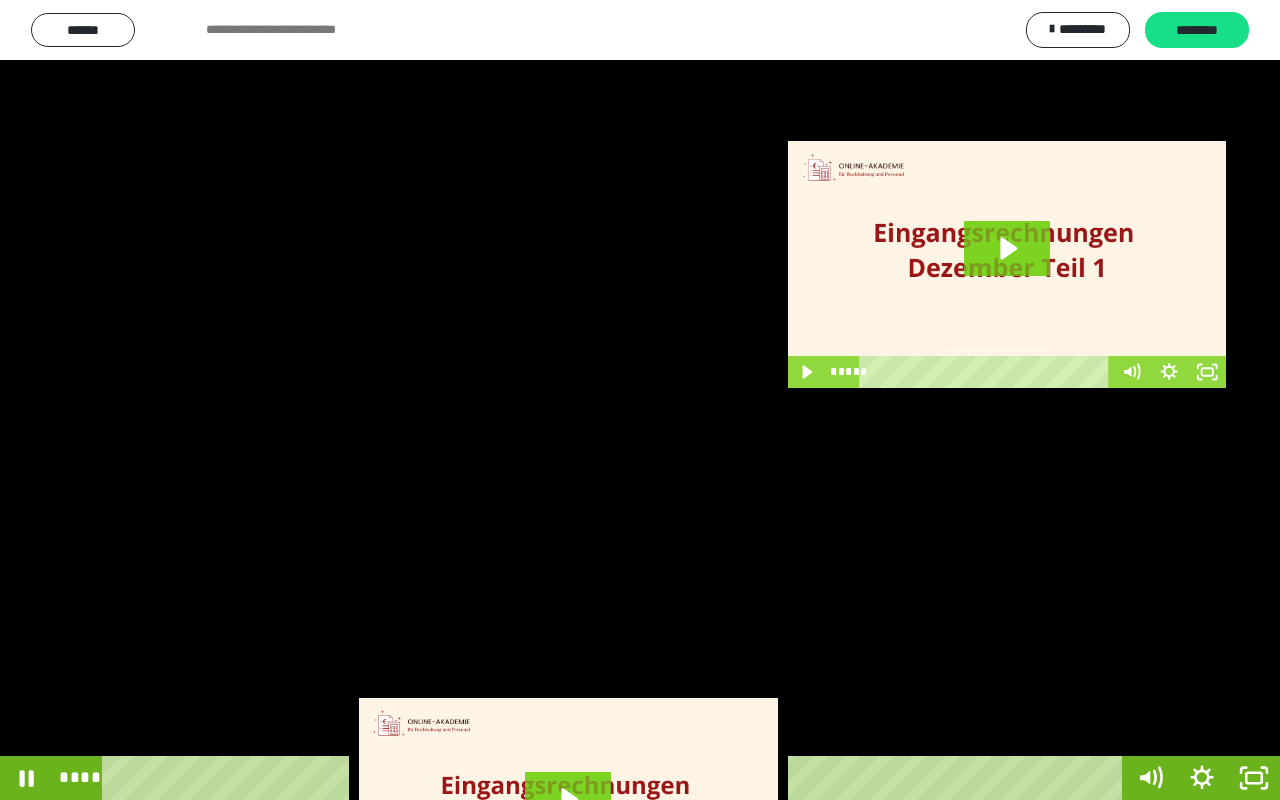 click at bounding box center (640, 400) 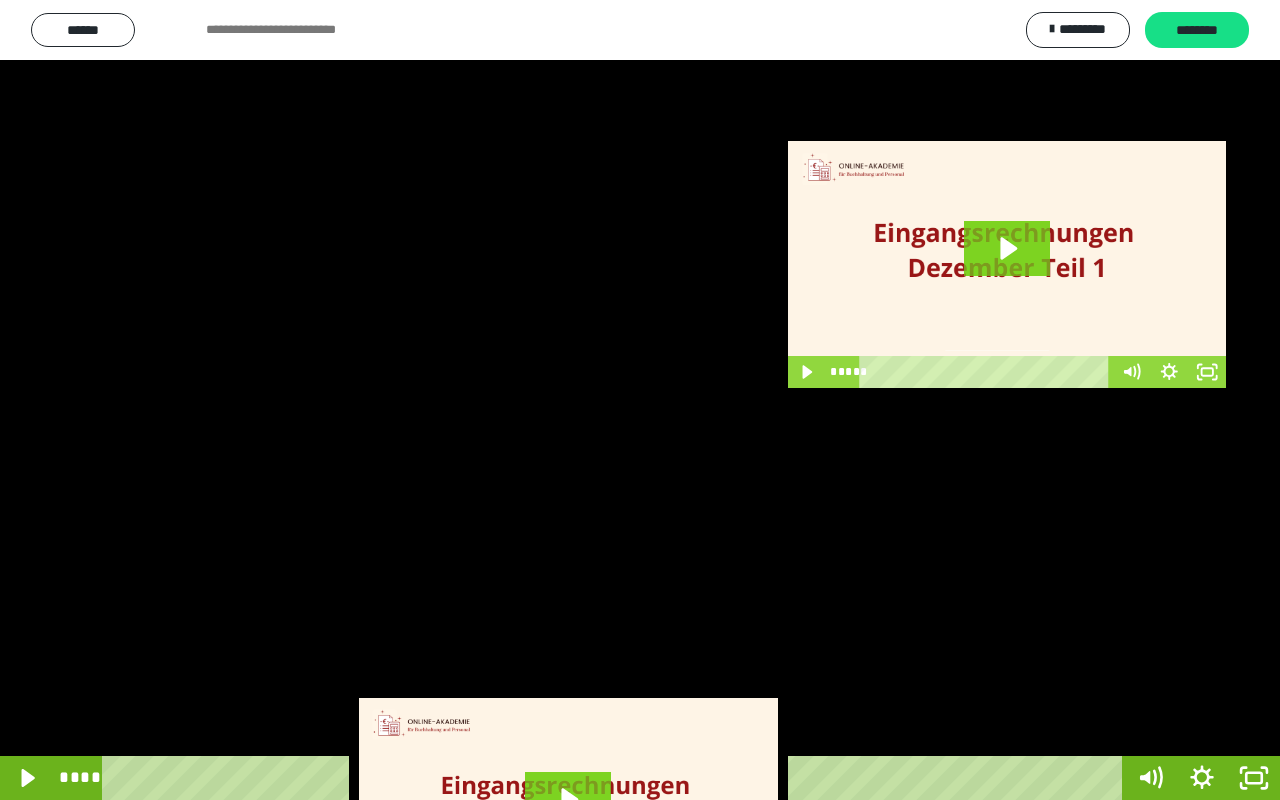 click at bounding box center [640, 400] 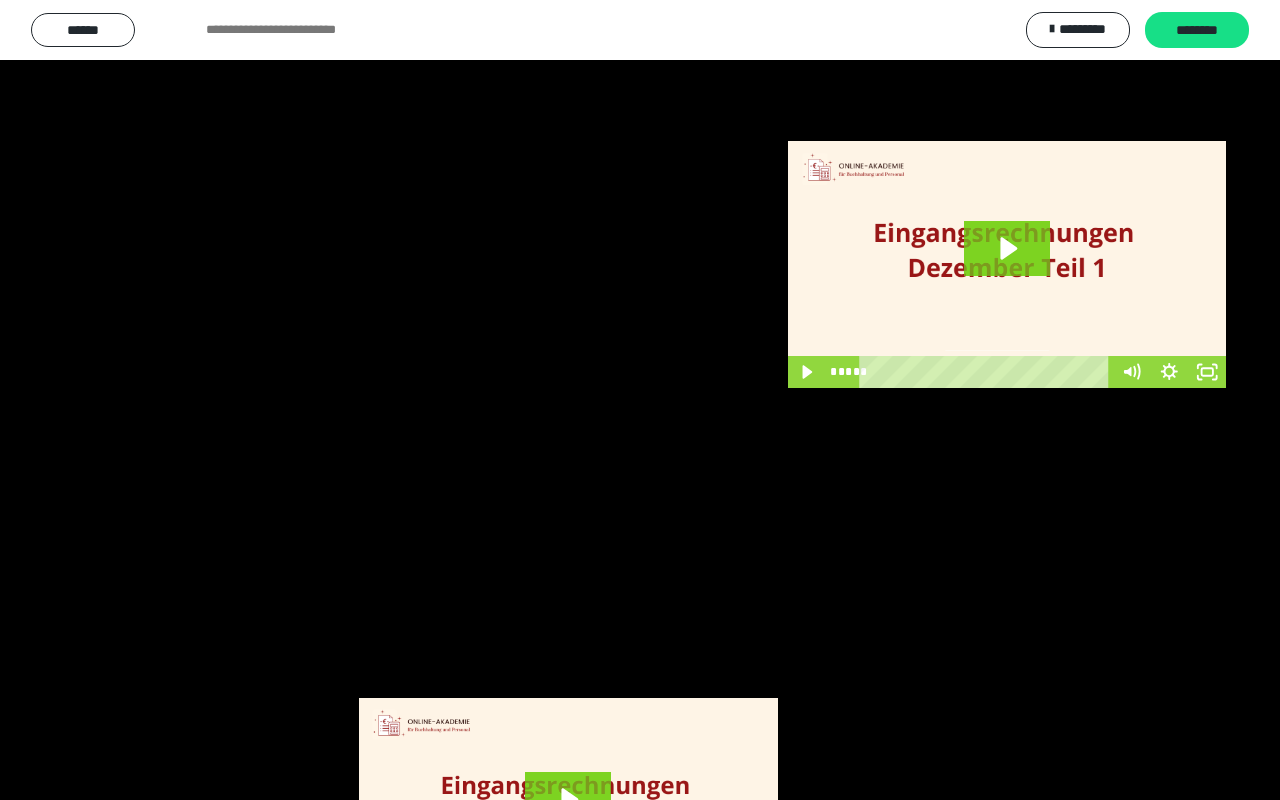 click at bounding box center [640, 400] 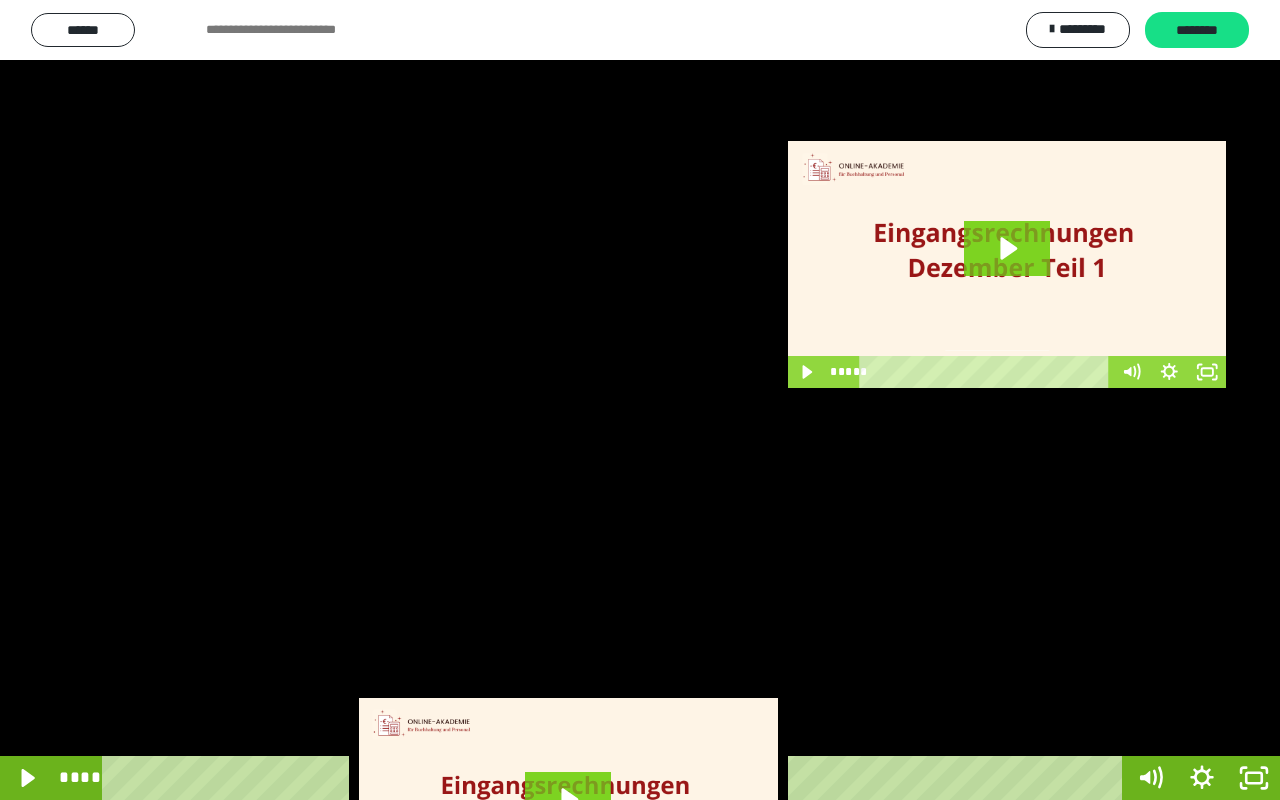 click at bounding box center [640, 400] 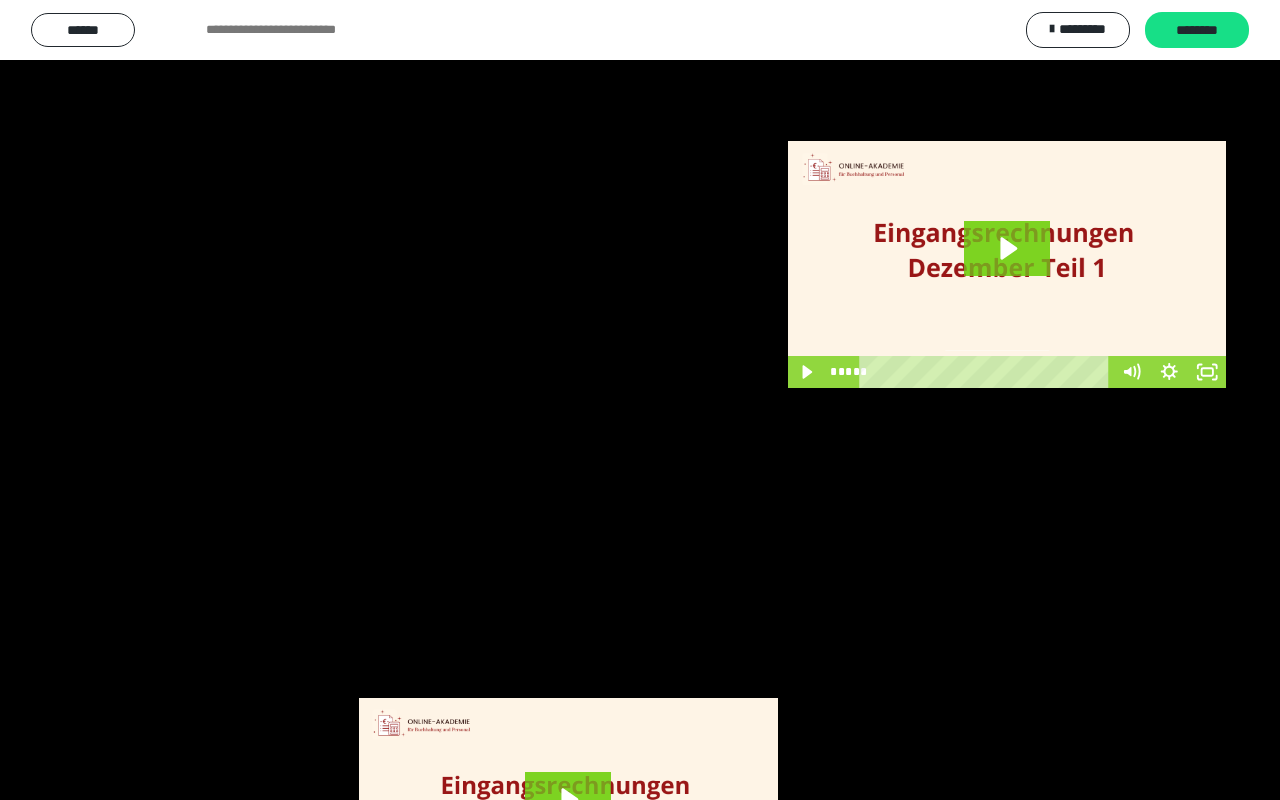 click at bounding box center (640, 400) 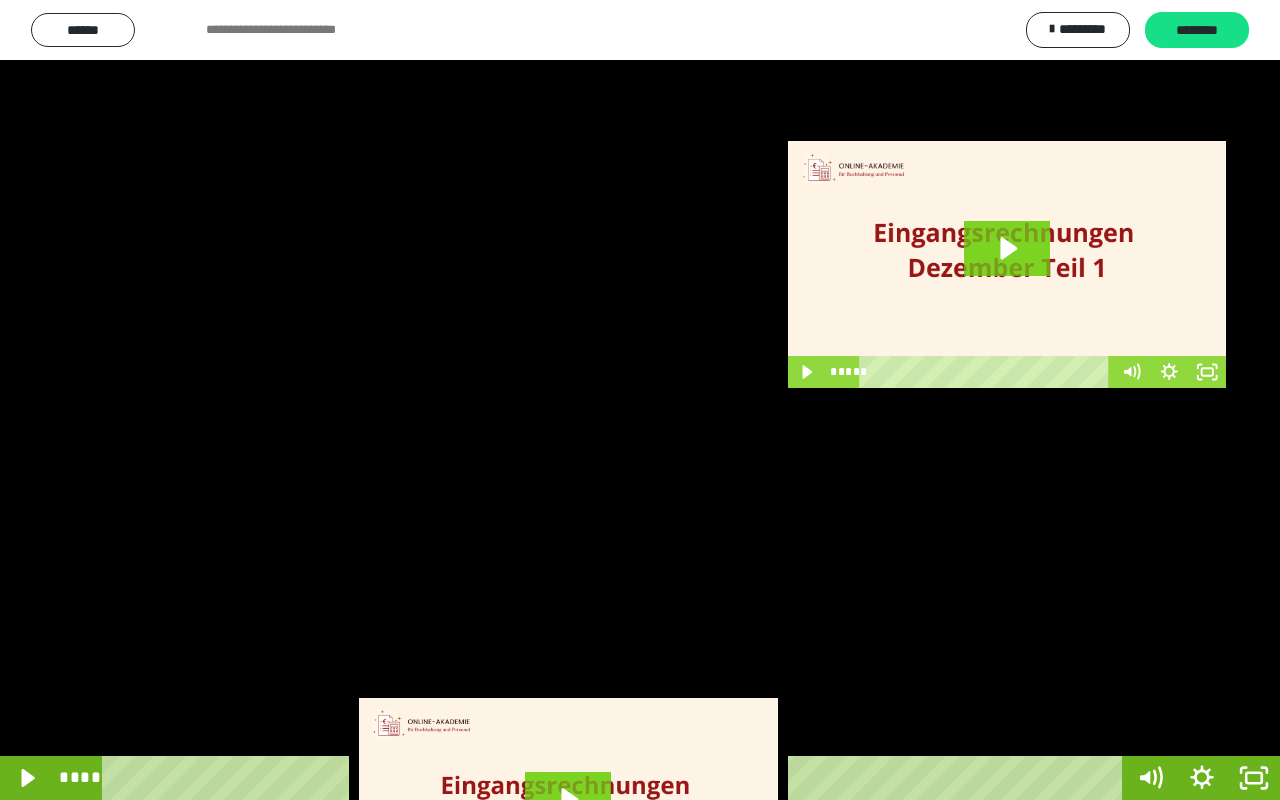 click at bounding box center [640, 400] 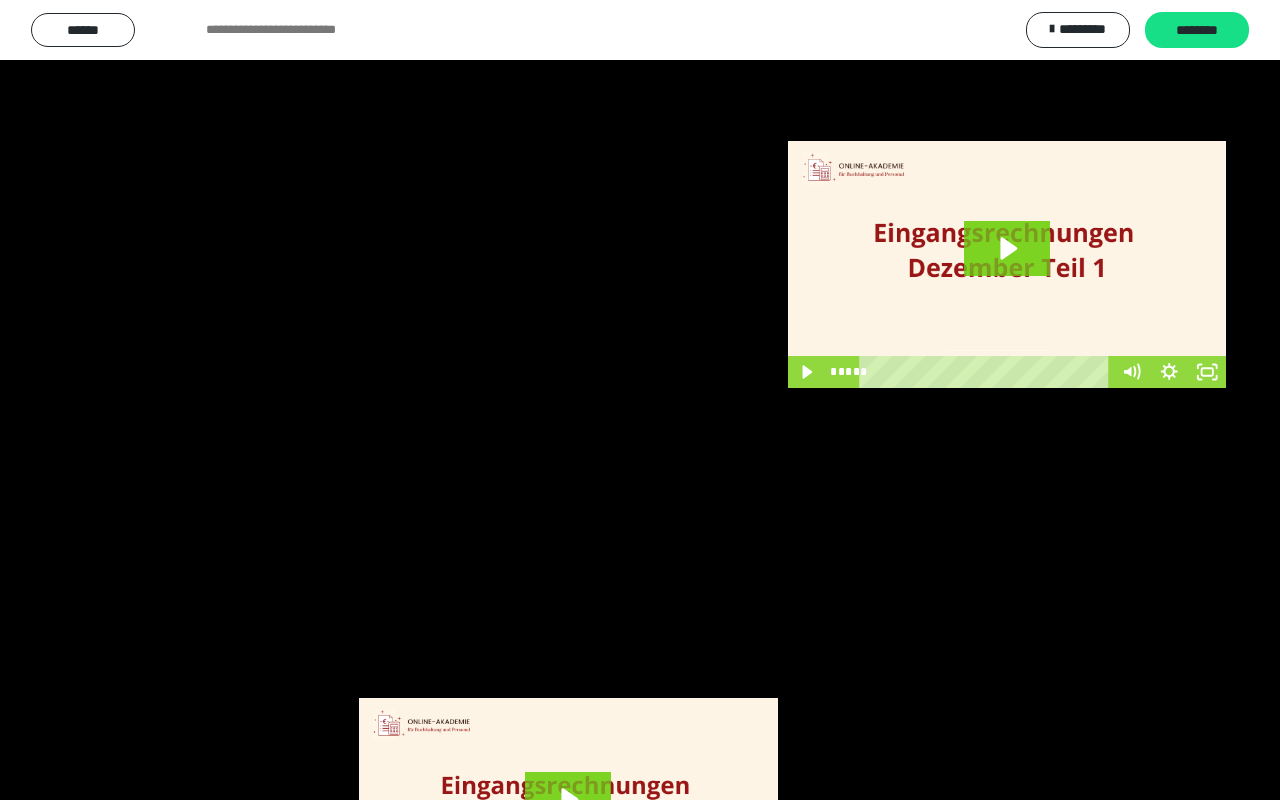 click at bounding box center (640, 400) 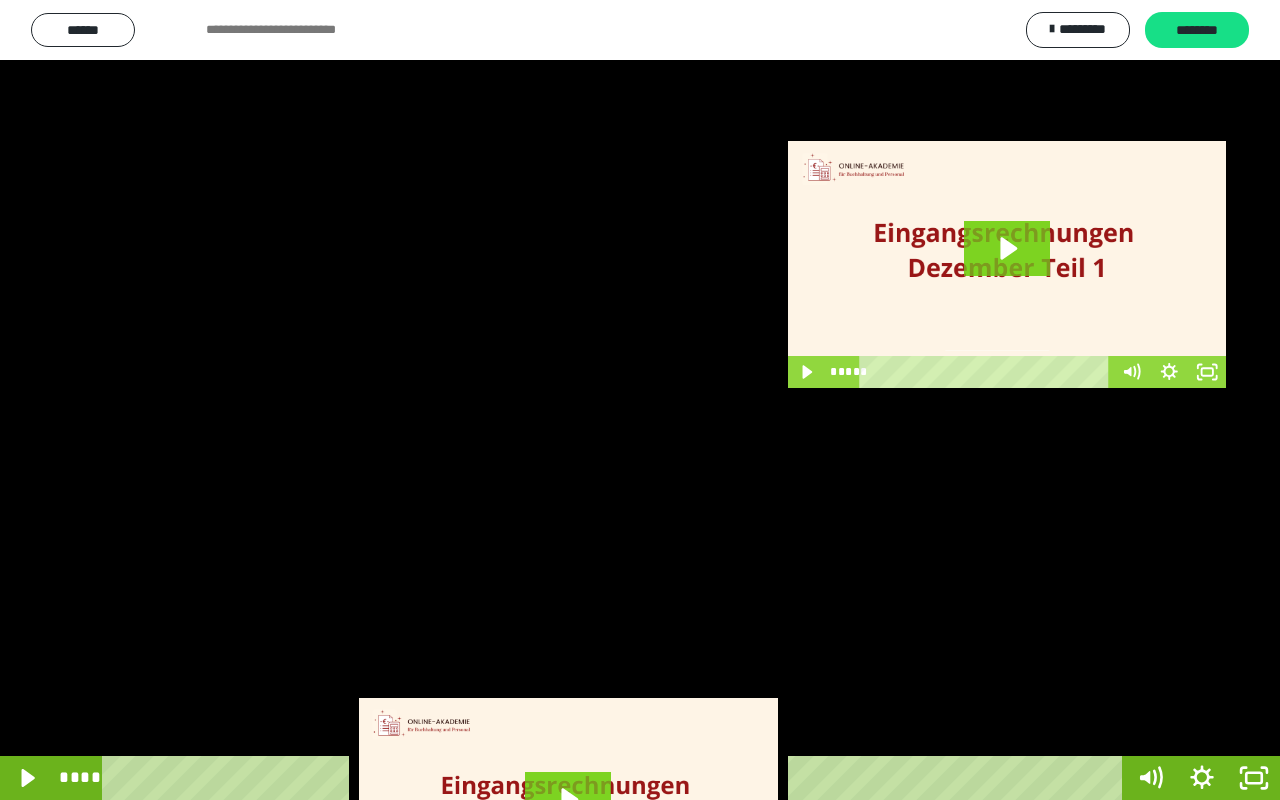 click at bounding box center [640, 400] 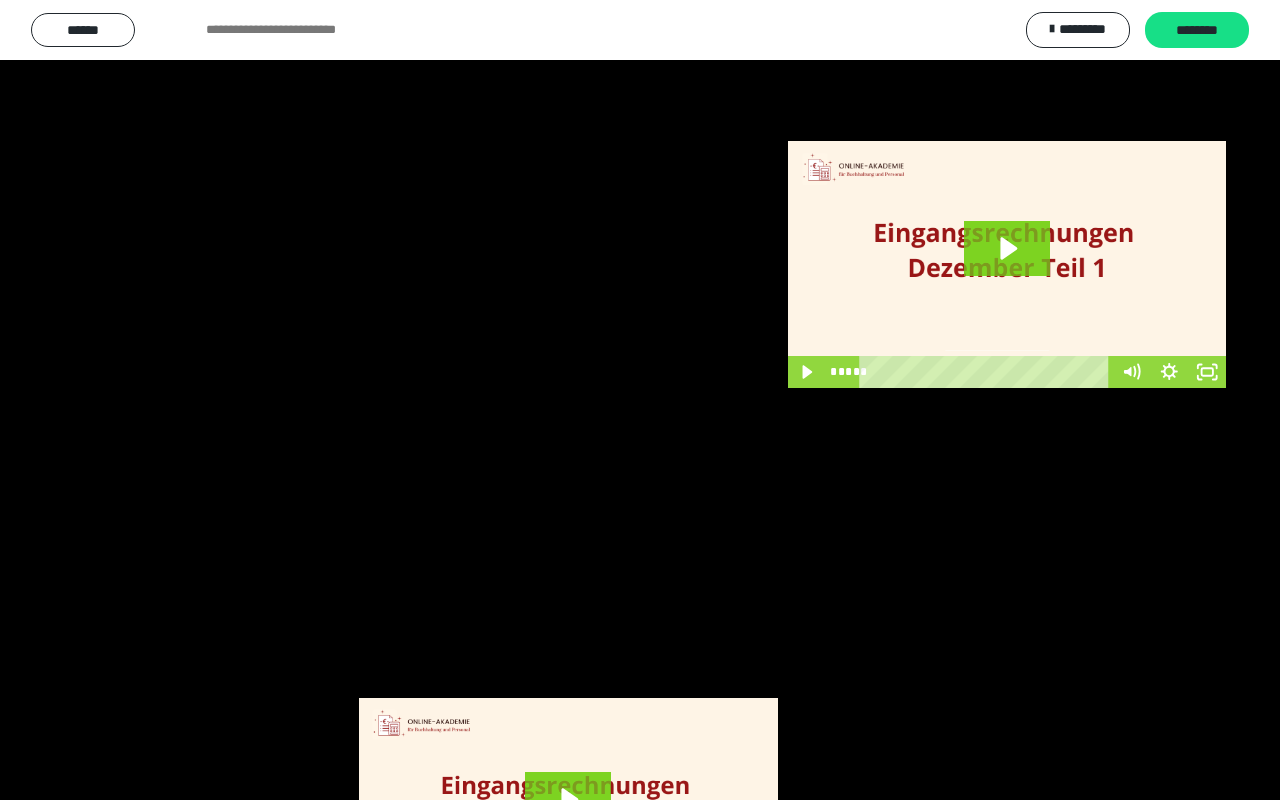 click at bounding box center [640, 400] 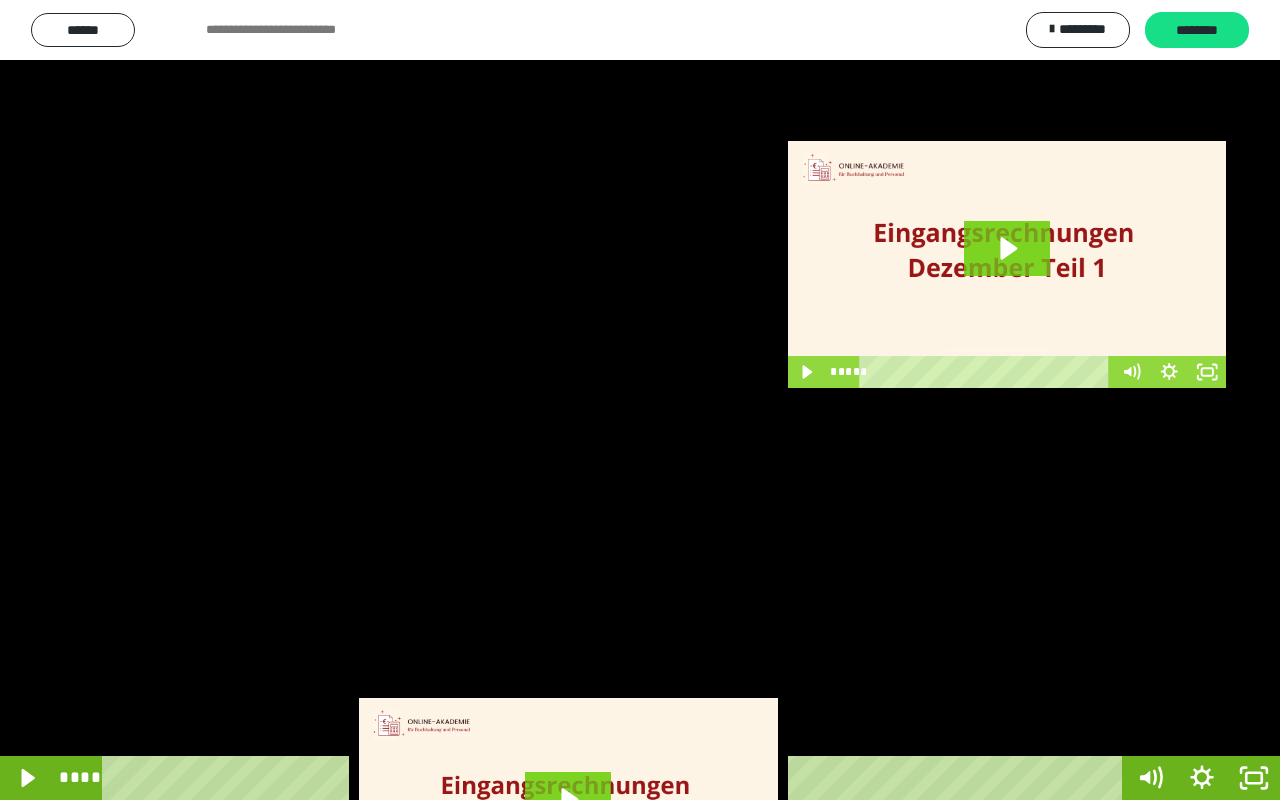 click at bounding box center [640, 400] 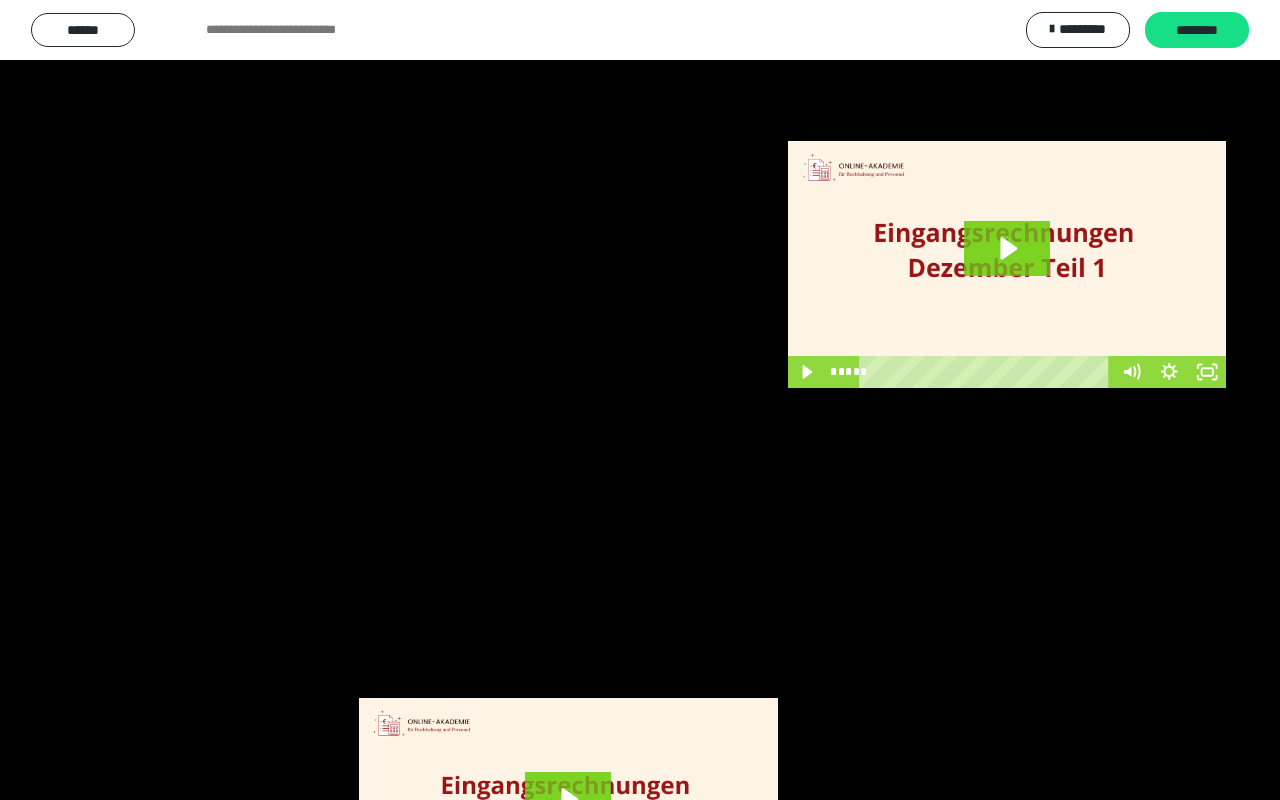 click at bounding box center (640, 400) 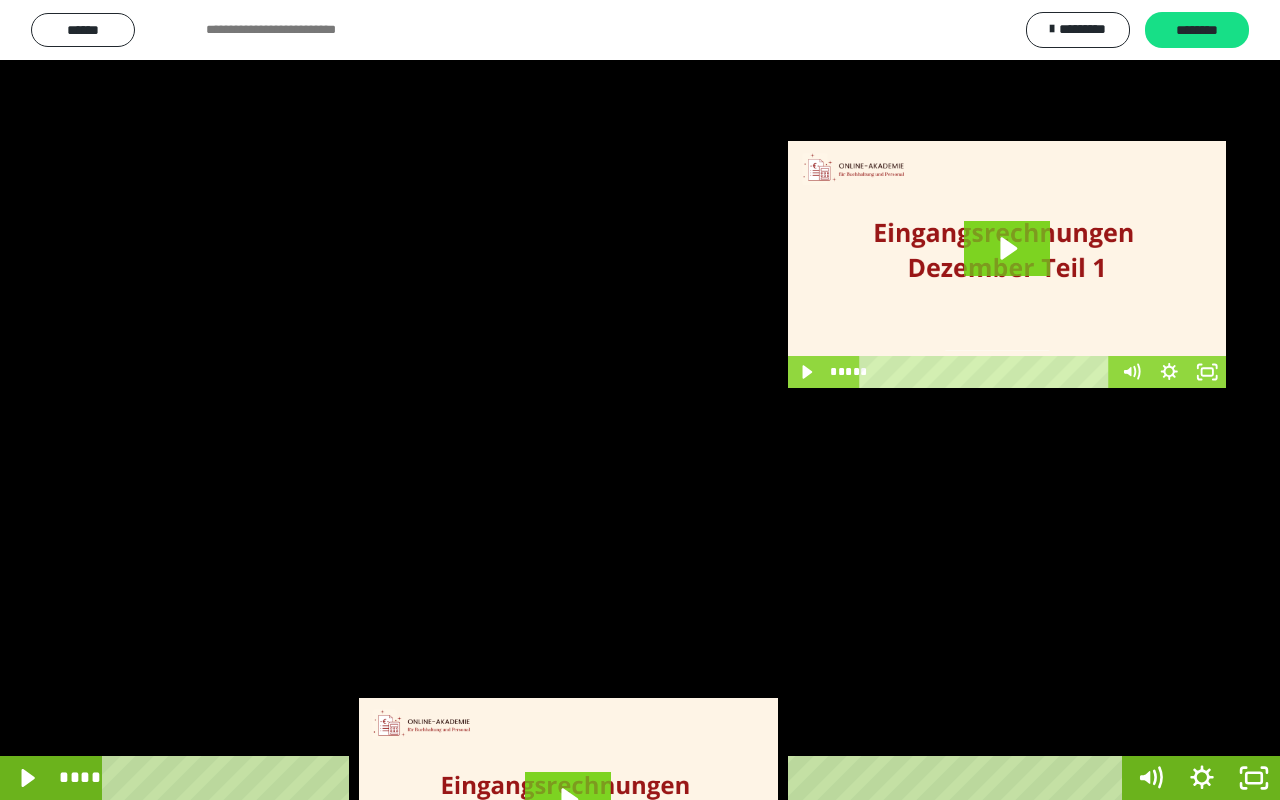 click at bounding box center (640, 400) 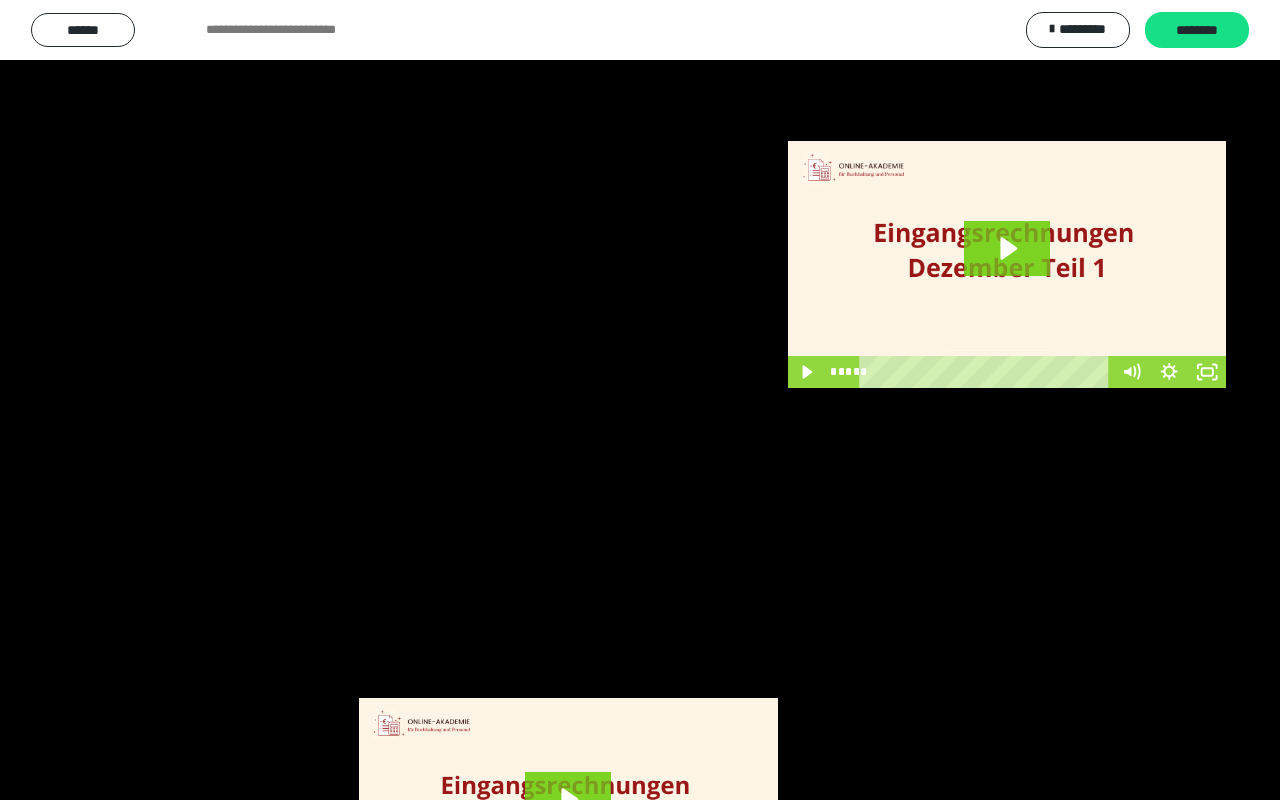 click at bounding box center [640, 400] 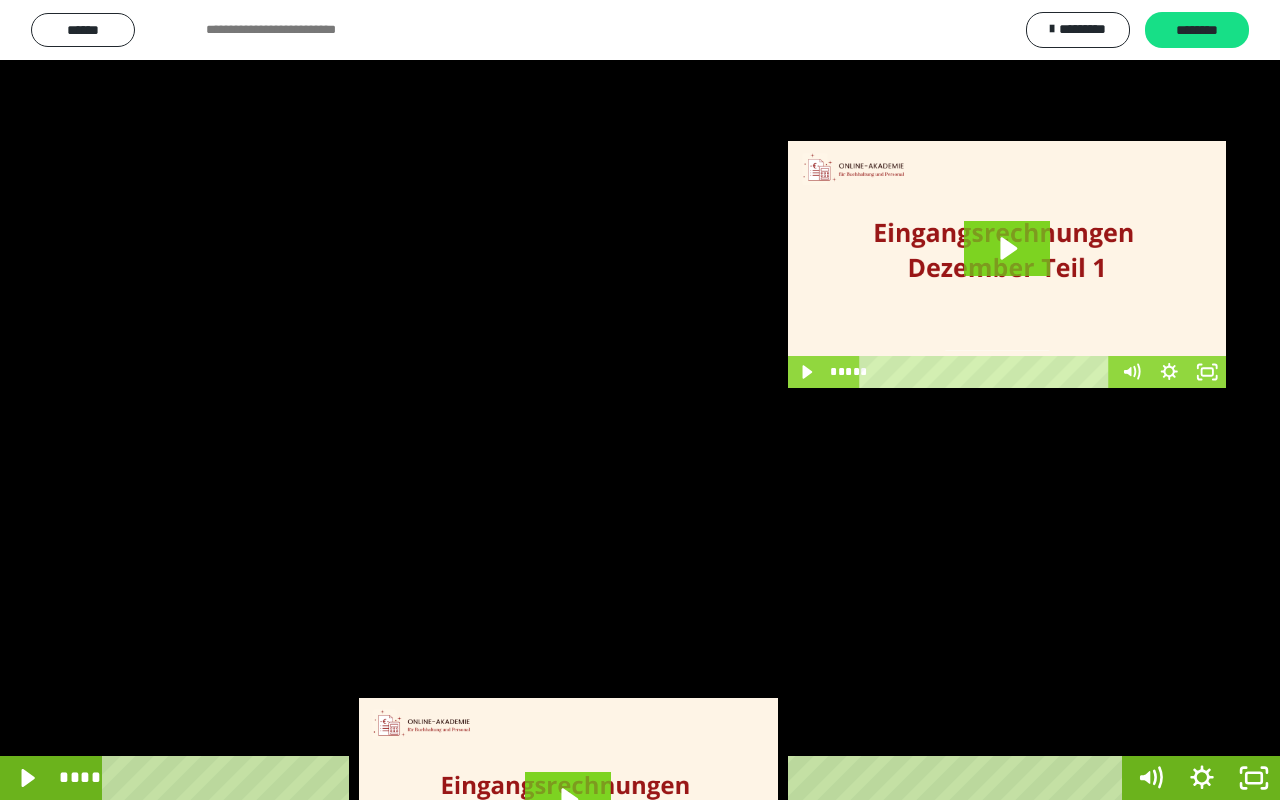 click at bounding box center (640, 400) 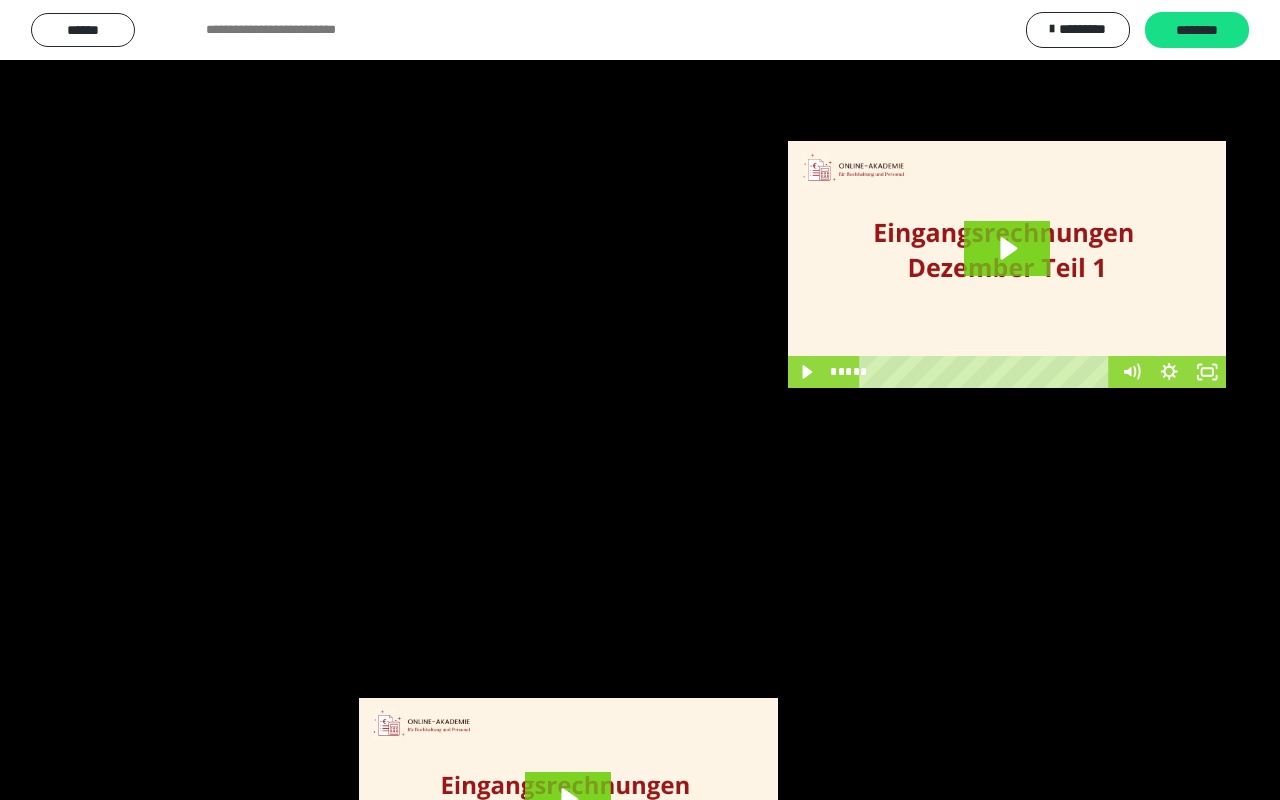 click at bounding box center [640, 400] 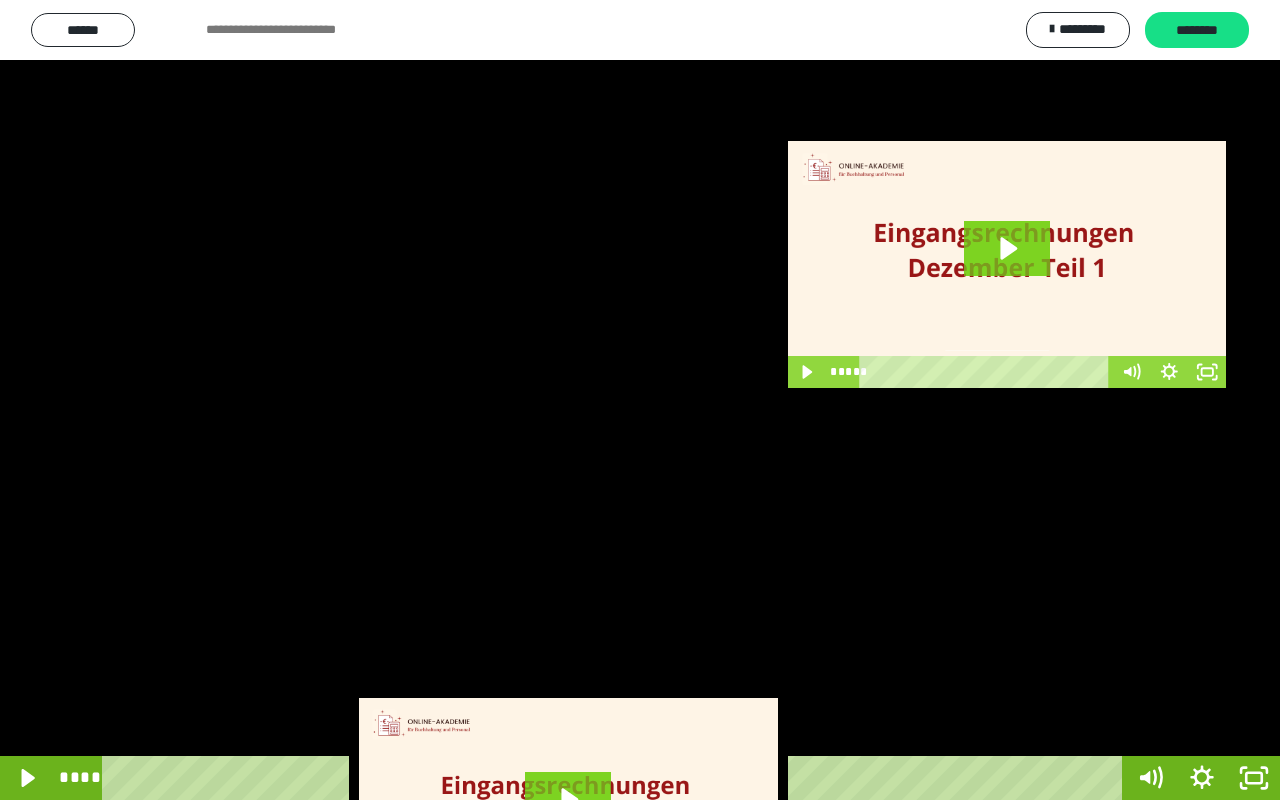 click at bounding box center [640, 400] 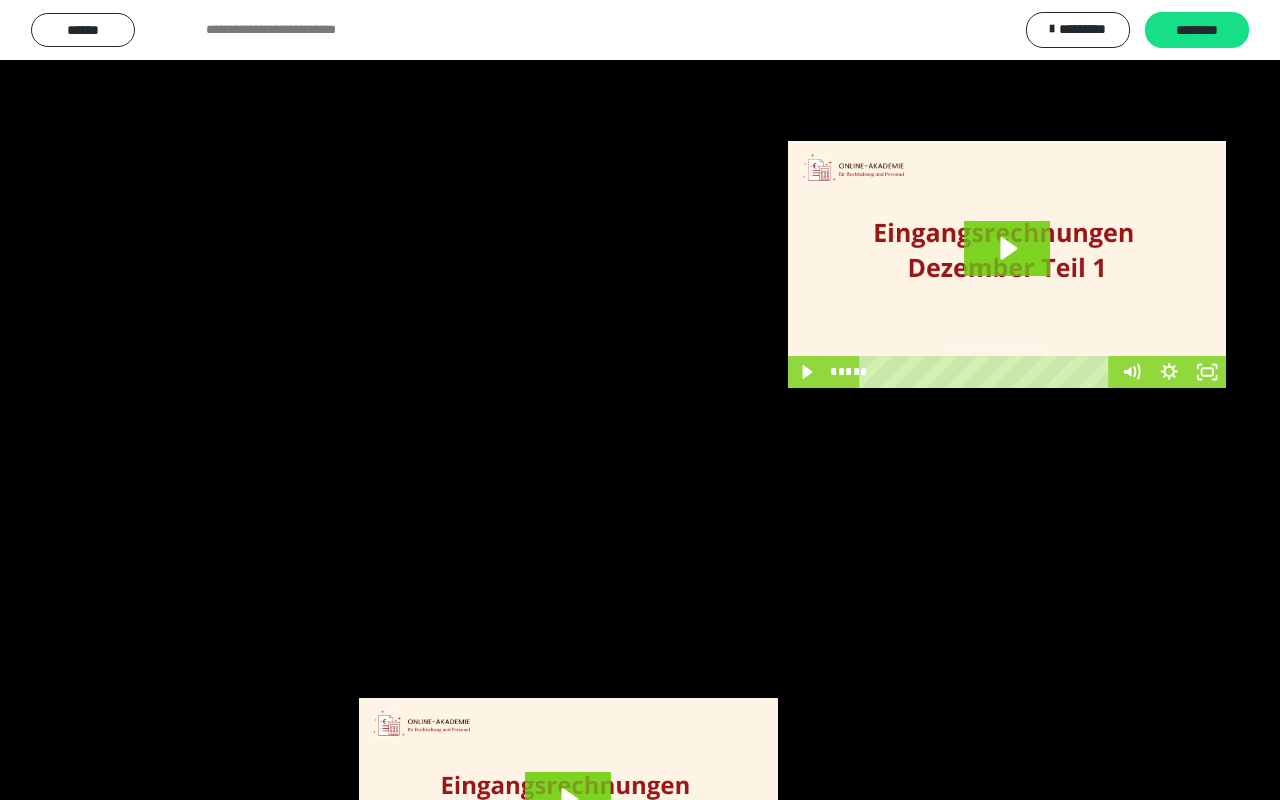 click at bounding box center [640, 400] 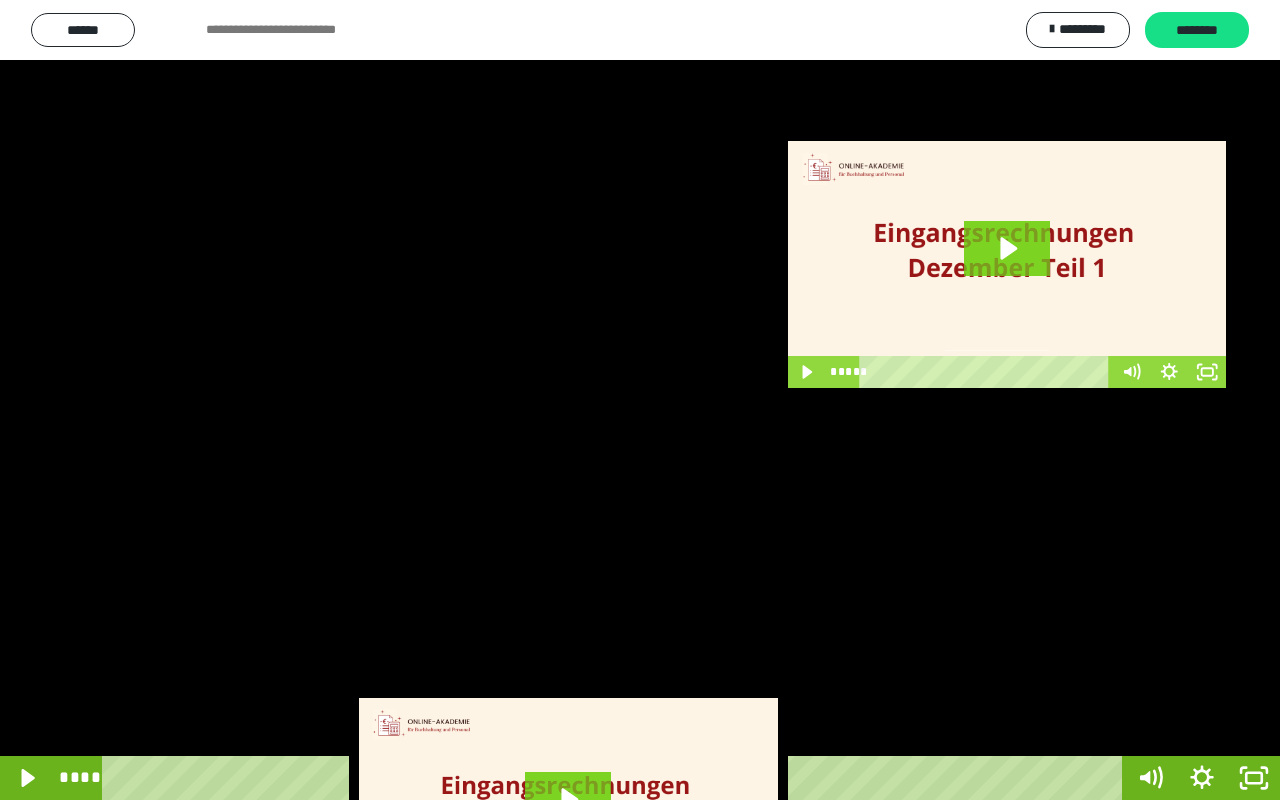 click at bounding box center [640, 400] 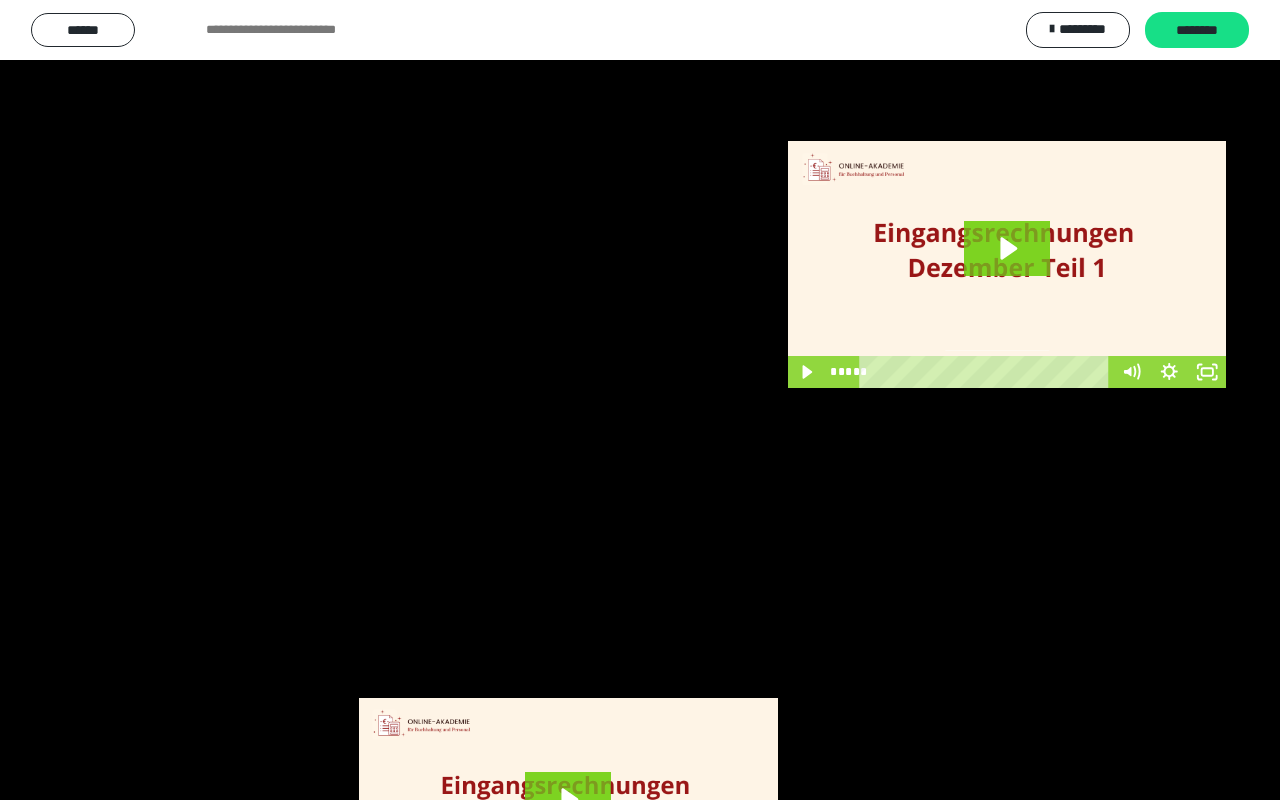 click at bounding box center [640, 400] 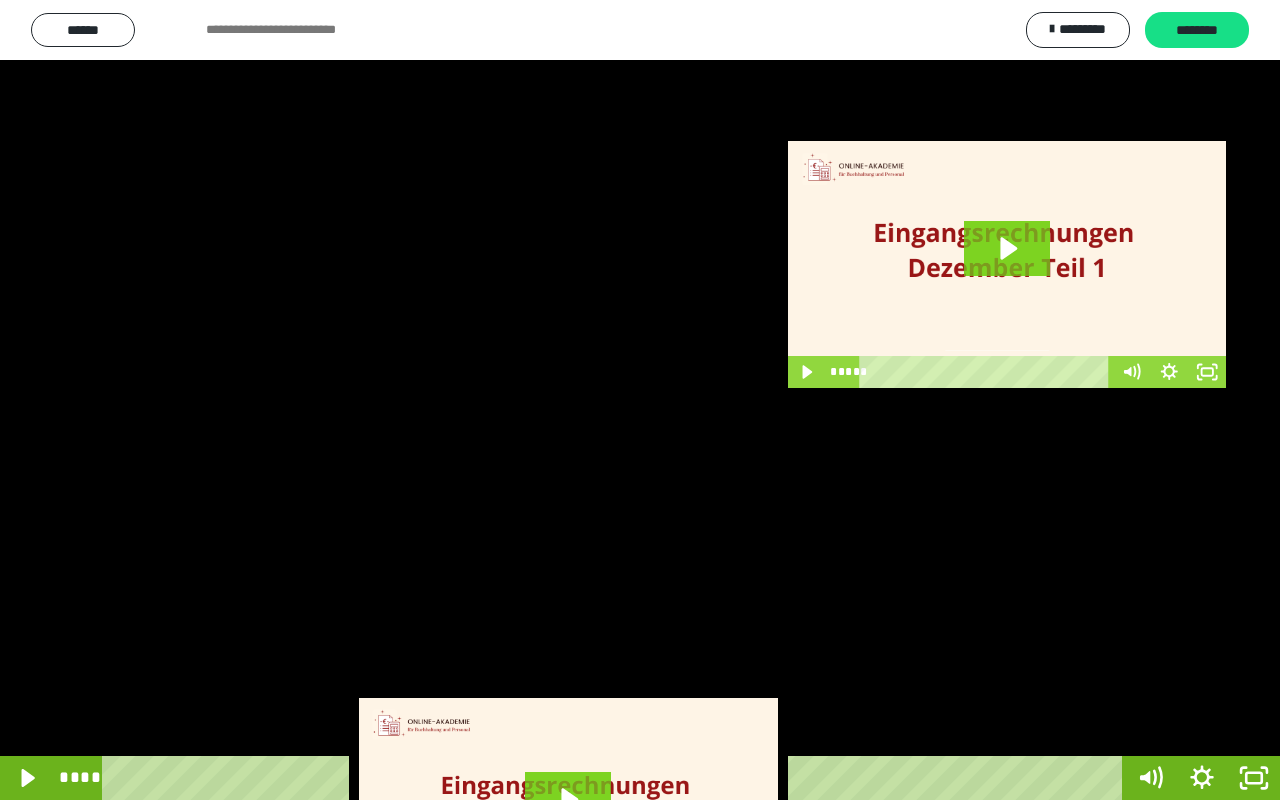 click at bounding box center [640, 400] 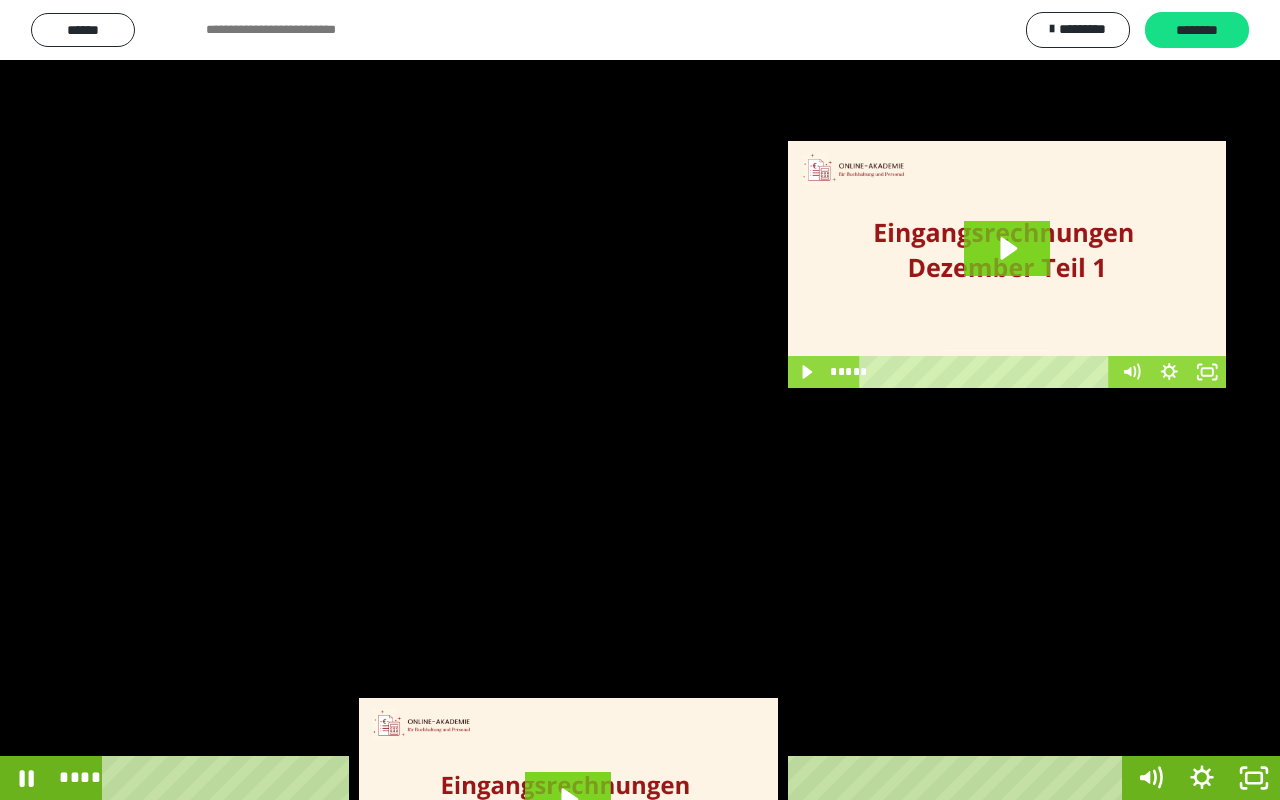 click at bounding box center [640, 400] 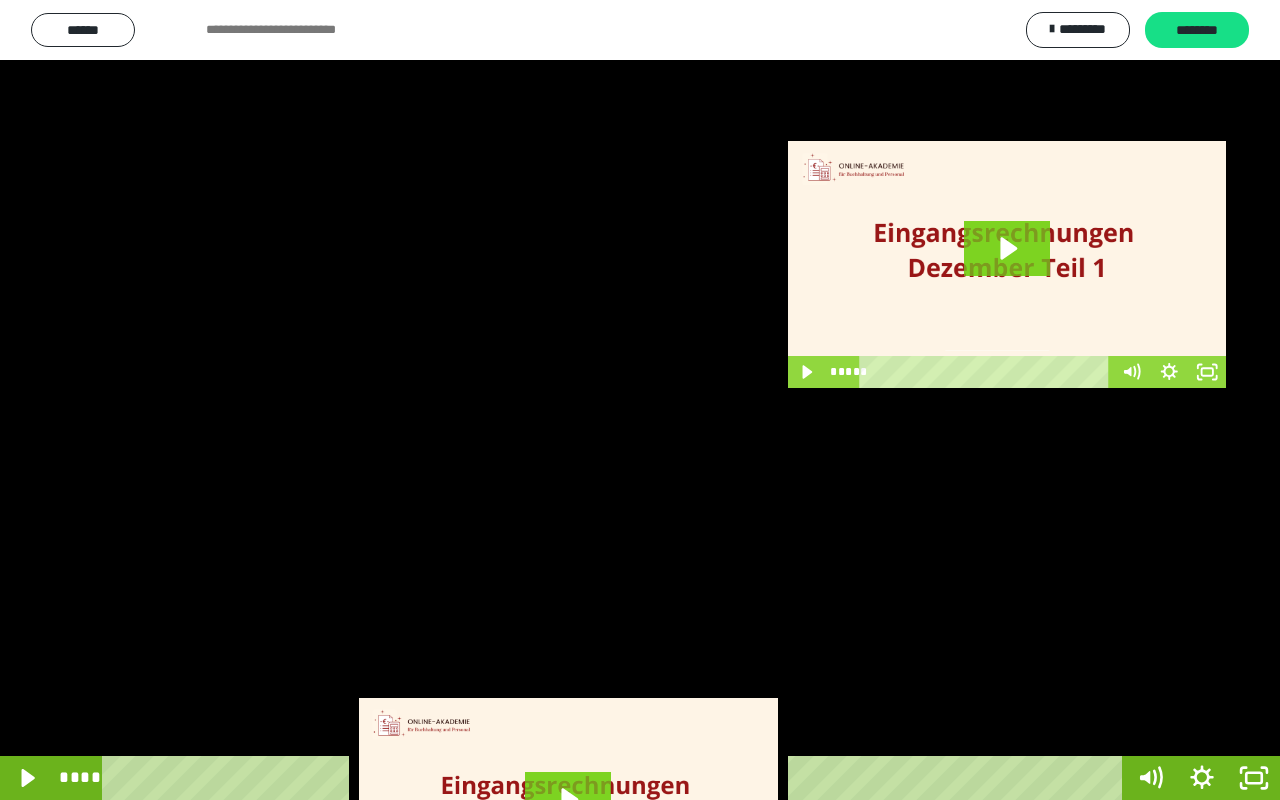 click at bounding box center (640, 400) 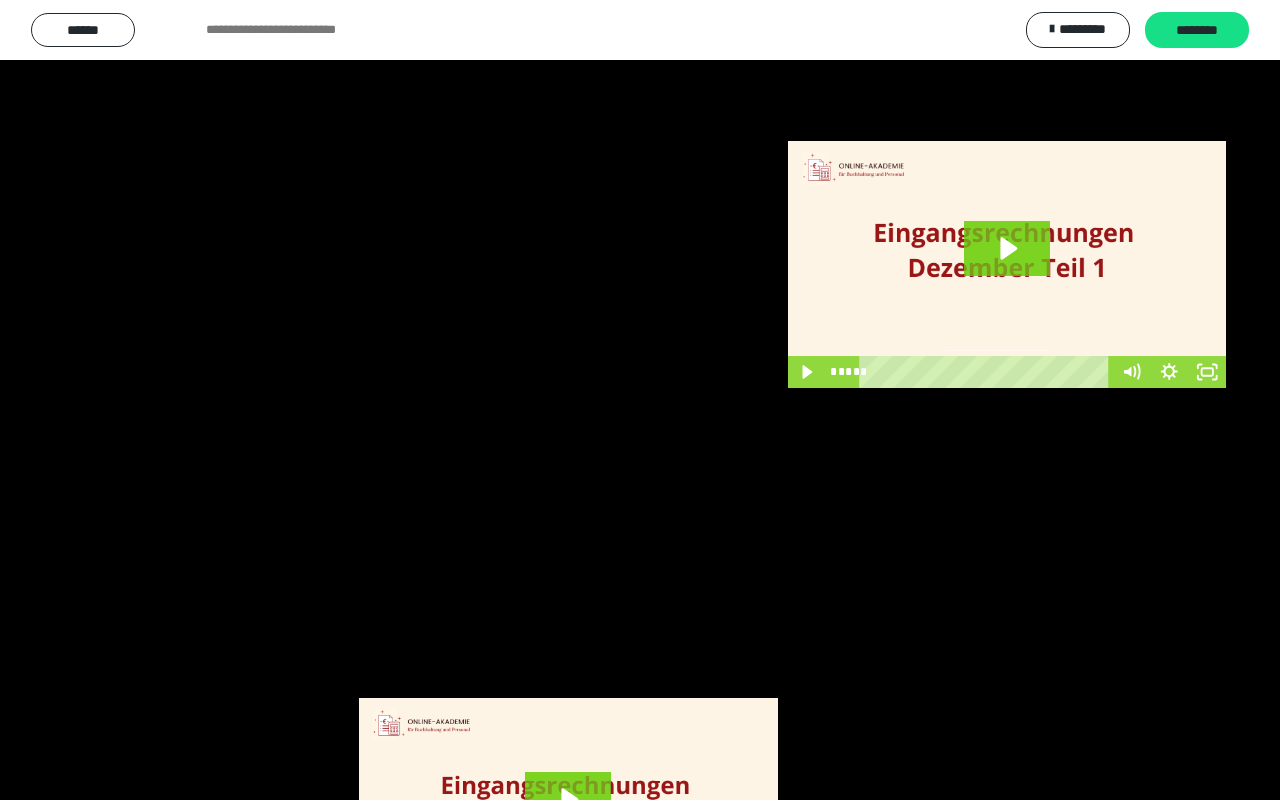 click at bounding box center [640, 400] 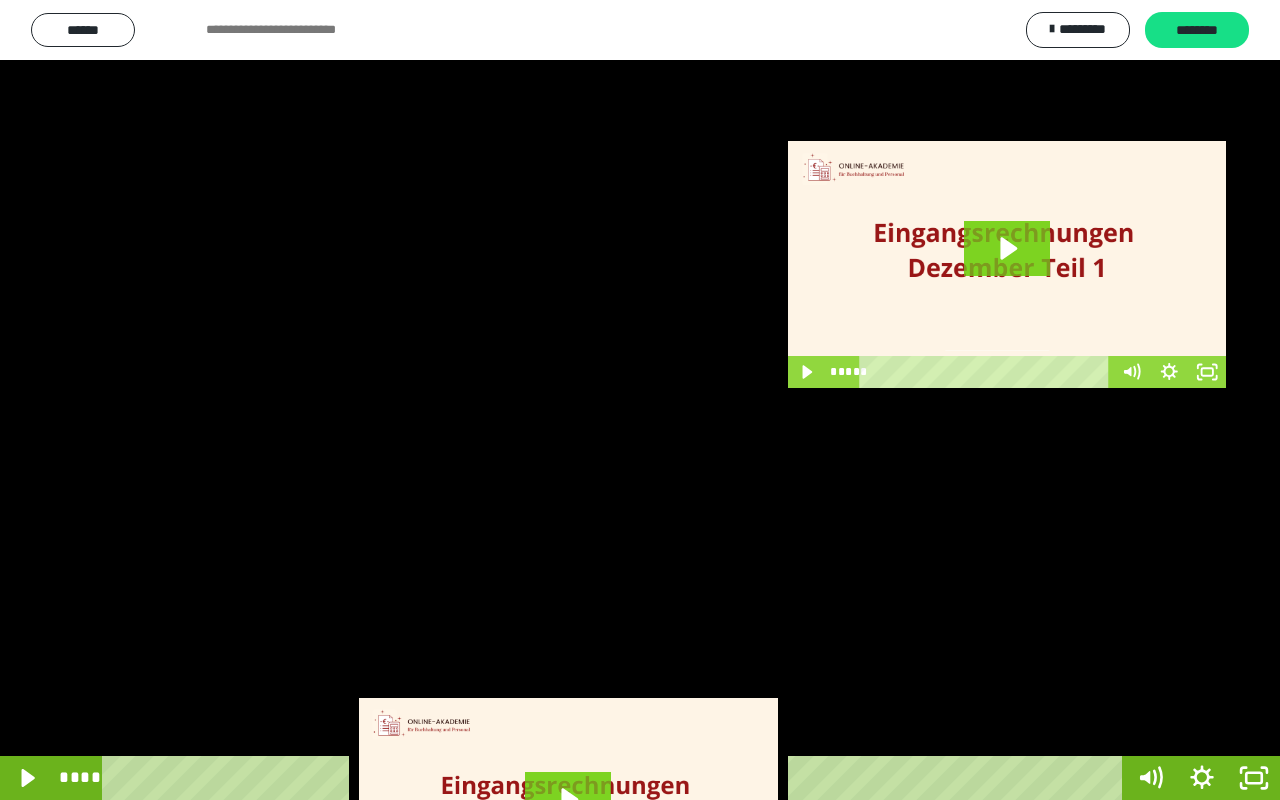 click at bounding box center (640, 400) 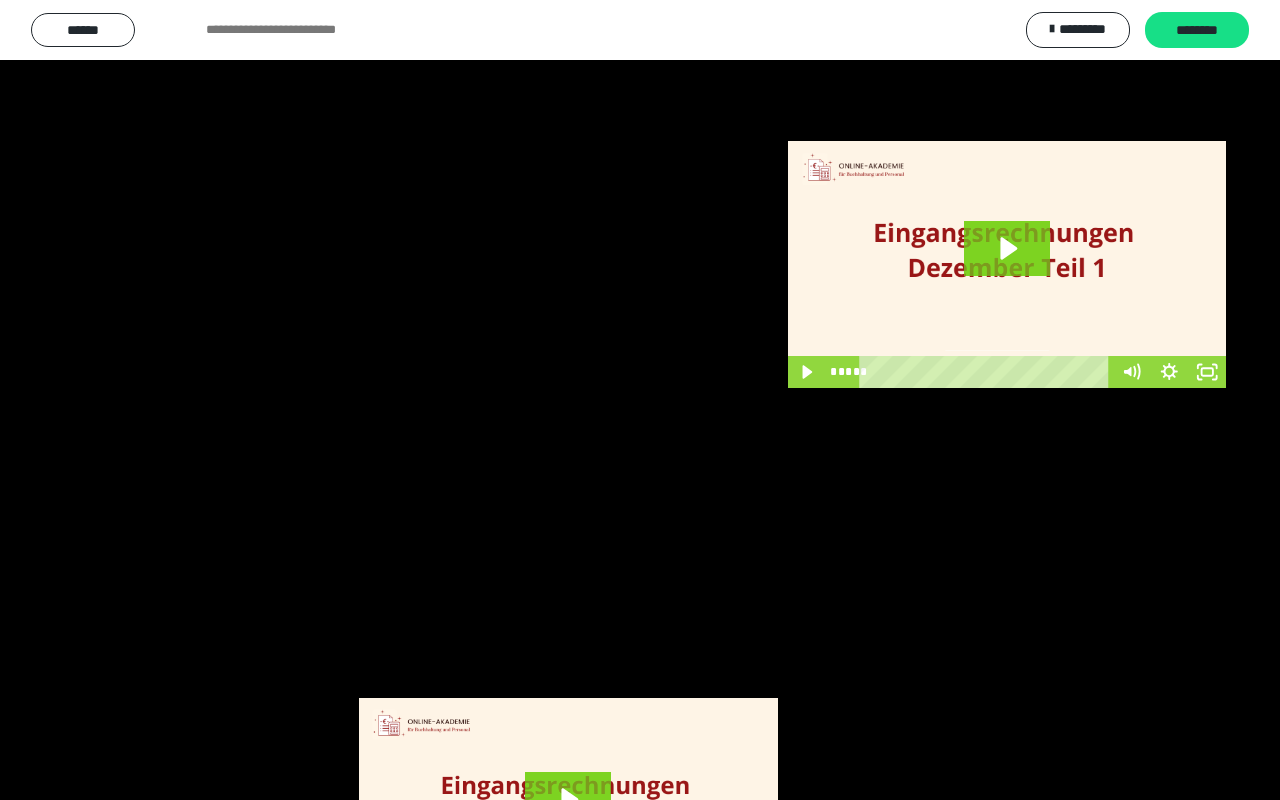 click at bounding box center [640, 400] 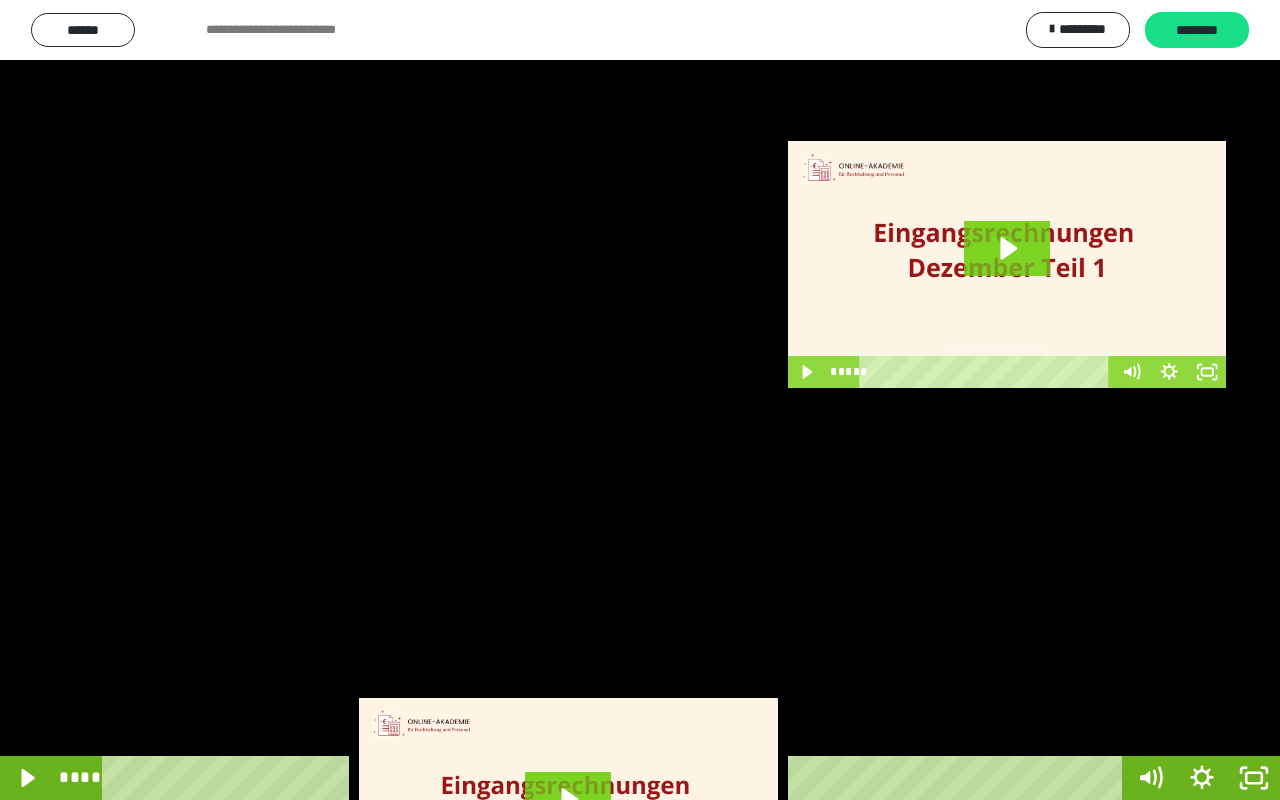 click at bounding box center [640, 400] 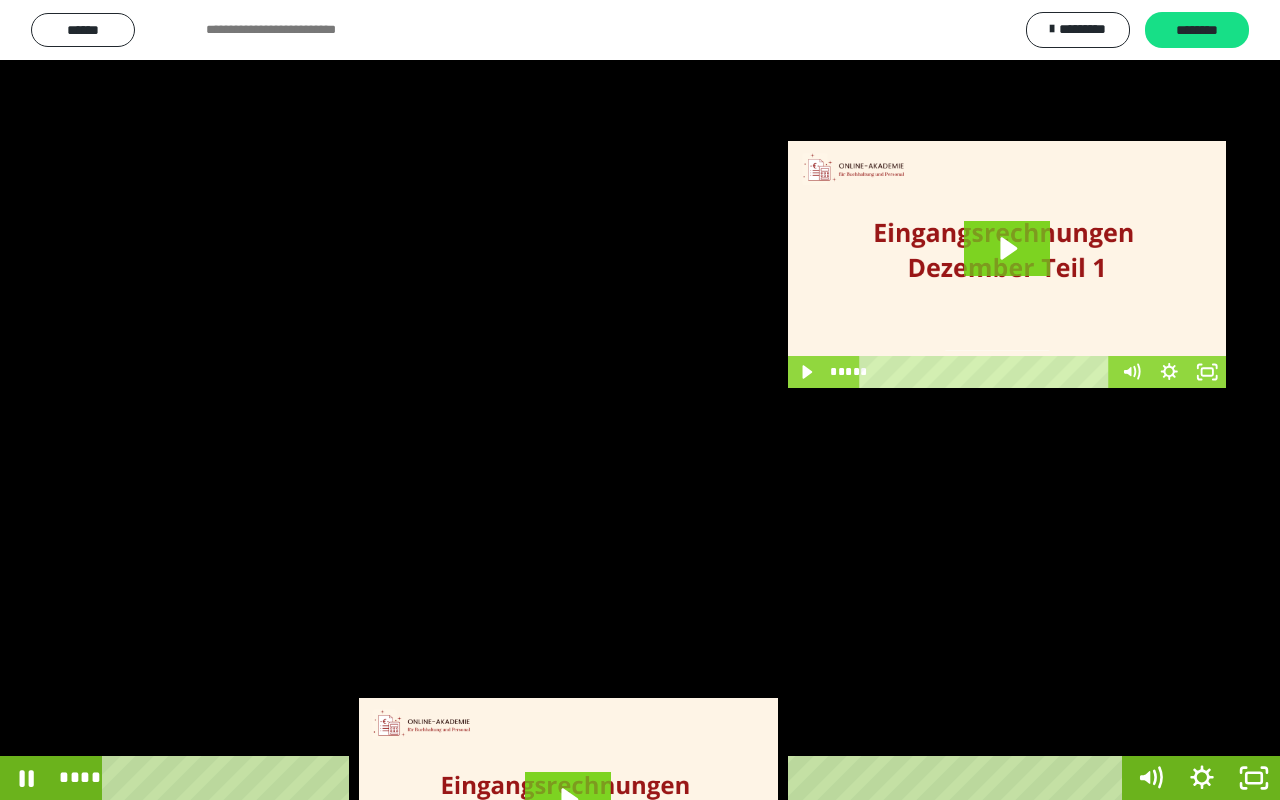 click at bounding box center [640, 400] 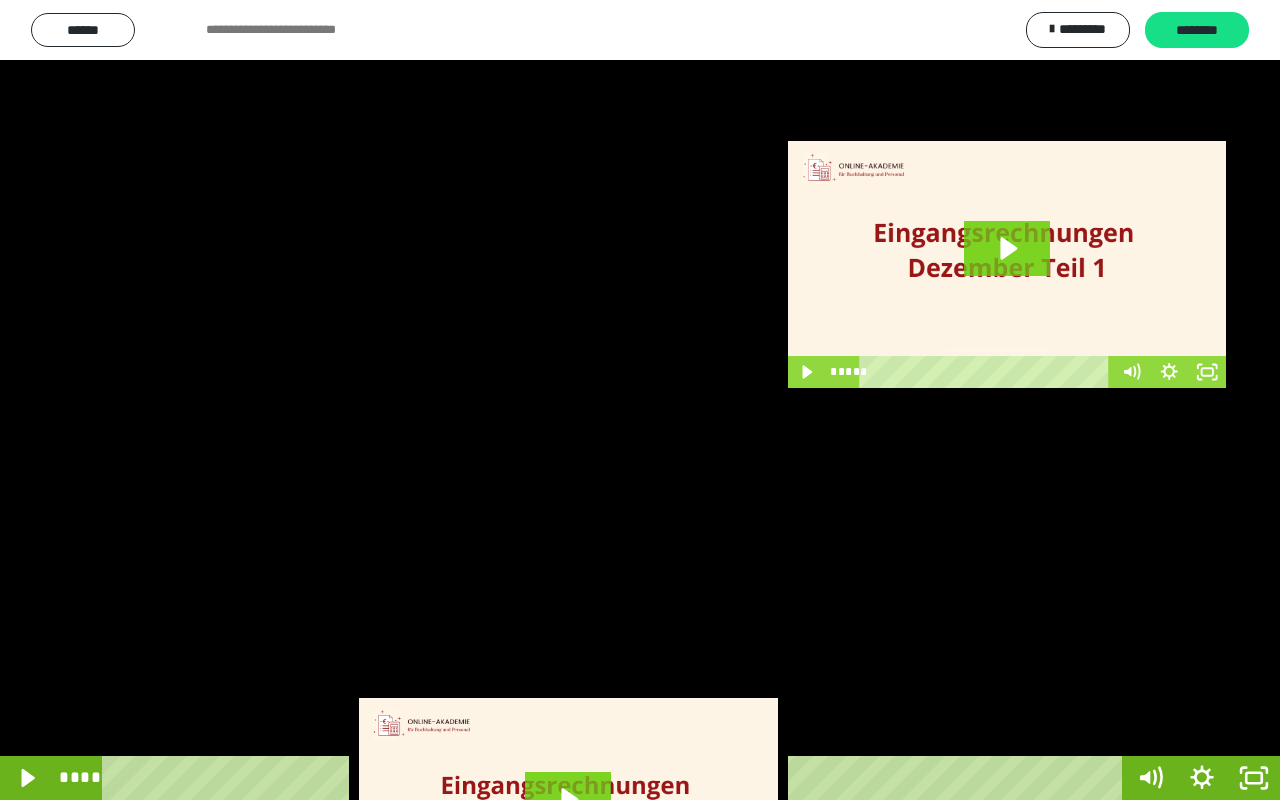 click at bounding box center (640, 400) 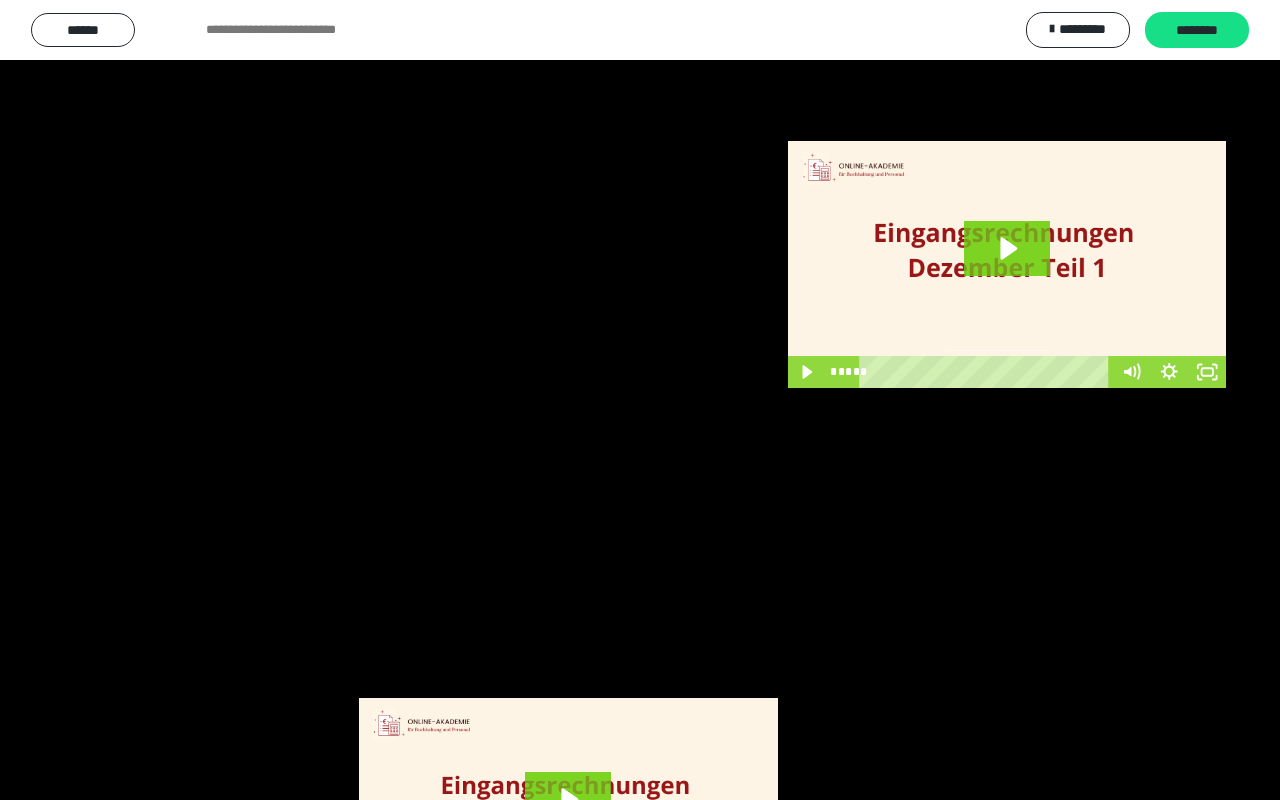 click at bounding box center (640, 400) 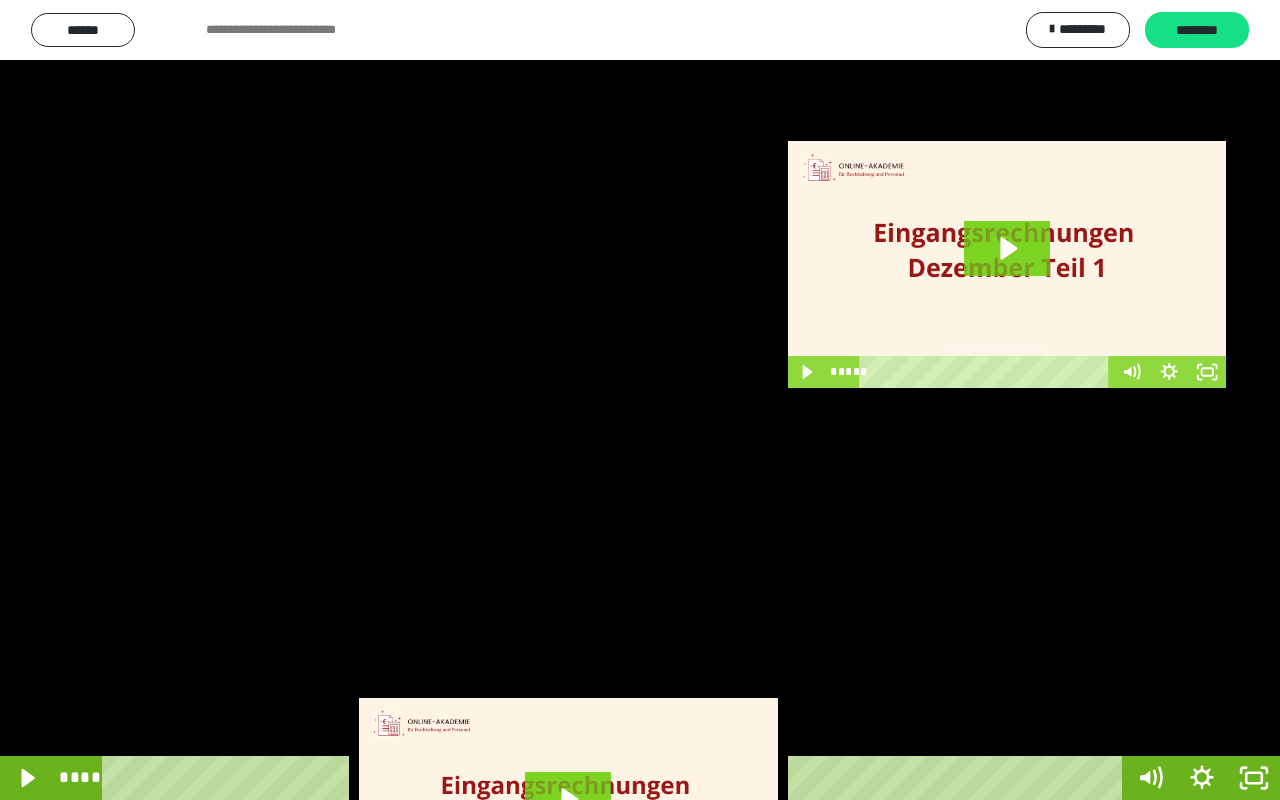 click at bounding box center [640, 400] 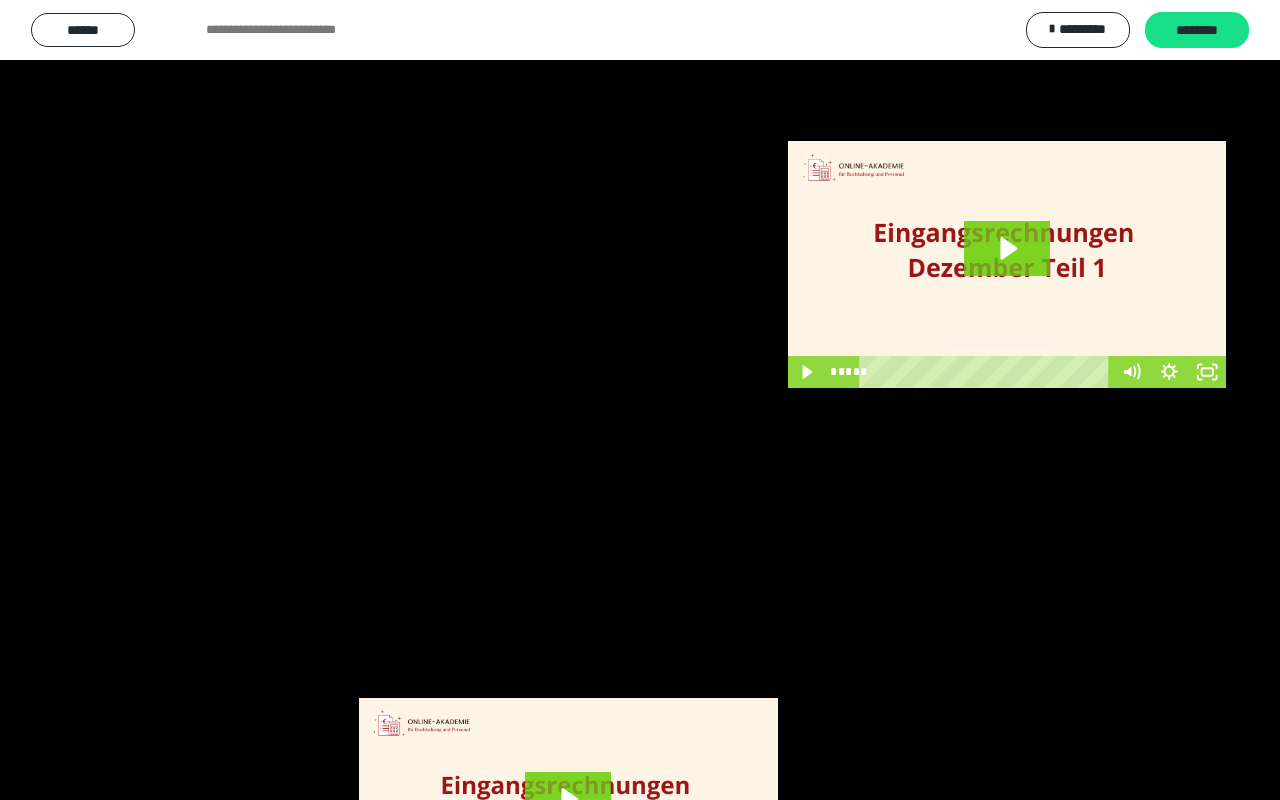 click at bounding box center (640, 400) 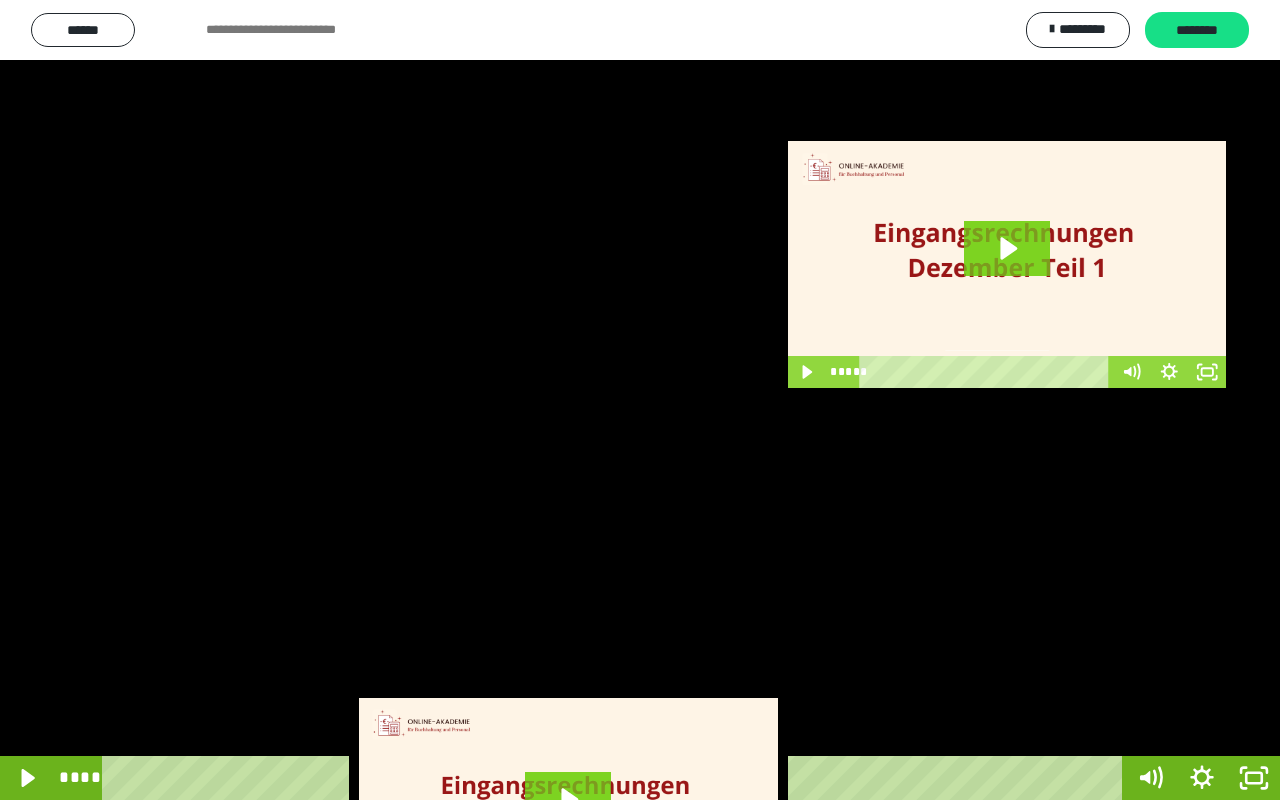 click at bounding box center [640, 400] 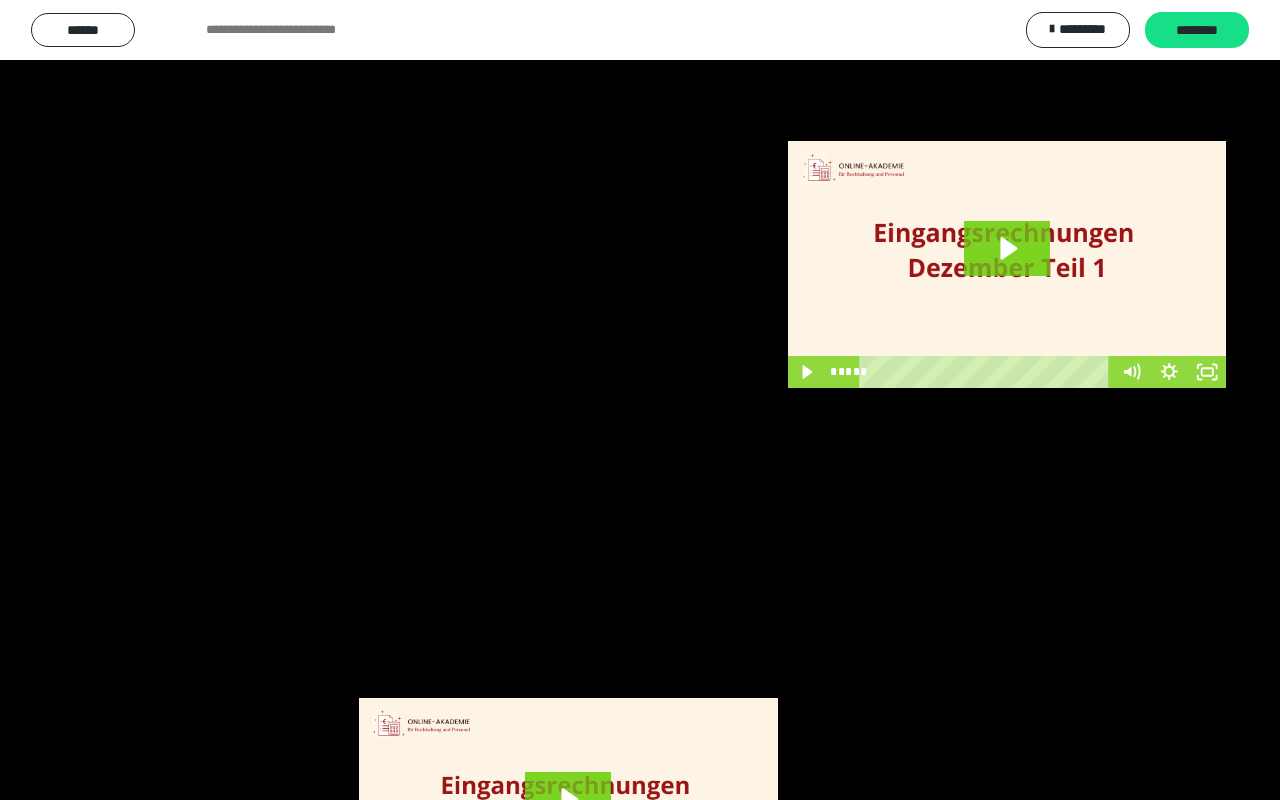 click at bounding box center [640, 400] 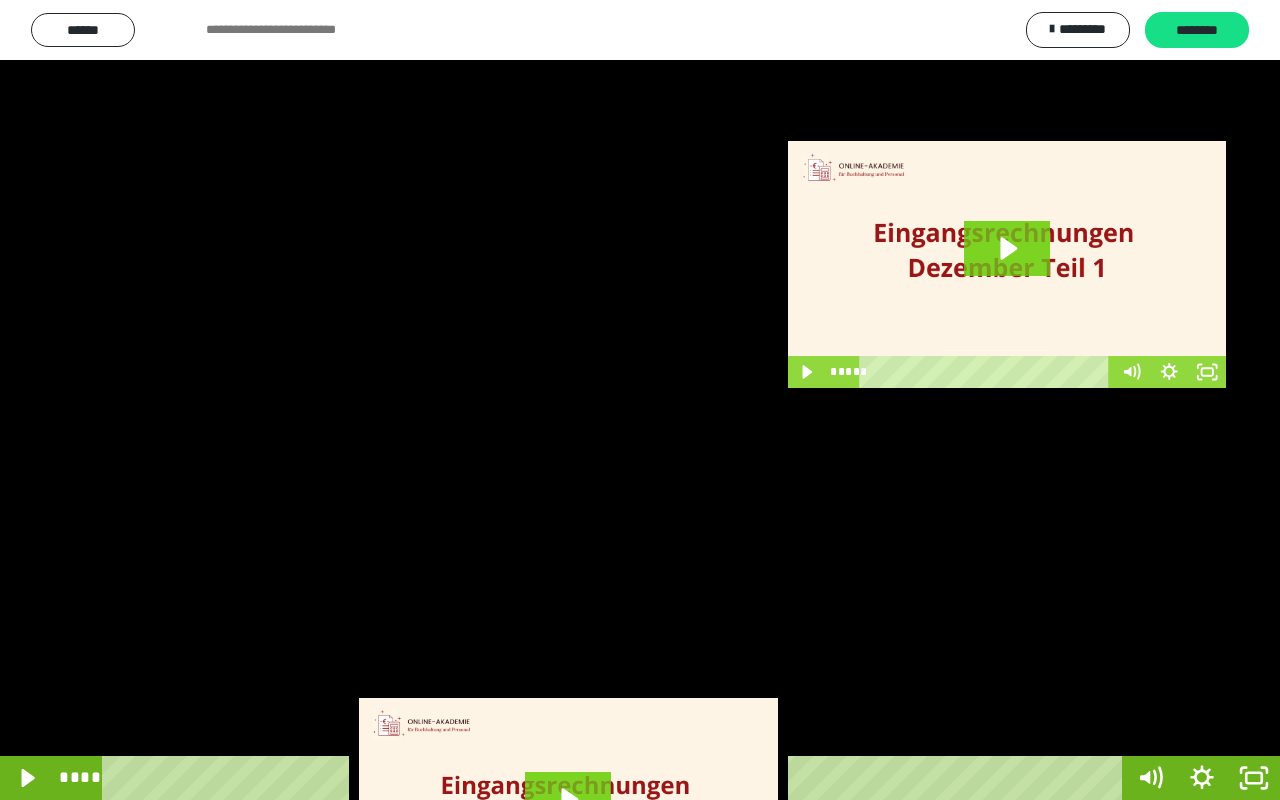 click at bounding box center [640, 400] 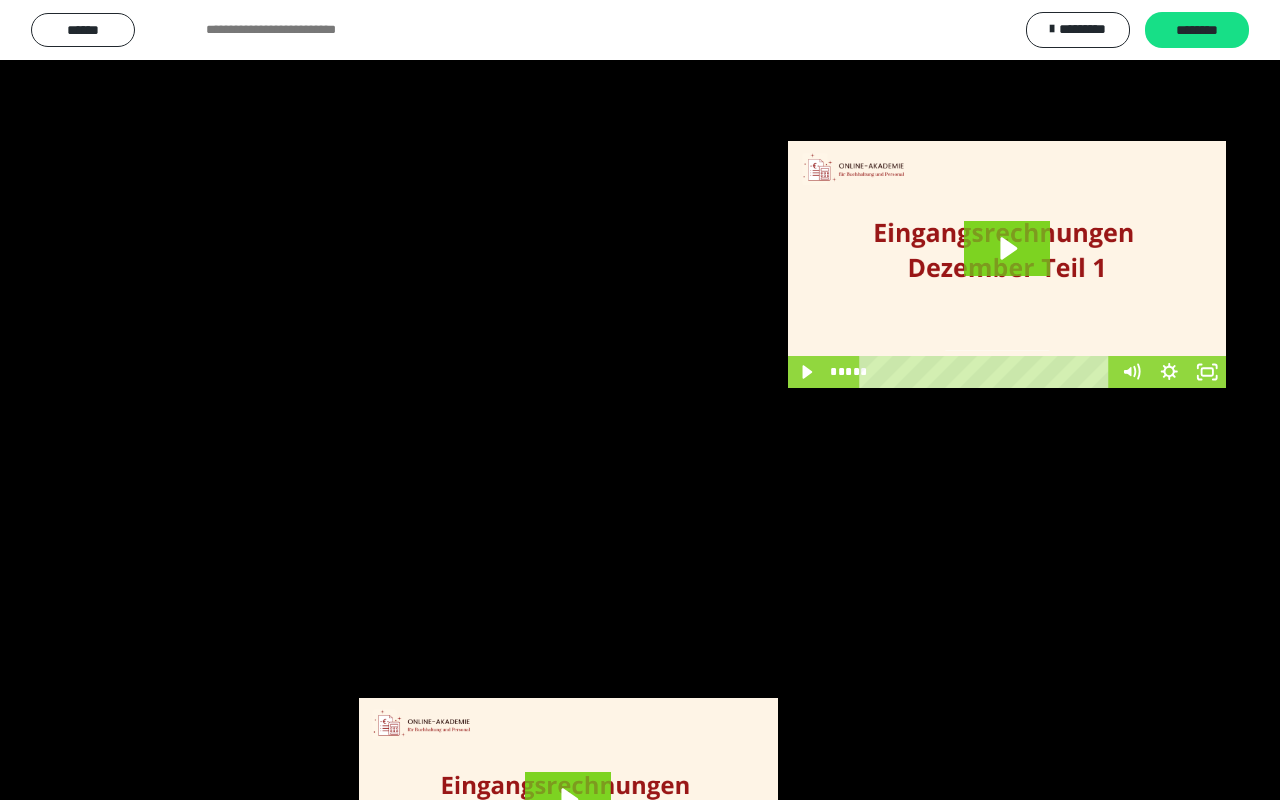 click at bounding box center [640, 400] 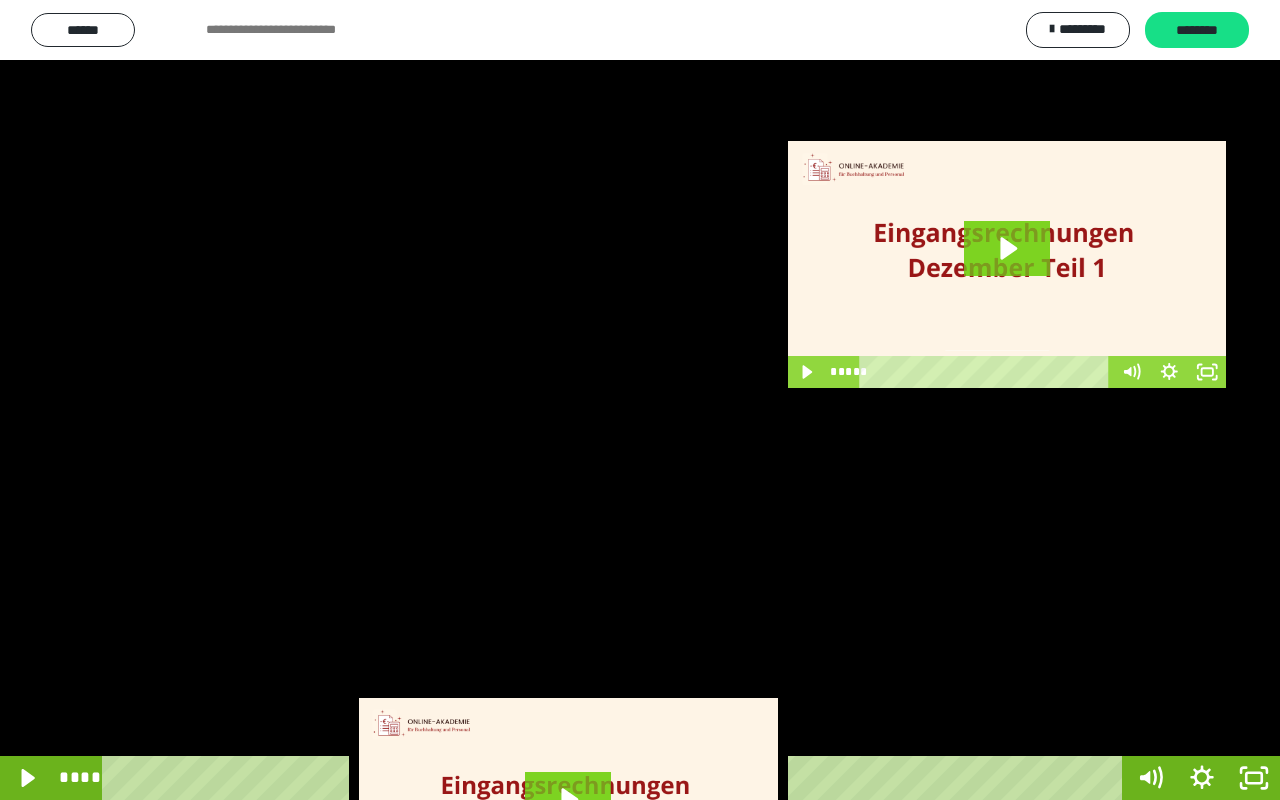 click at bounding box center [640, 400] 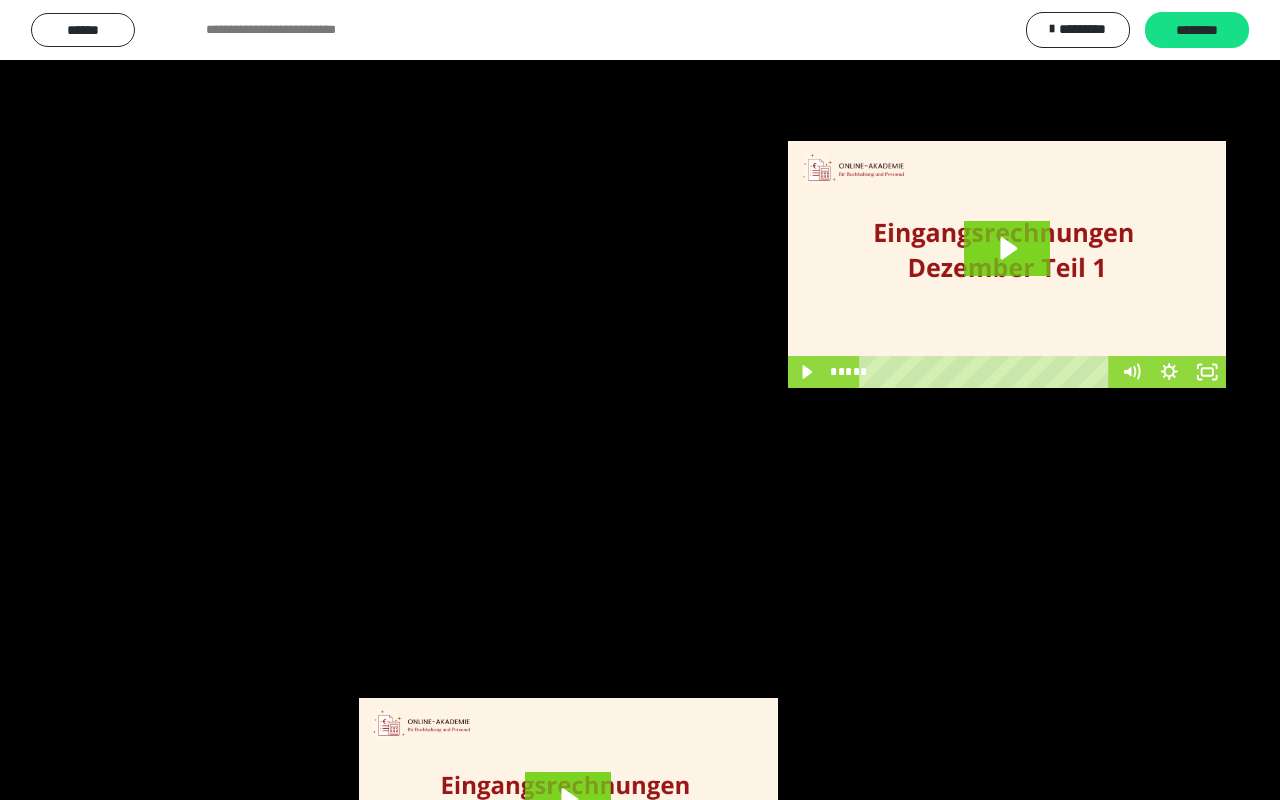 click at bounding box center [640, 400] 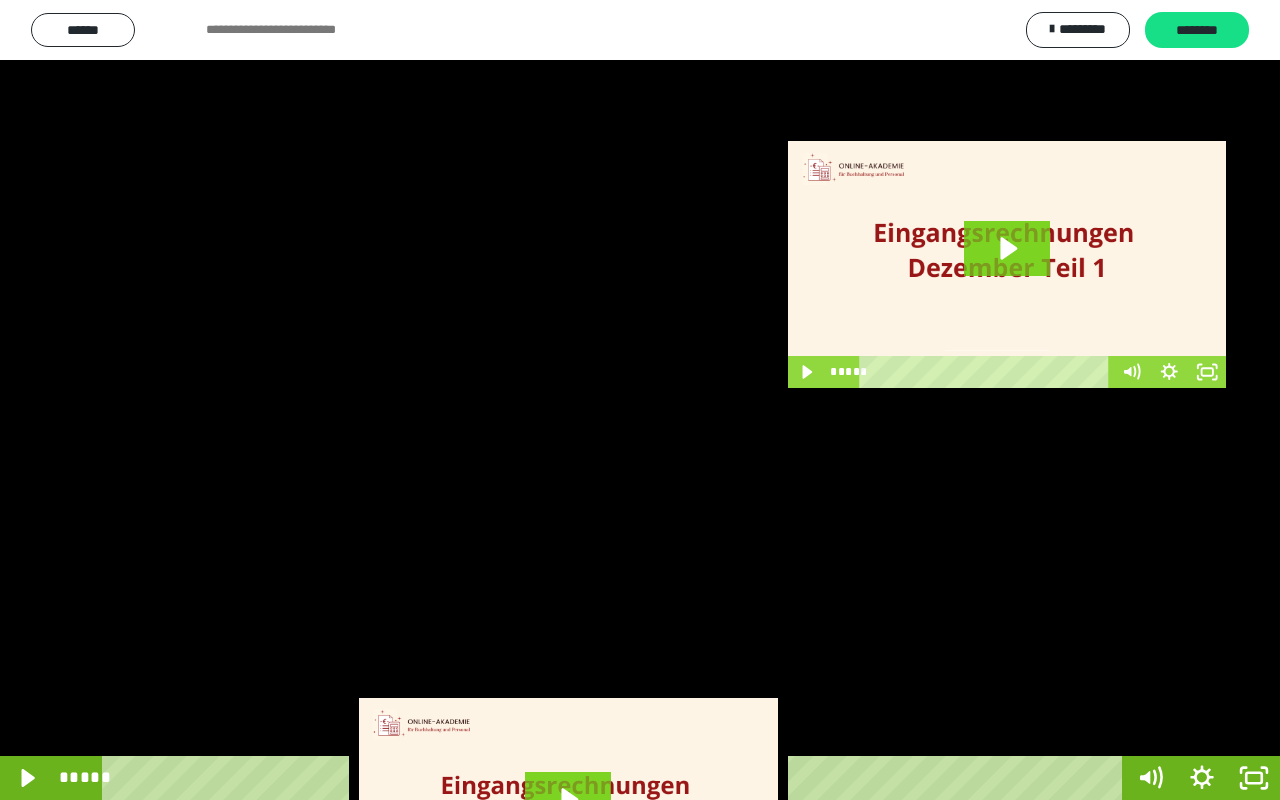 click at bounding box center (640, 400) 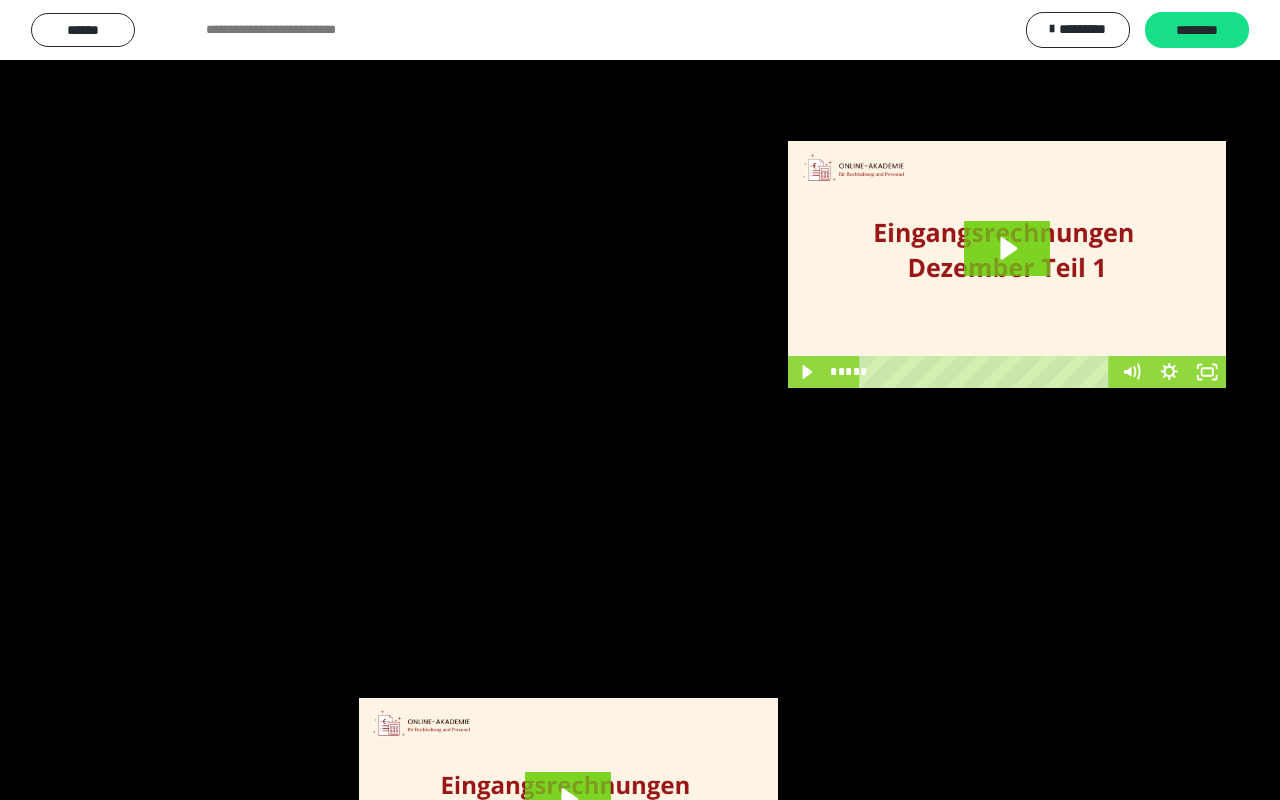 click at bounding box center (640, 400) 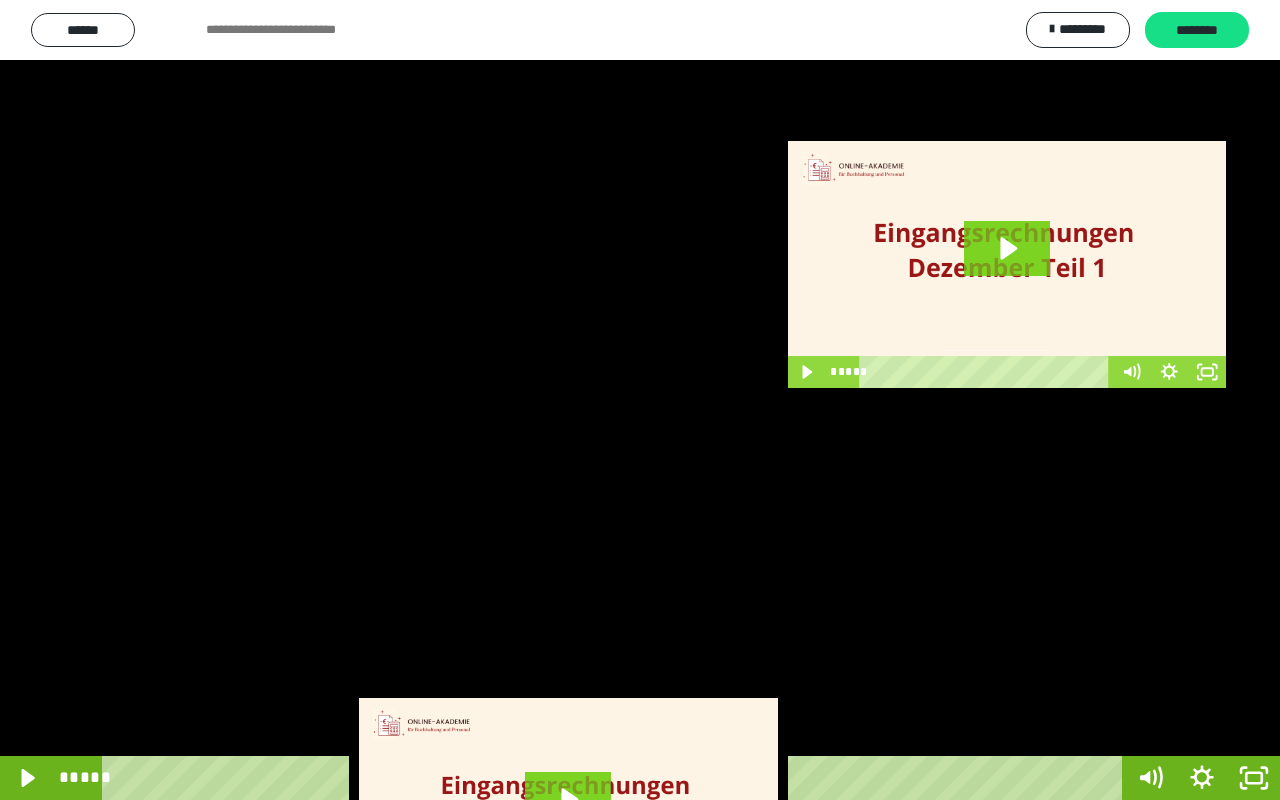 click at bounding box center (640, 400) 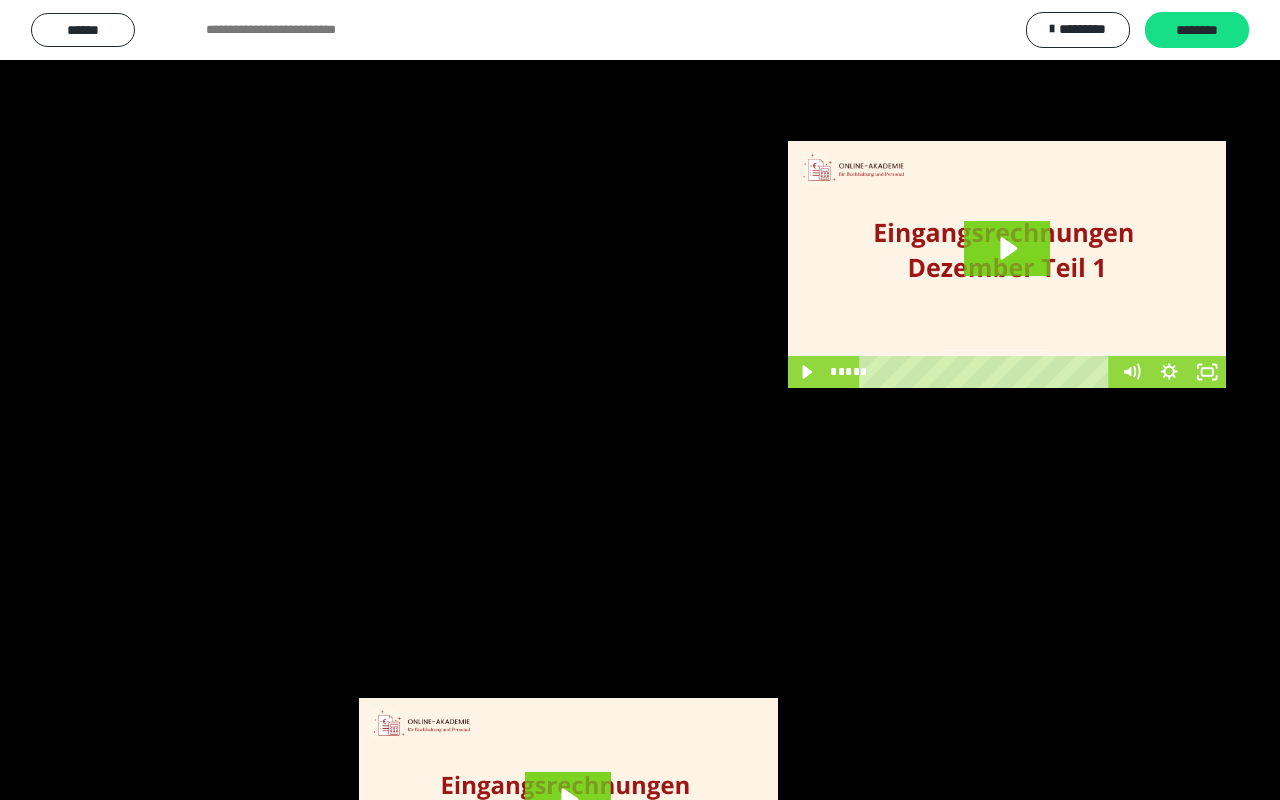 click at bounding box center (640, 400) 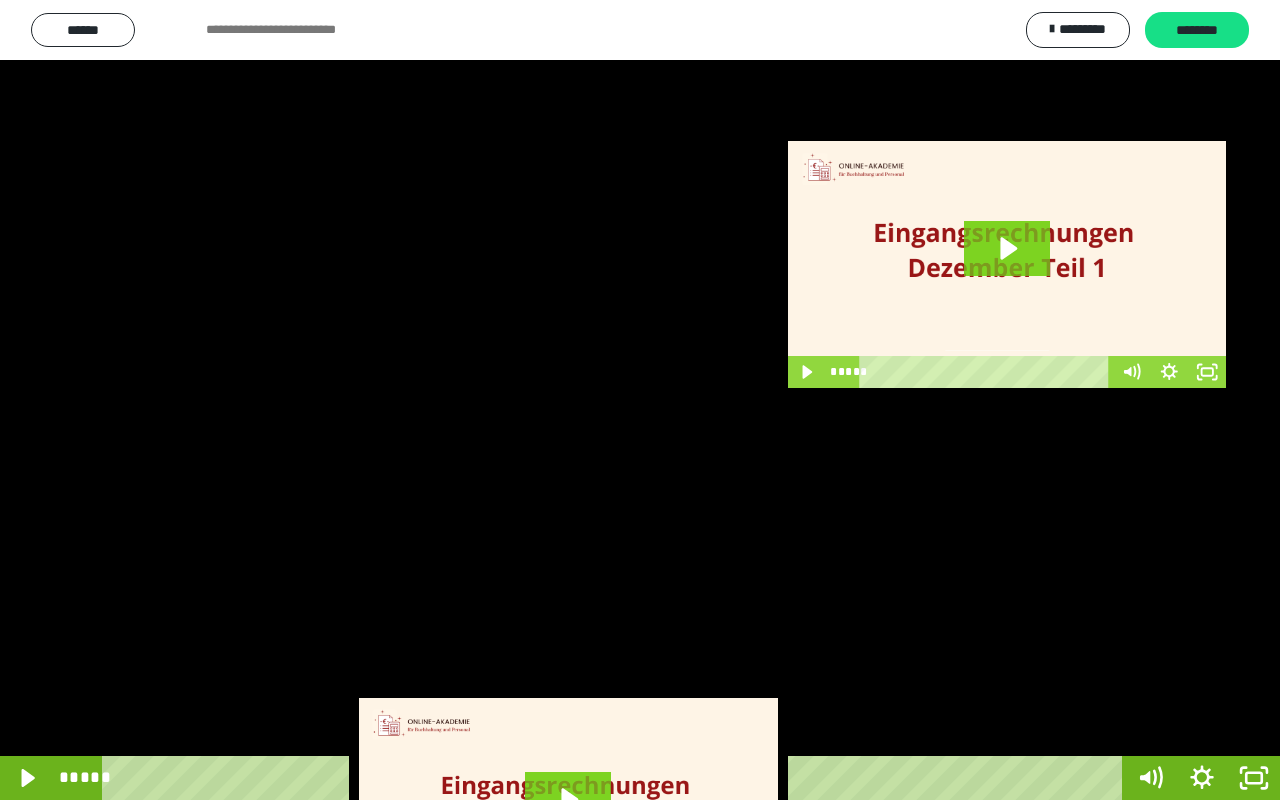 click at bounding box center [640, 400] 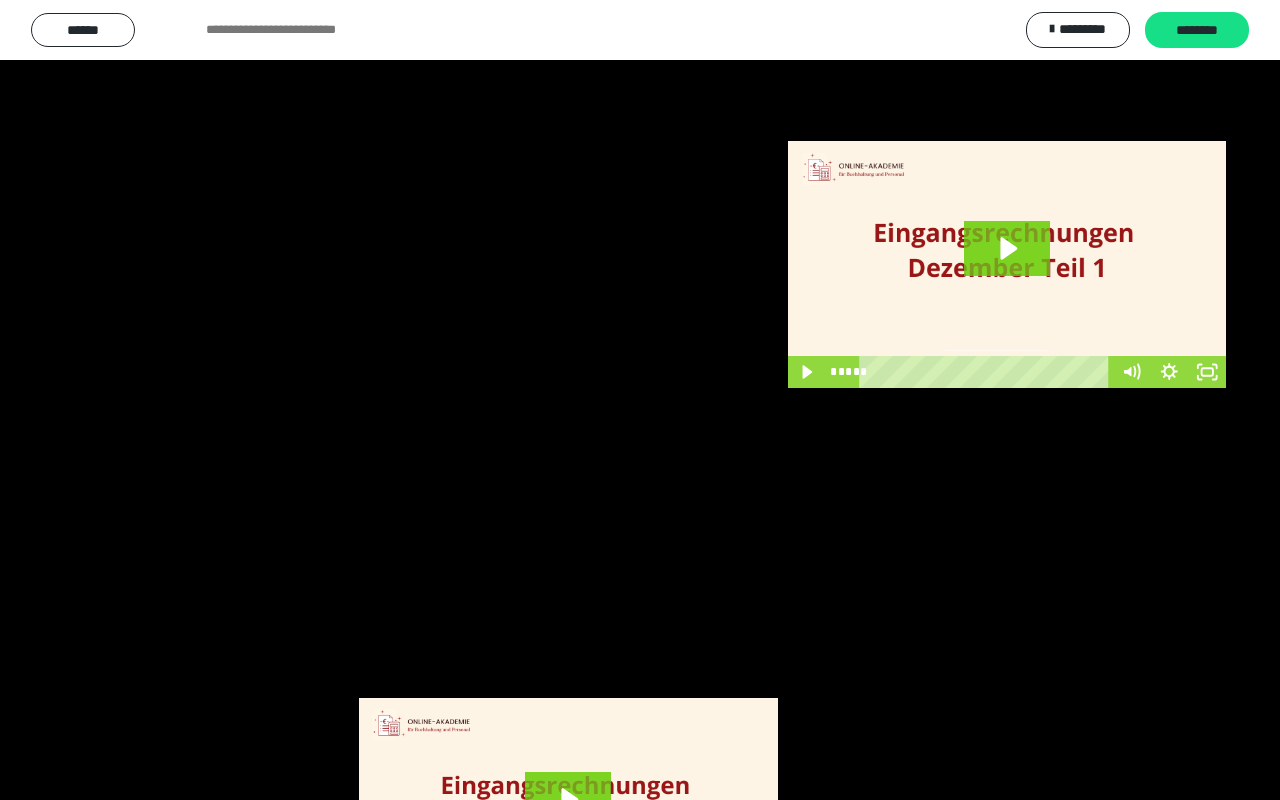 click at bounding box center [640, 400] 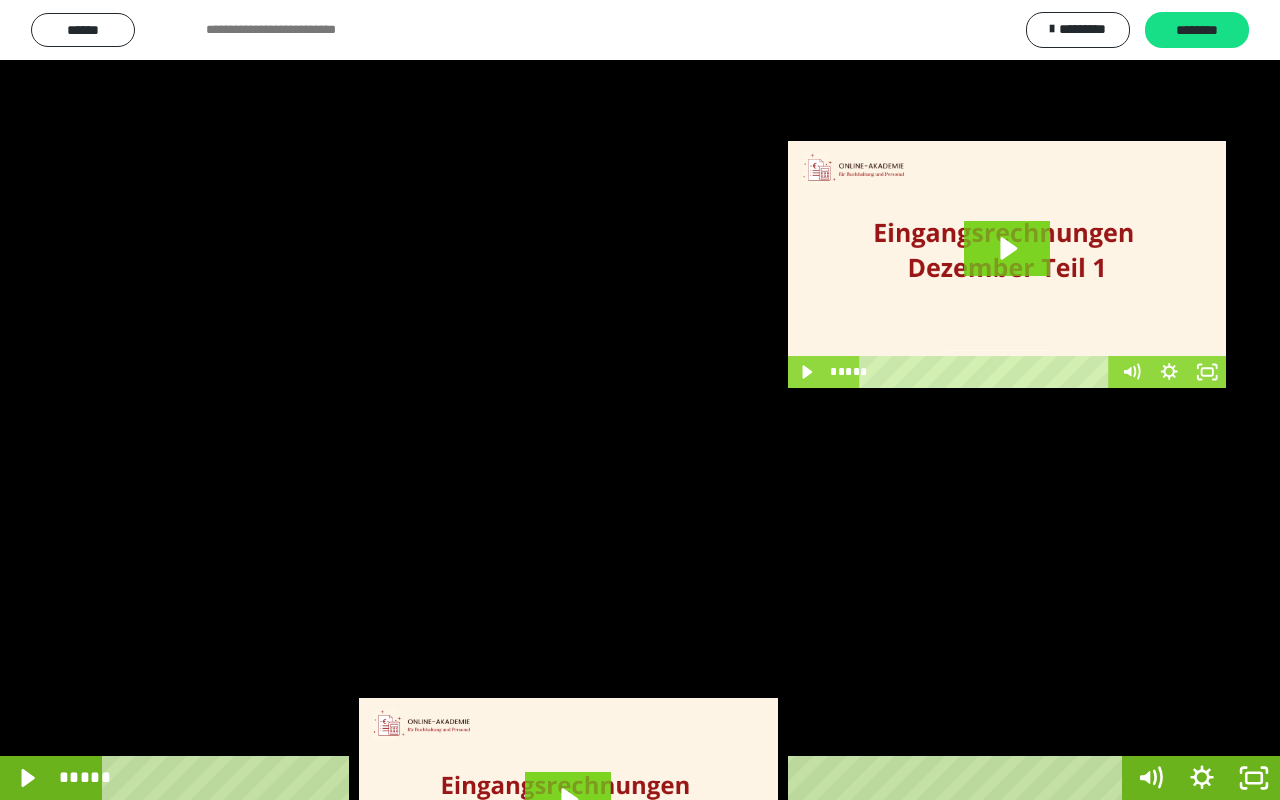 click at bounding box center (640, 400) 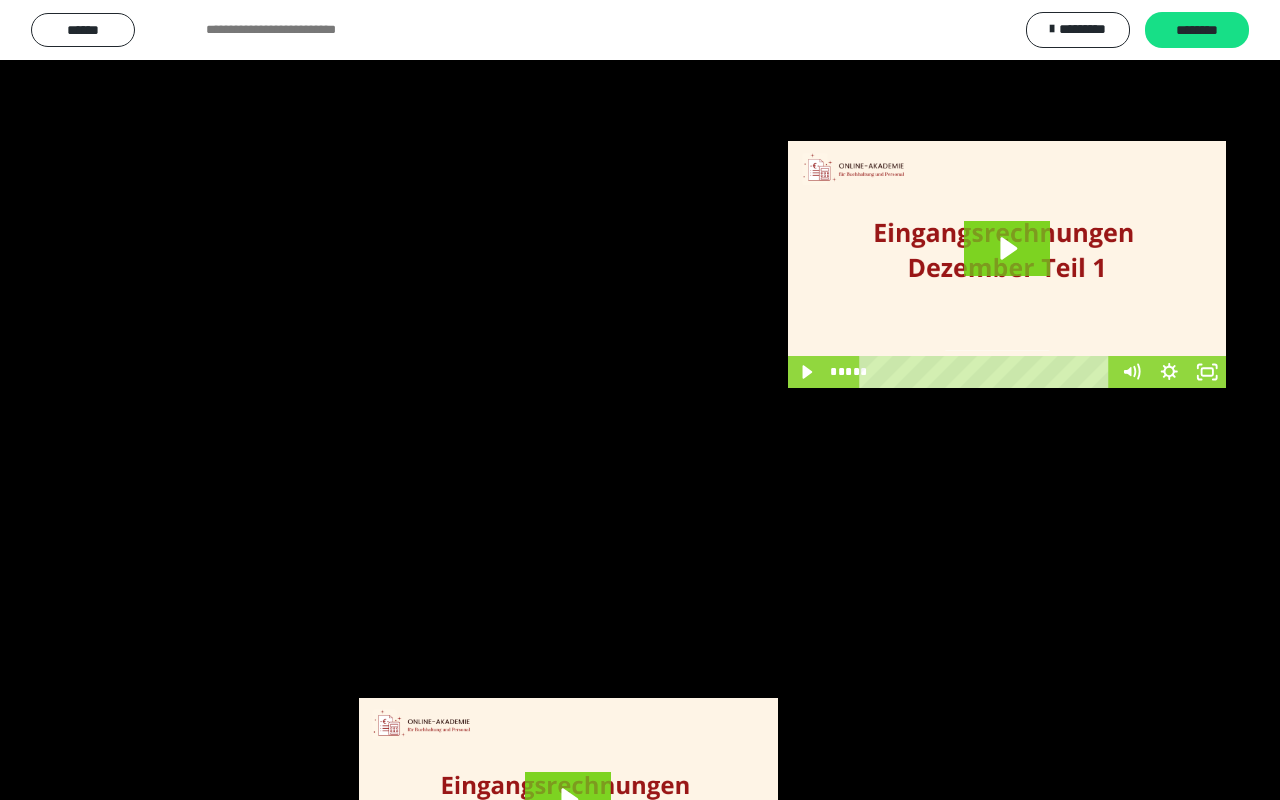 click at bounding box center [640, 400] 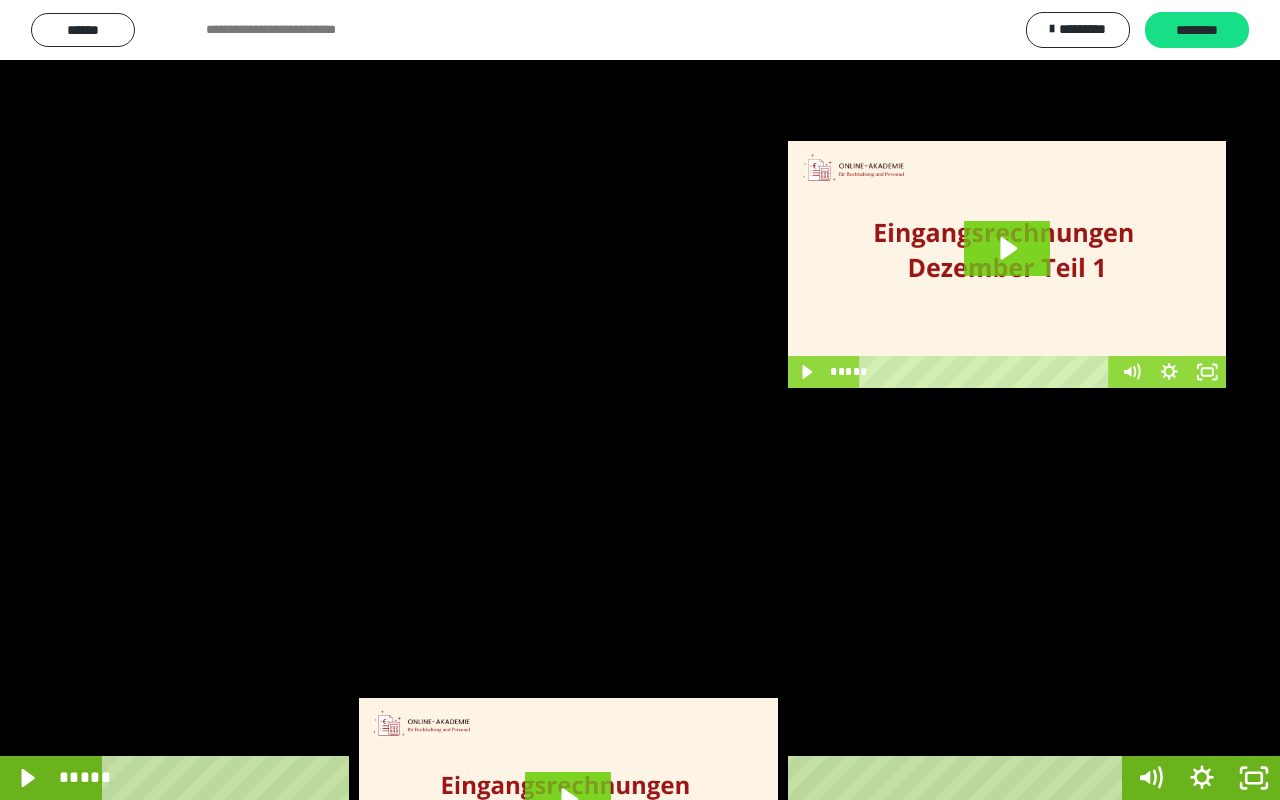 click at bounding box center [640, 400] 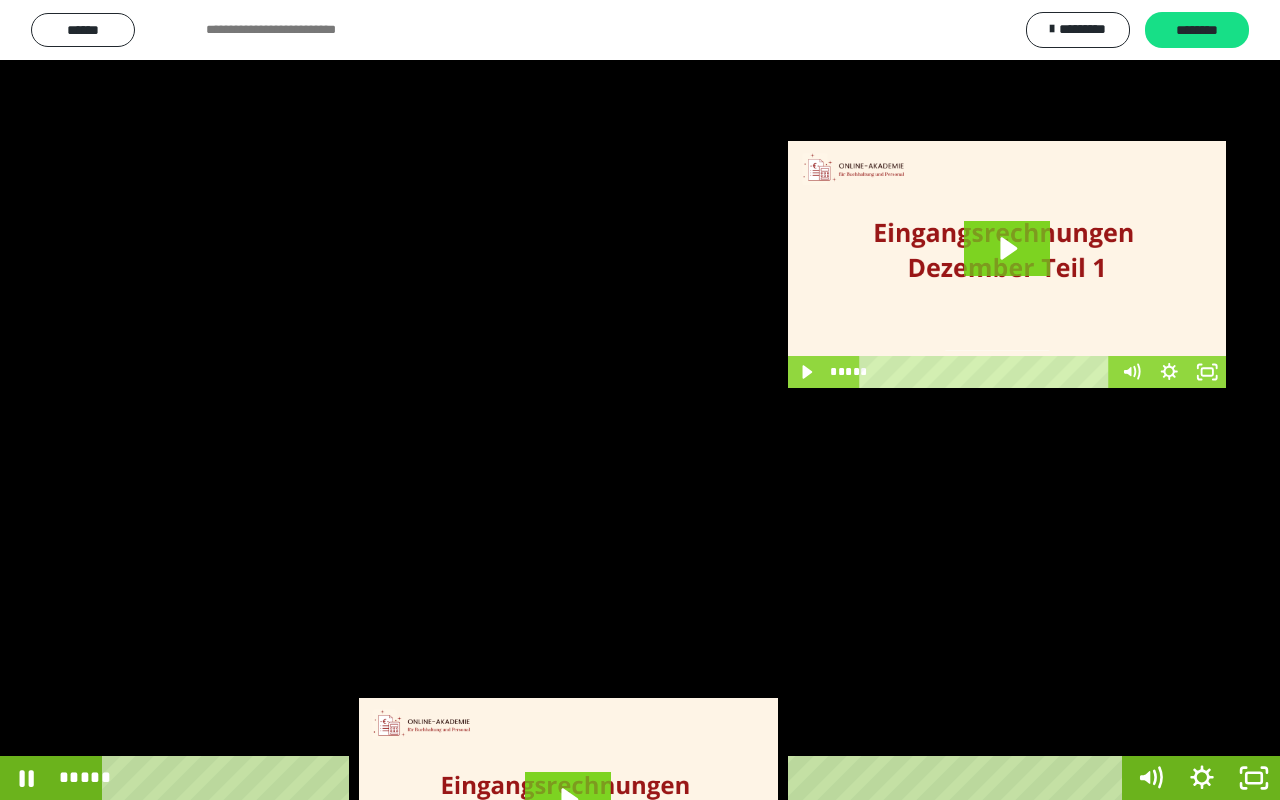click at bounding box center (640, 400) 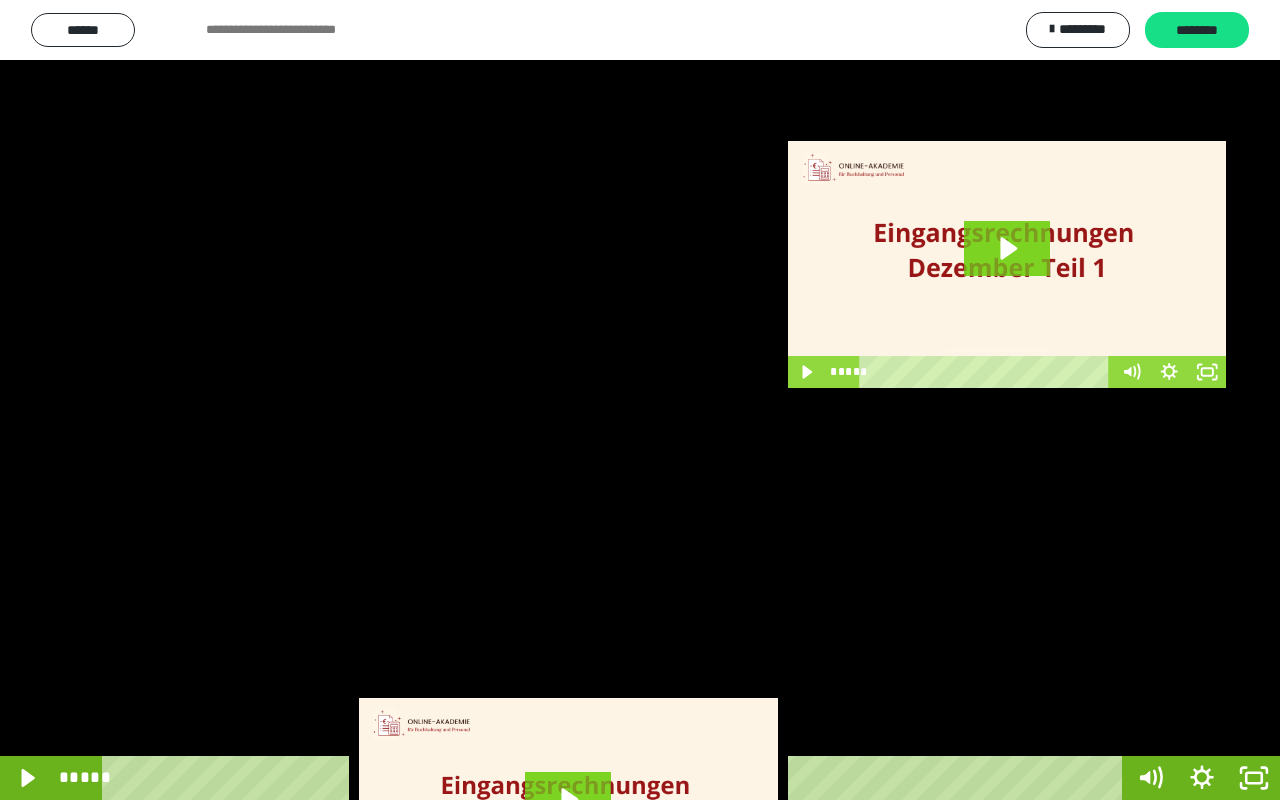 click at bounding box center [640, 400] 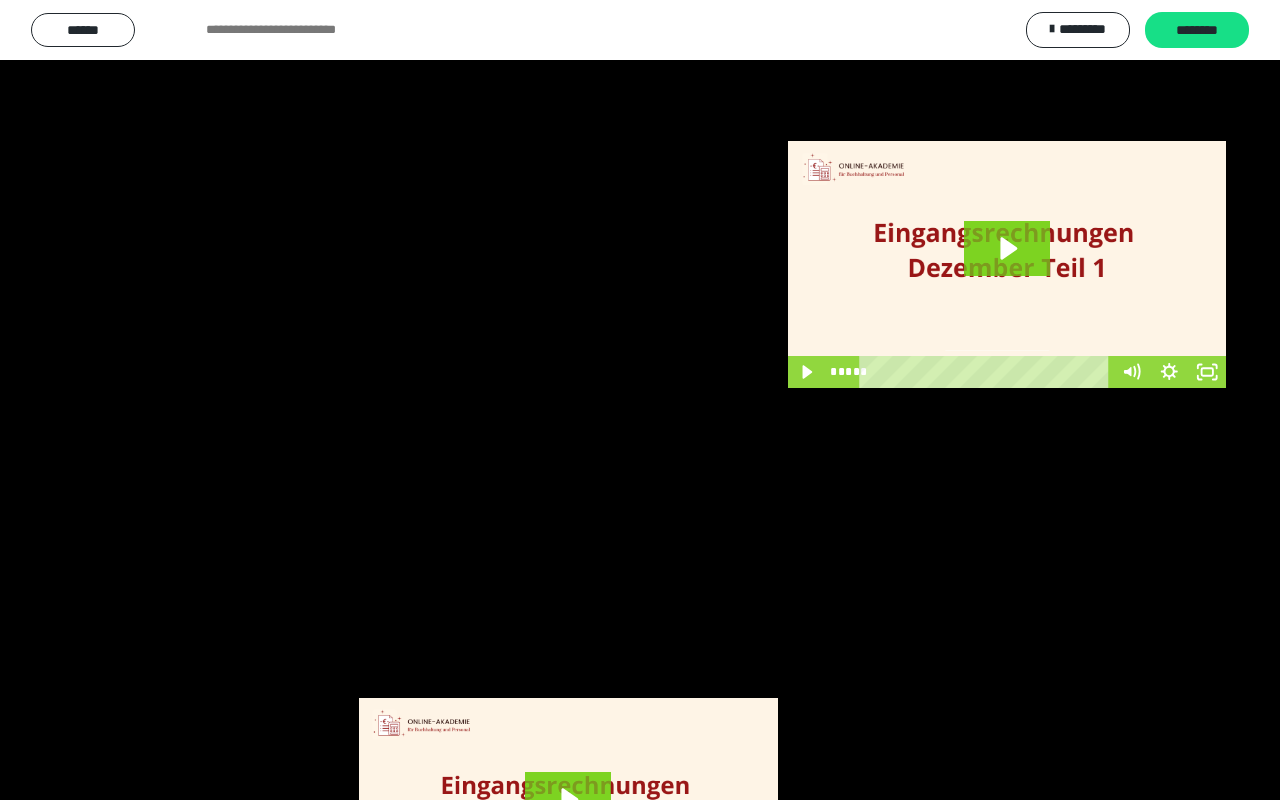 click at bounding box center [640, 400] 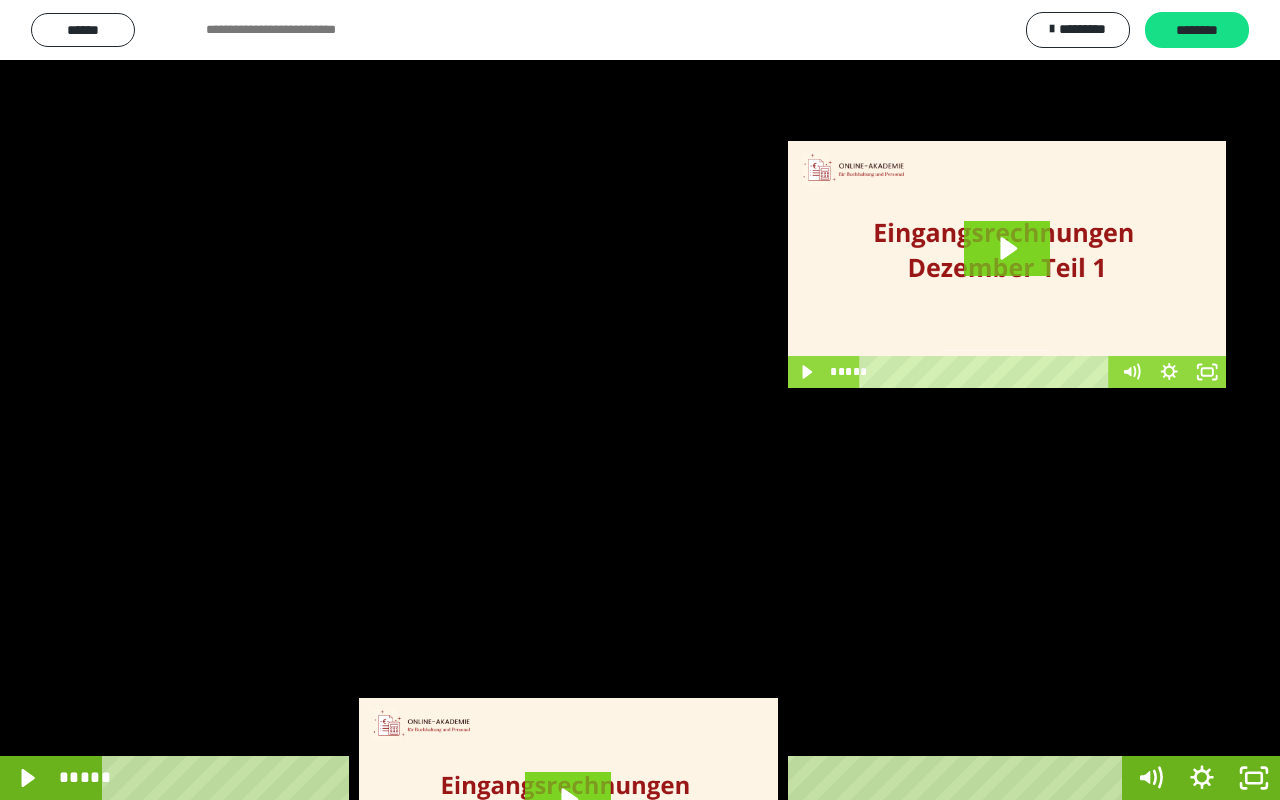 click at bounding box center [640, 400] 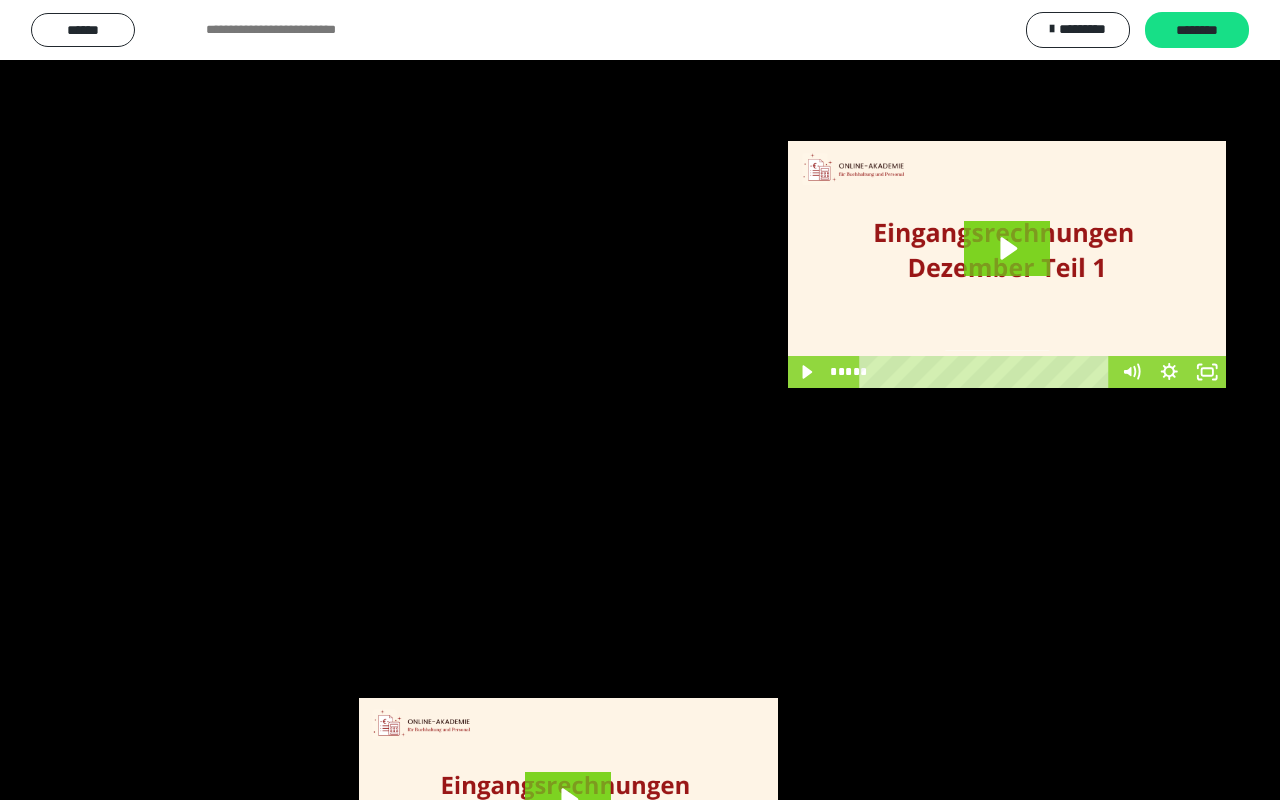 click at bounding box center [640, 400] 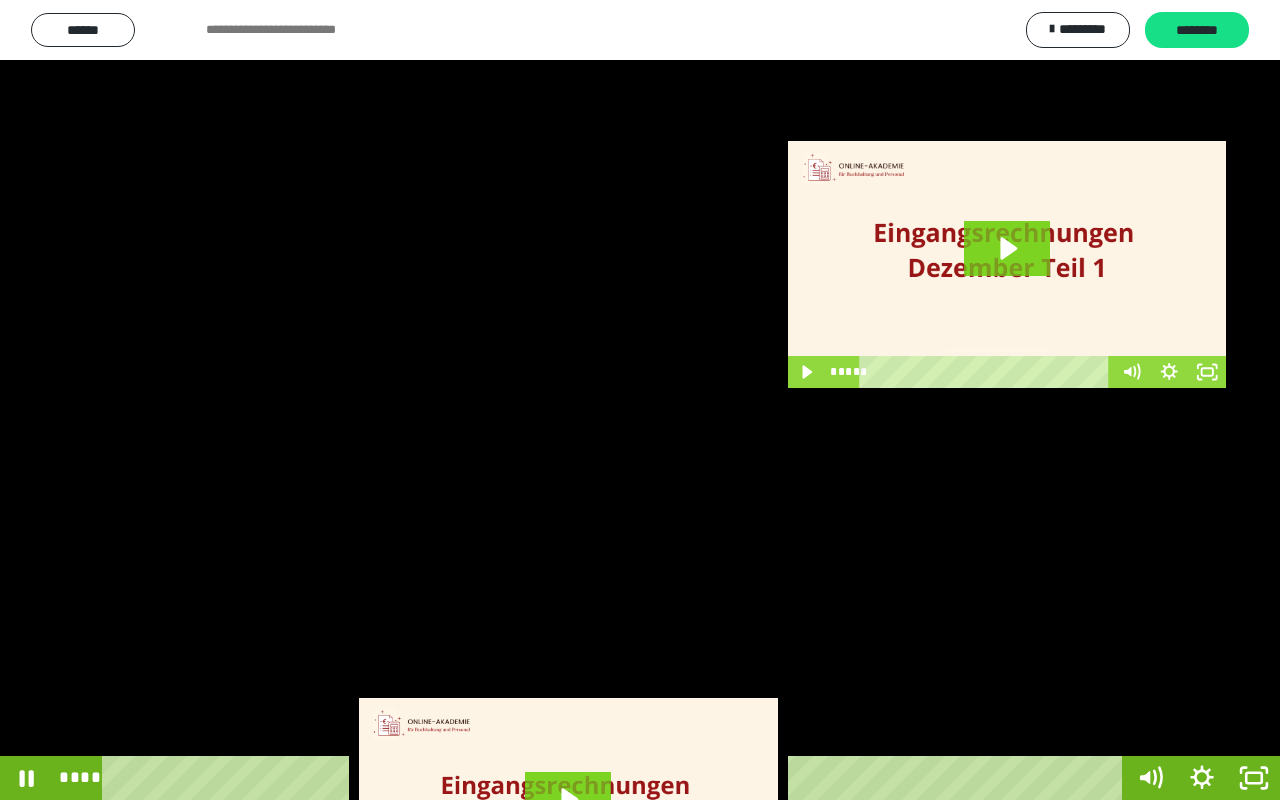 click 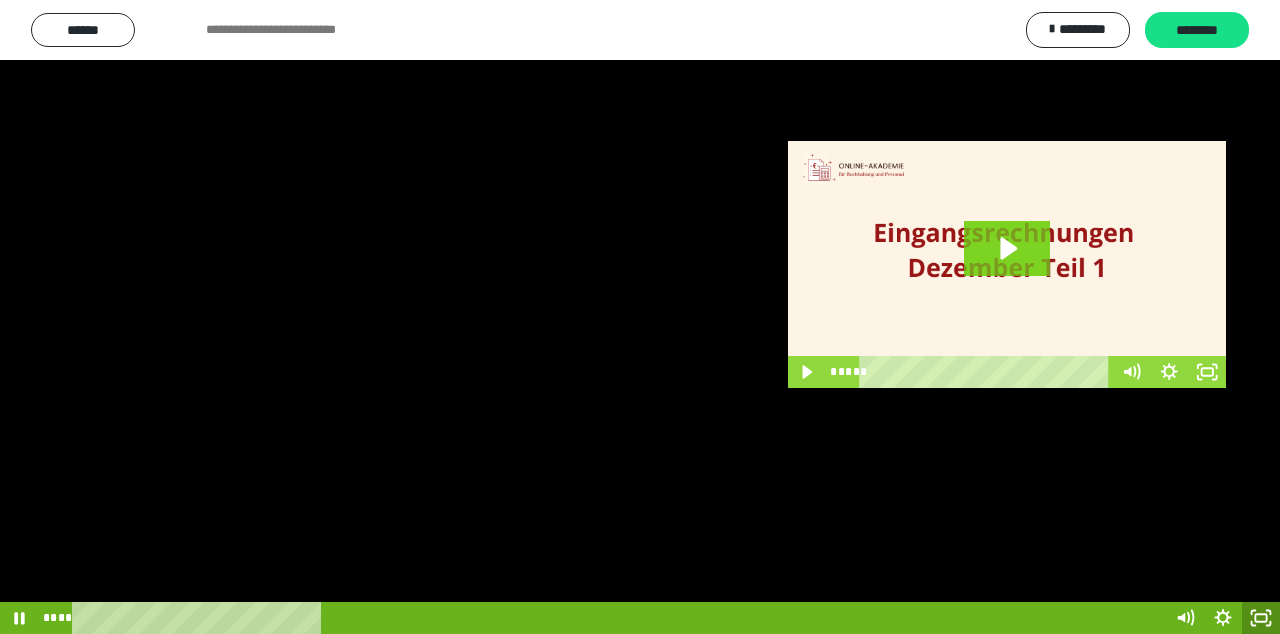 scroll, scrollTop: 3764, scrollLeft: 0, axis: vertical 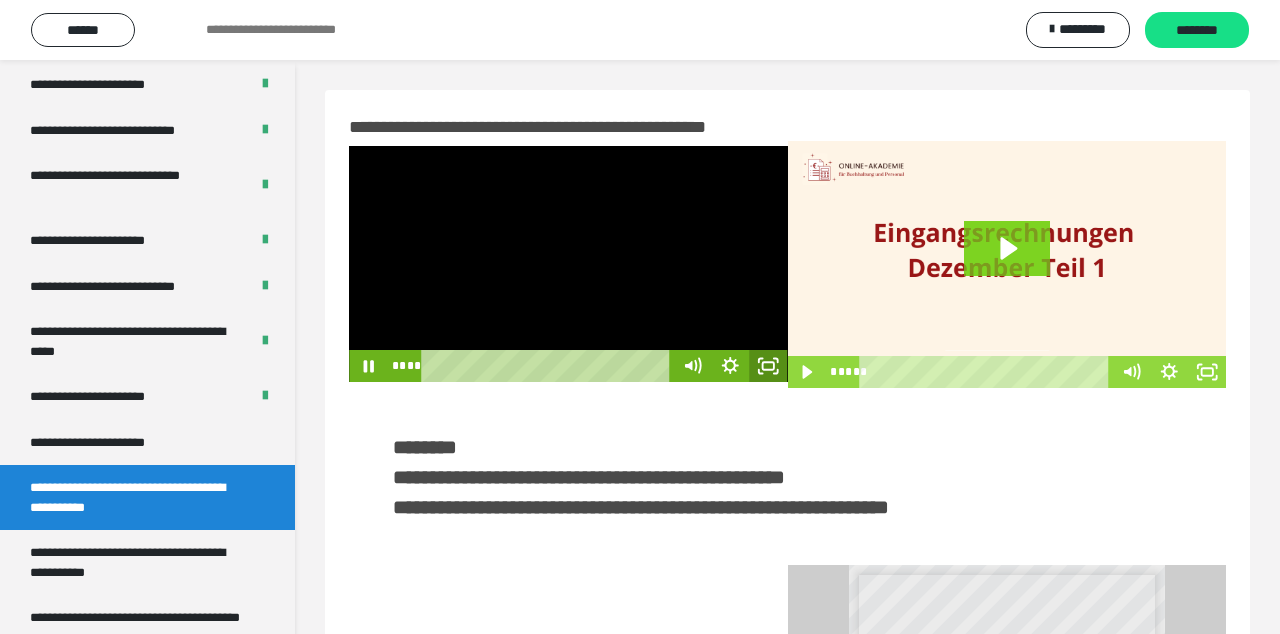 click at bounding box center (568, 264) 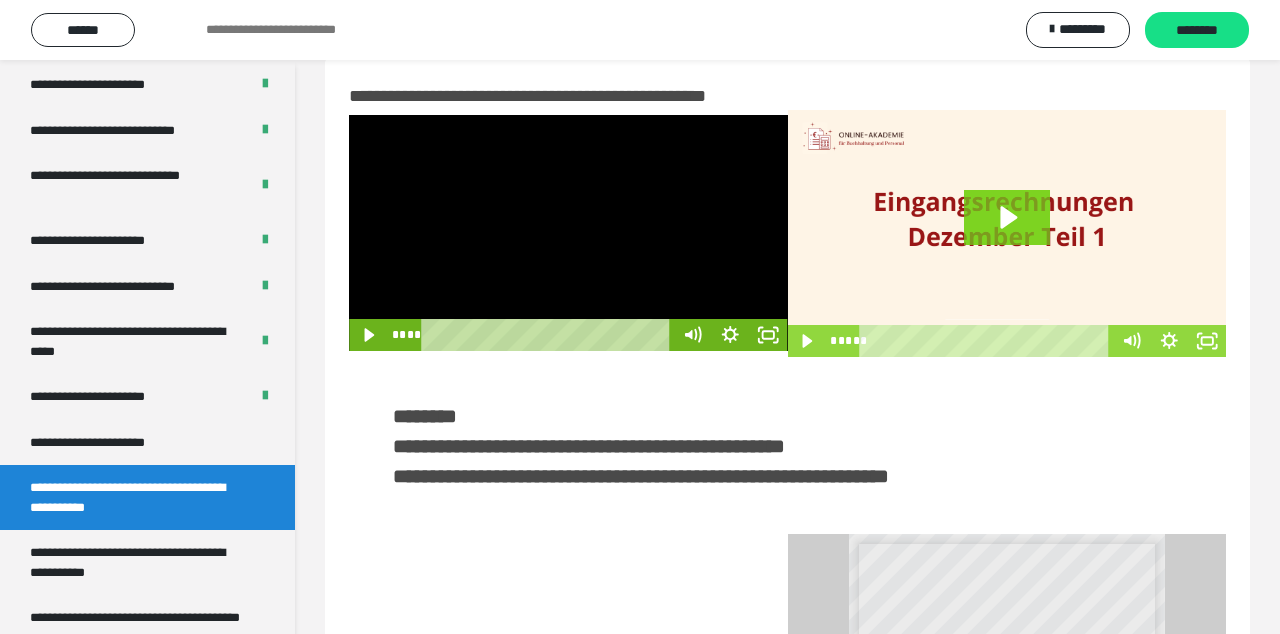 scroll, scrollTop: 35, scrollLeft: 0, axis: vertical 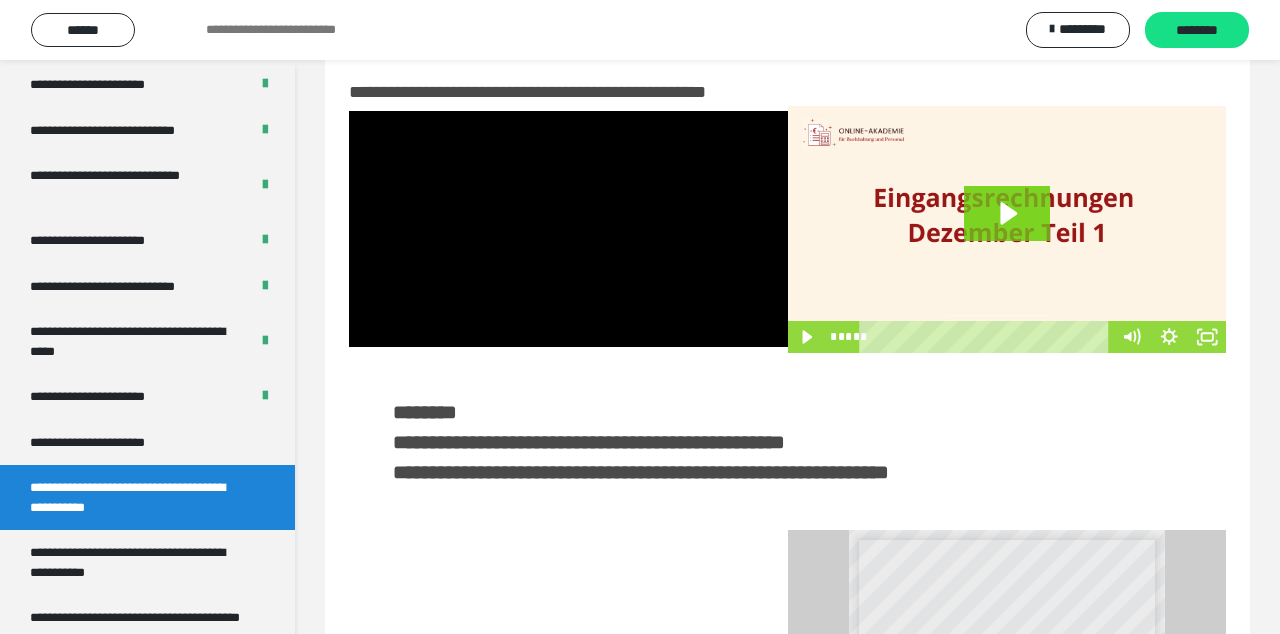 click on "**********" at bounding box center (787, 442) 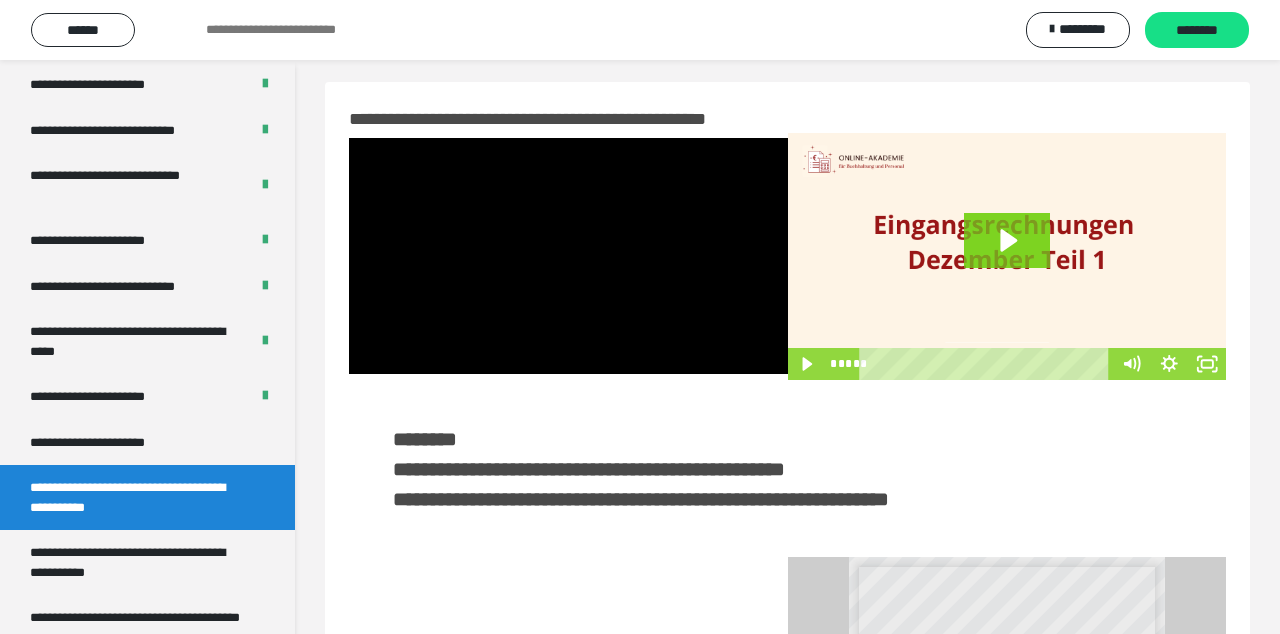 scroll, scrollTop: 0, scrollLeft: 0, axis: both 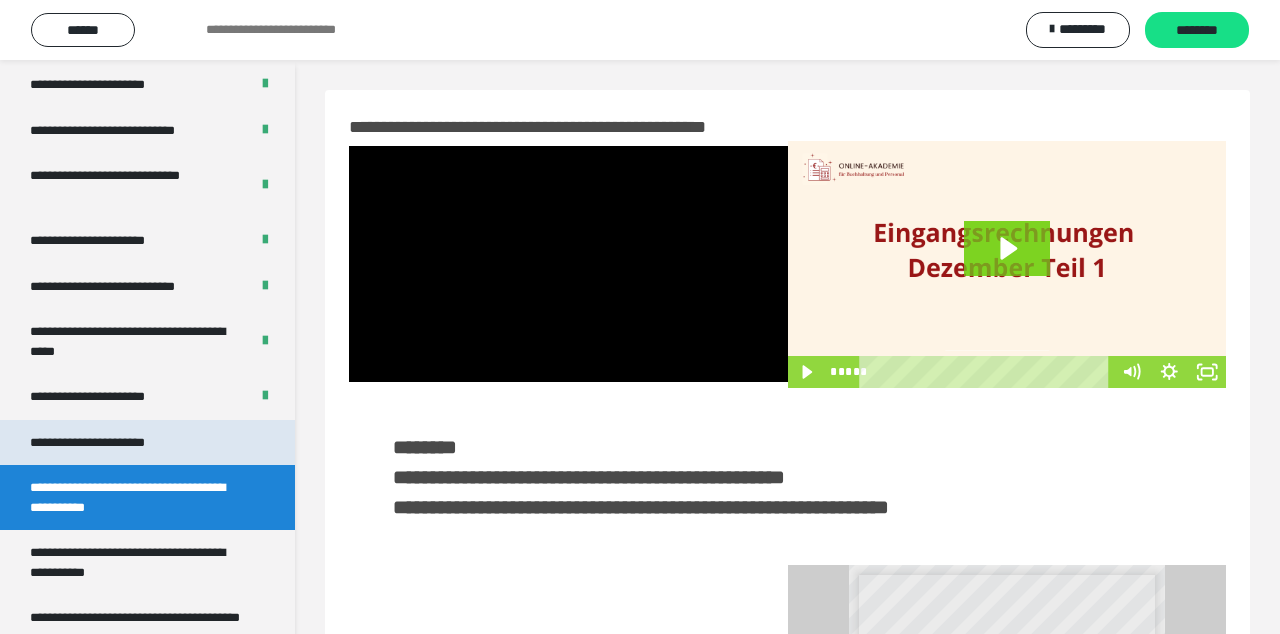 click on "**********" at bounding box center [111, 443] 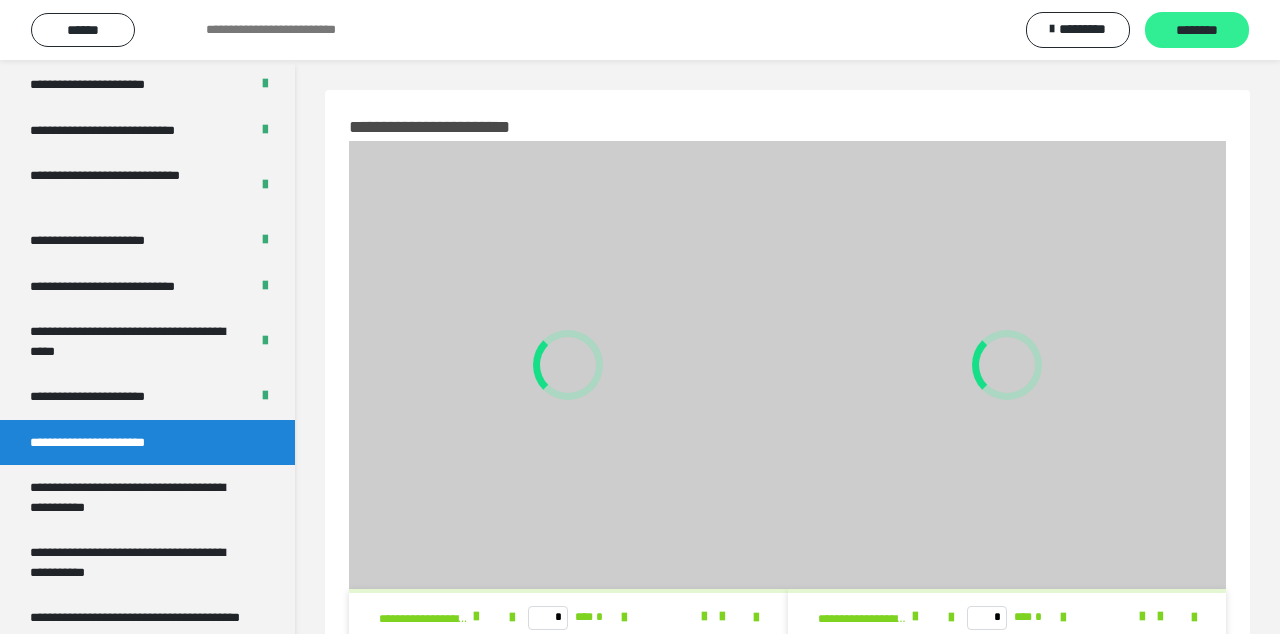 click on "********" at bounding box center [1197, 31] 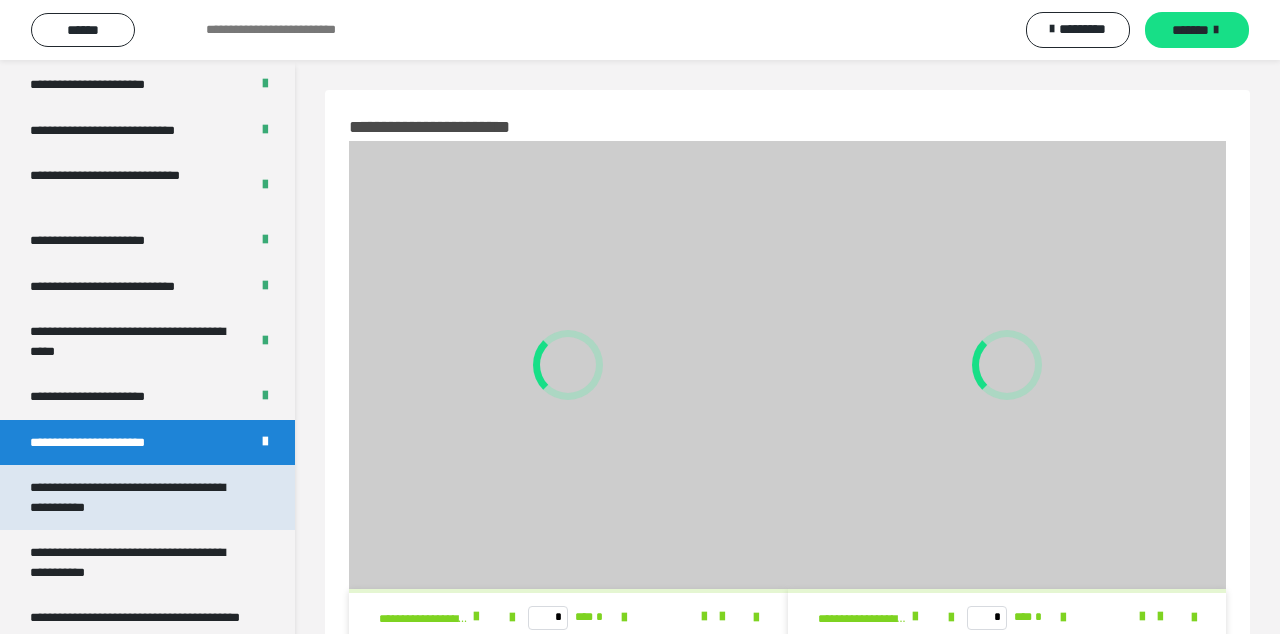 click on "**********" at bounding box center (139, 497) 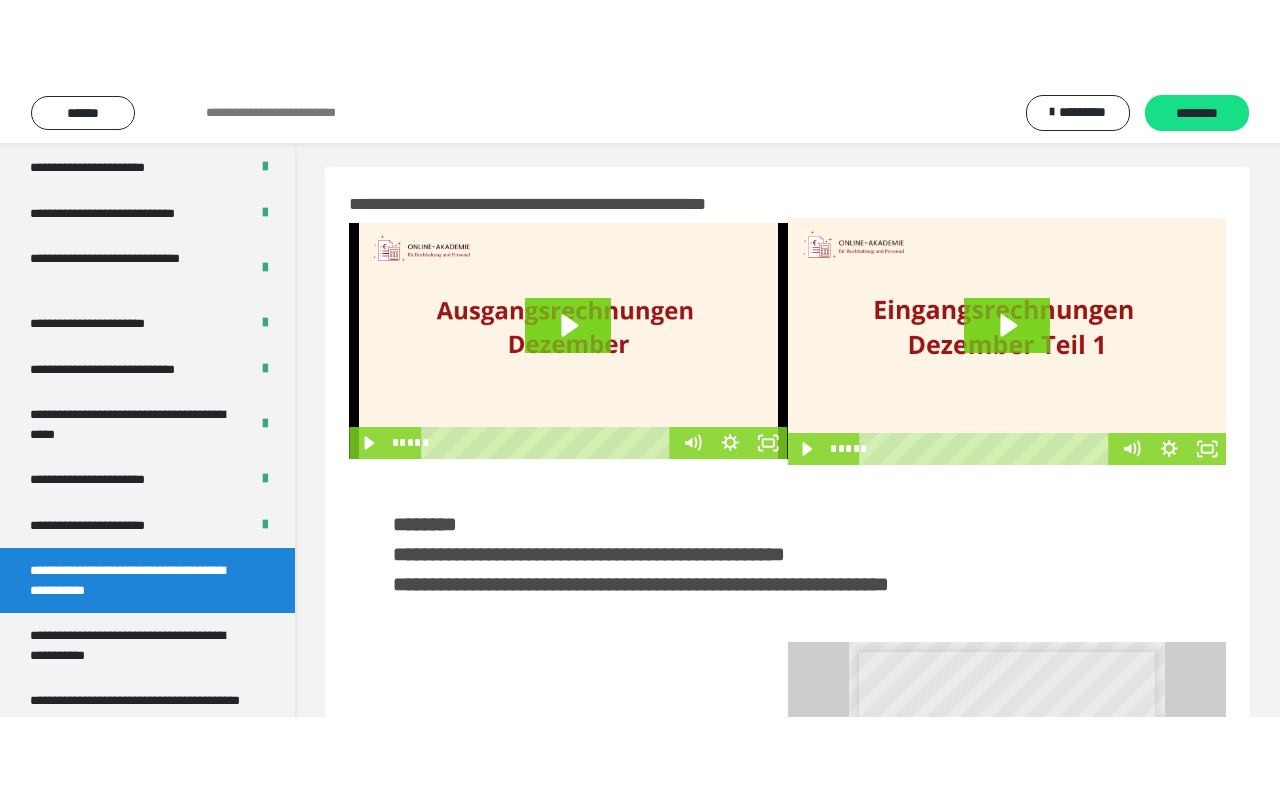 scroll, scrollTop: 0, scrollLeft: 0, axis: both 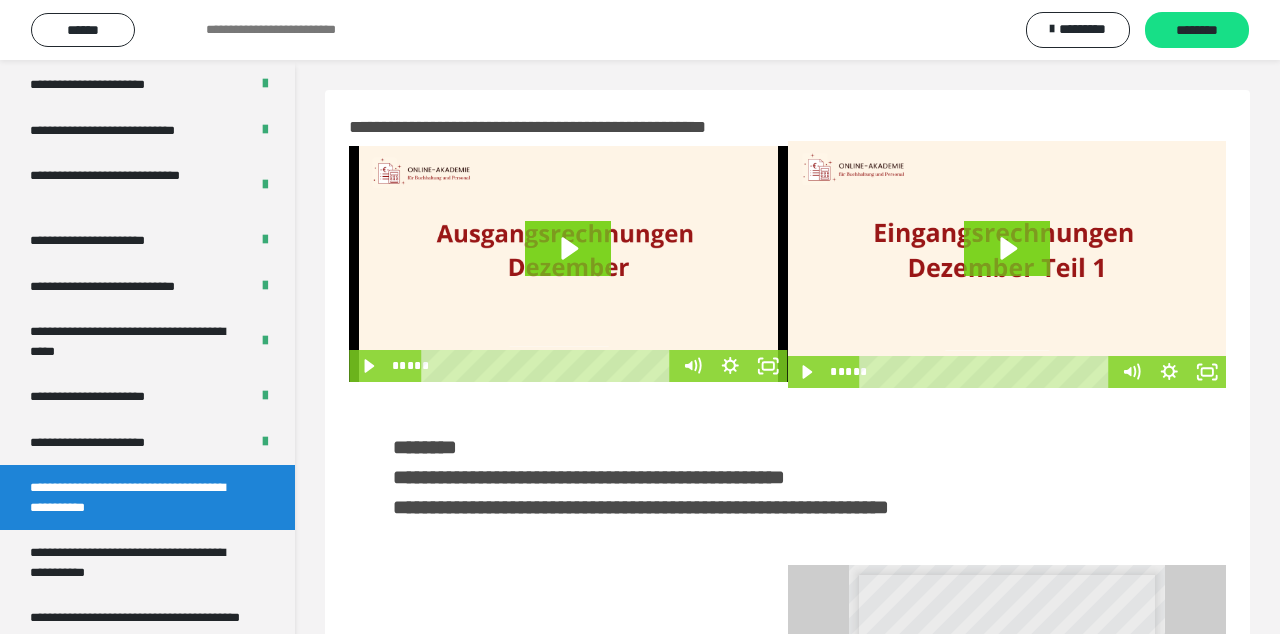click 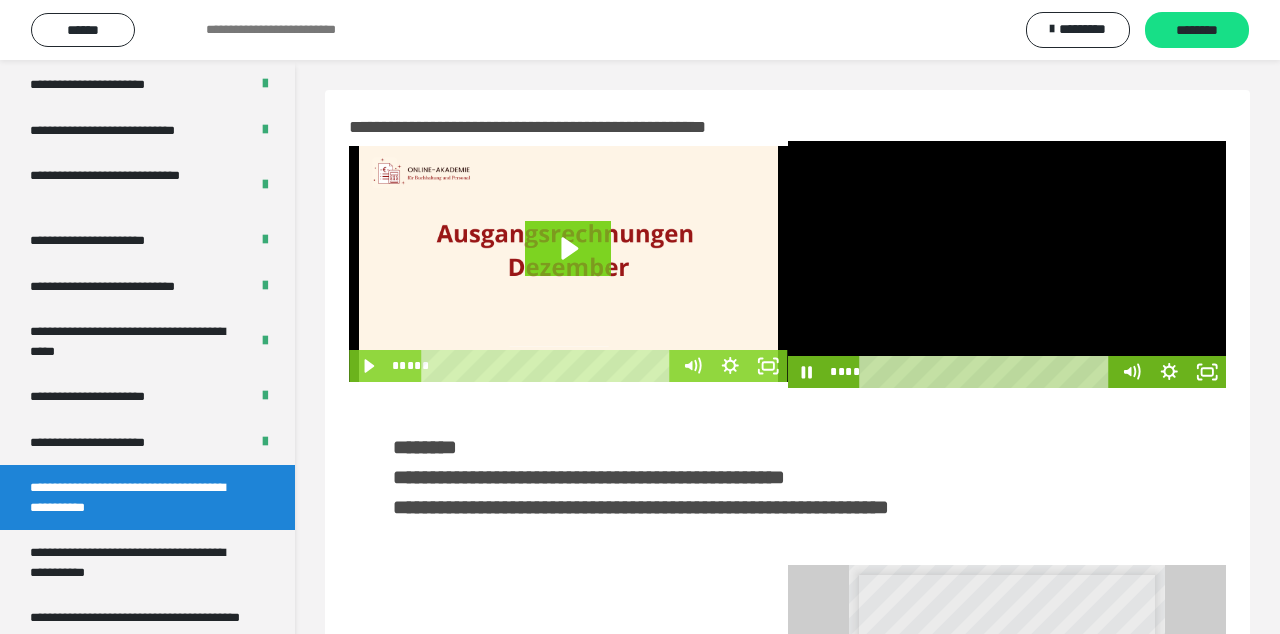 click 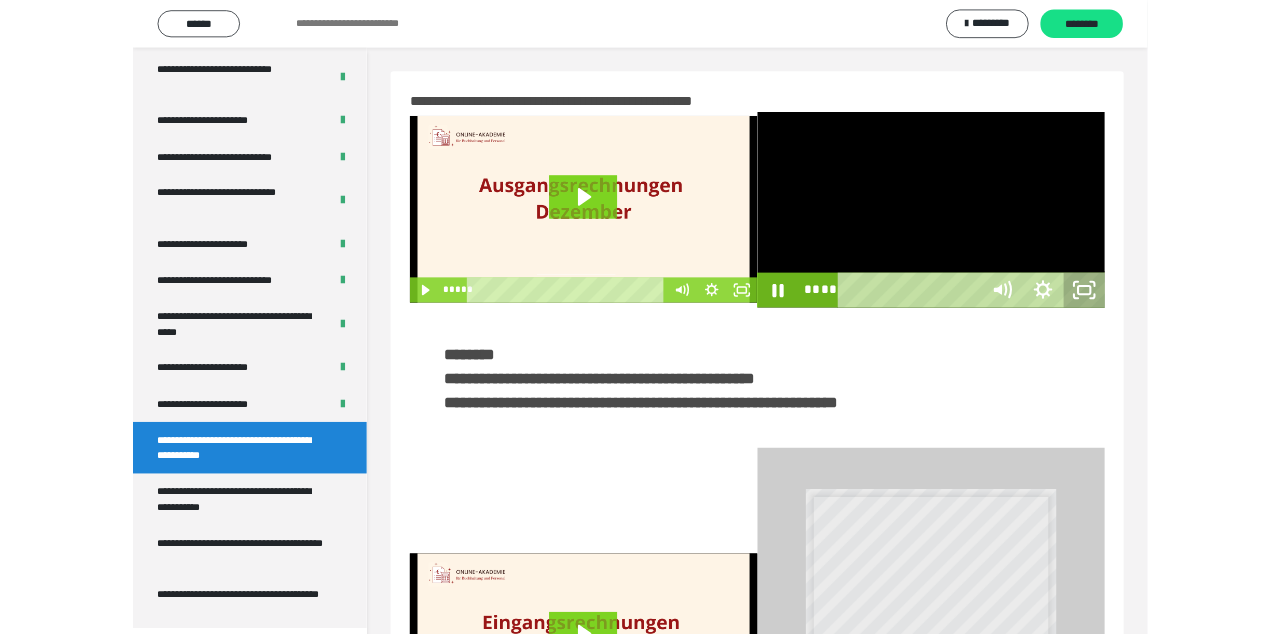 scroll, scrollTop: 3692, scrollLeft: 0, axis: vertical 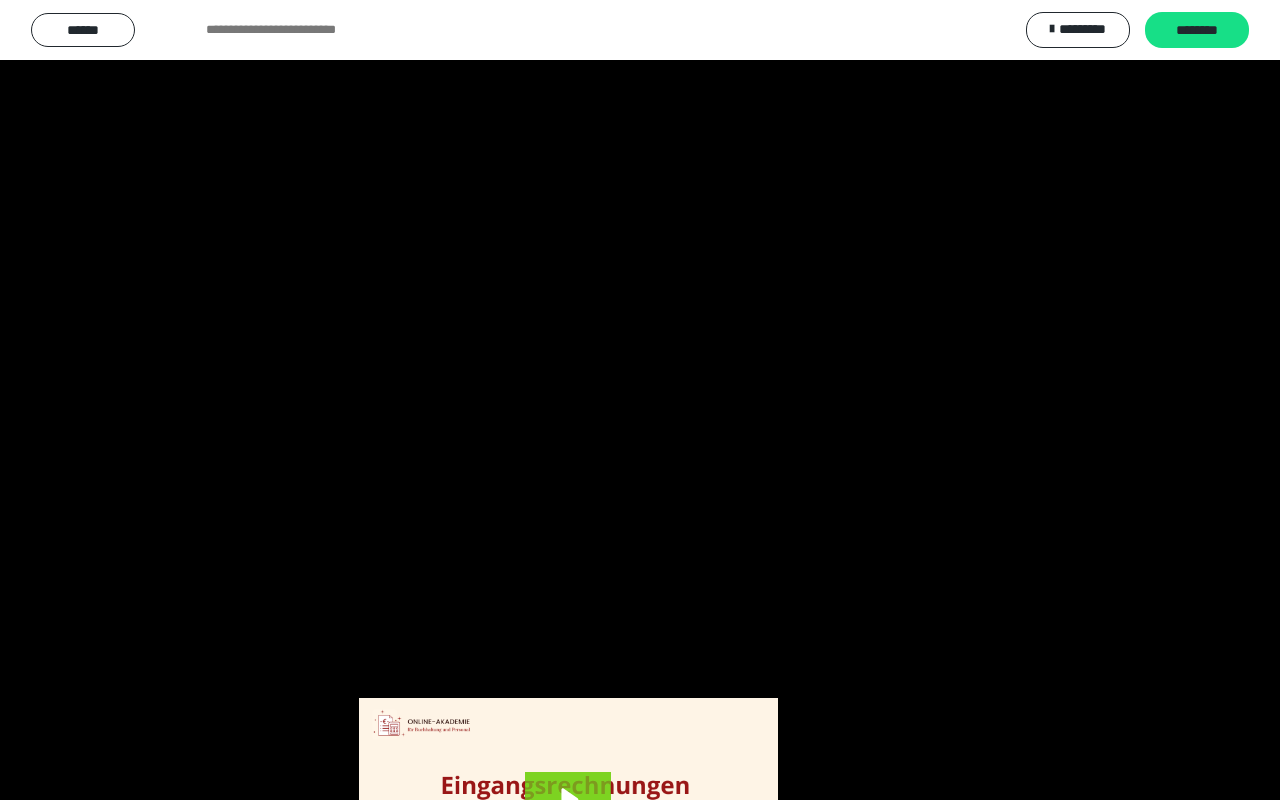 click at bounding box center [640, 400] 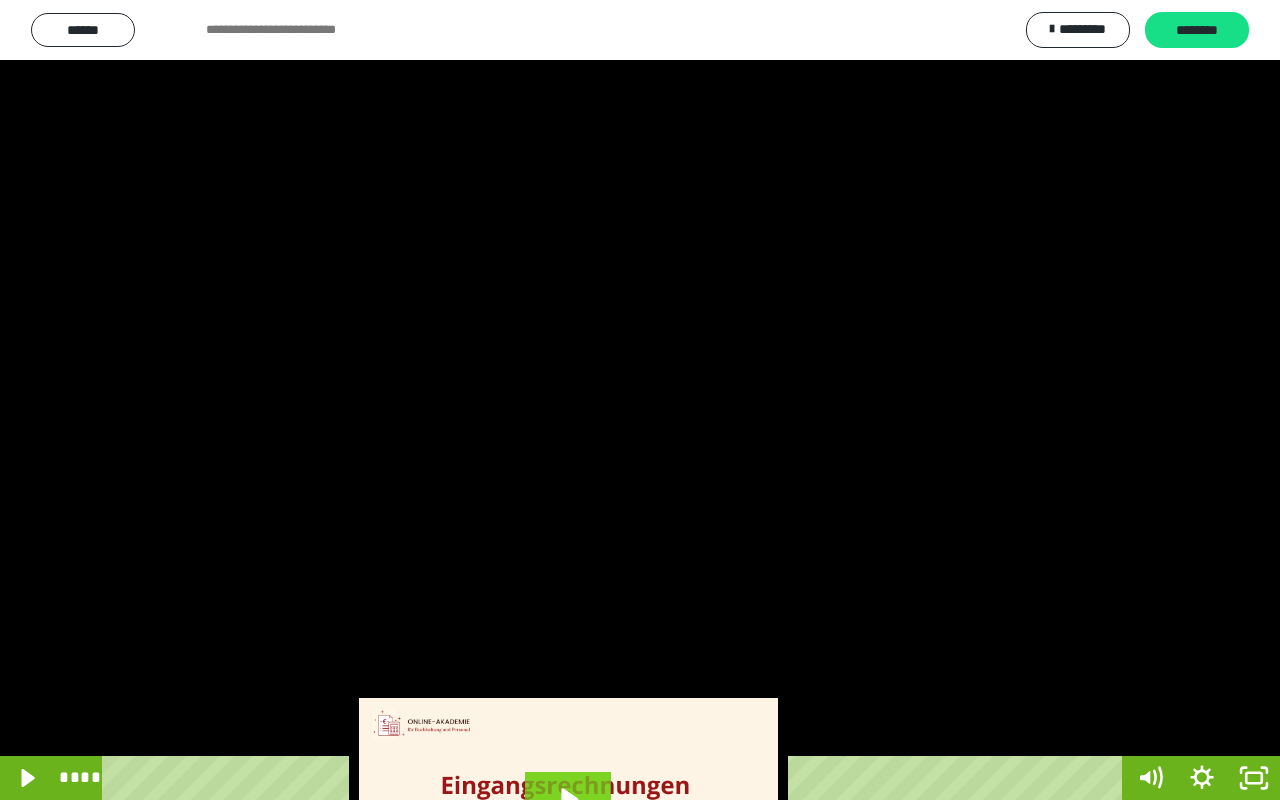 click at bounding box center (640, 400) 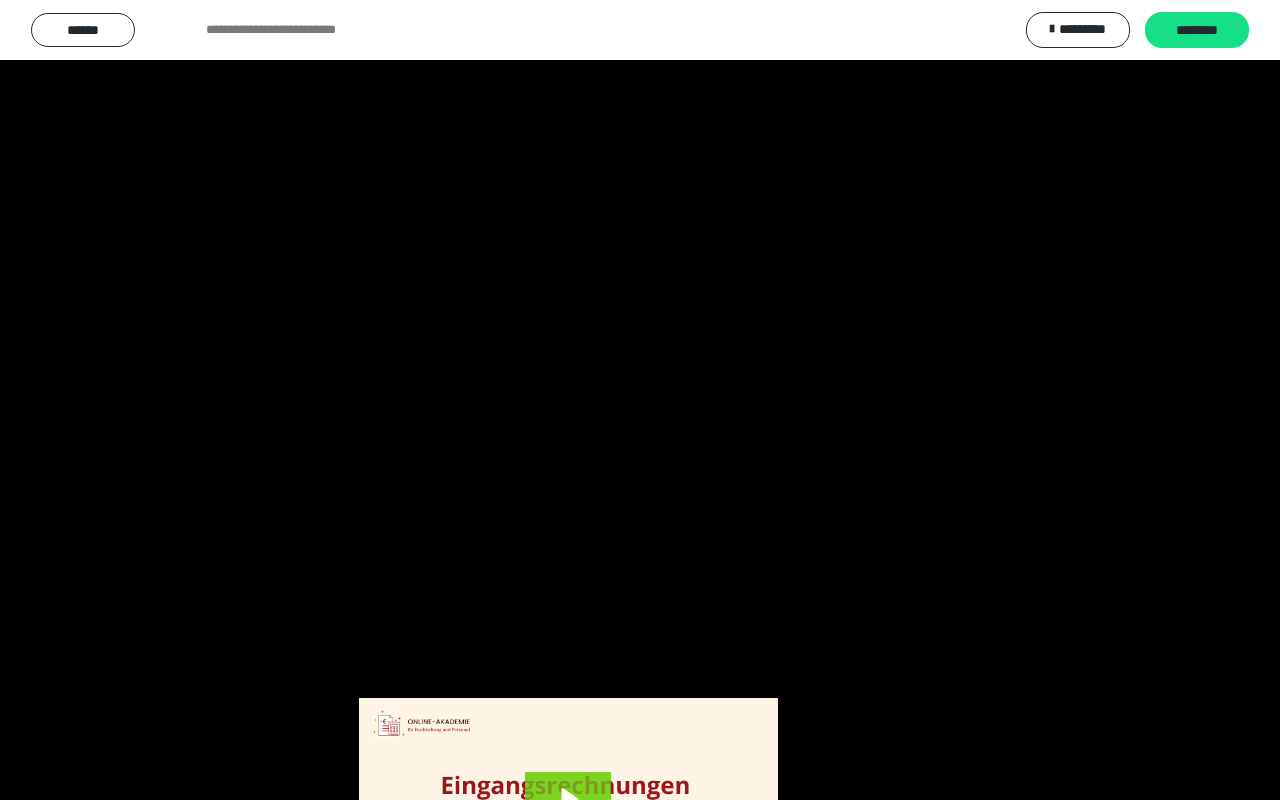 click at bounding box center [640, 400] 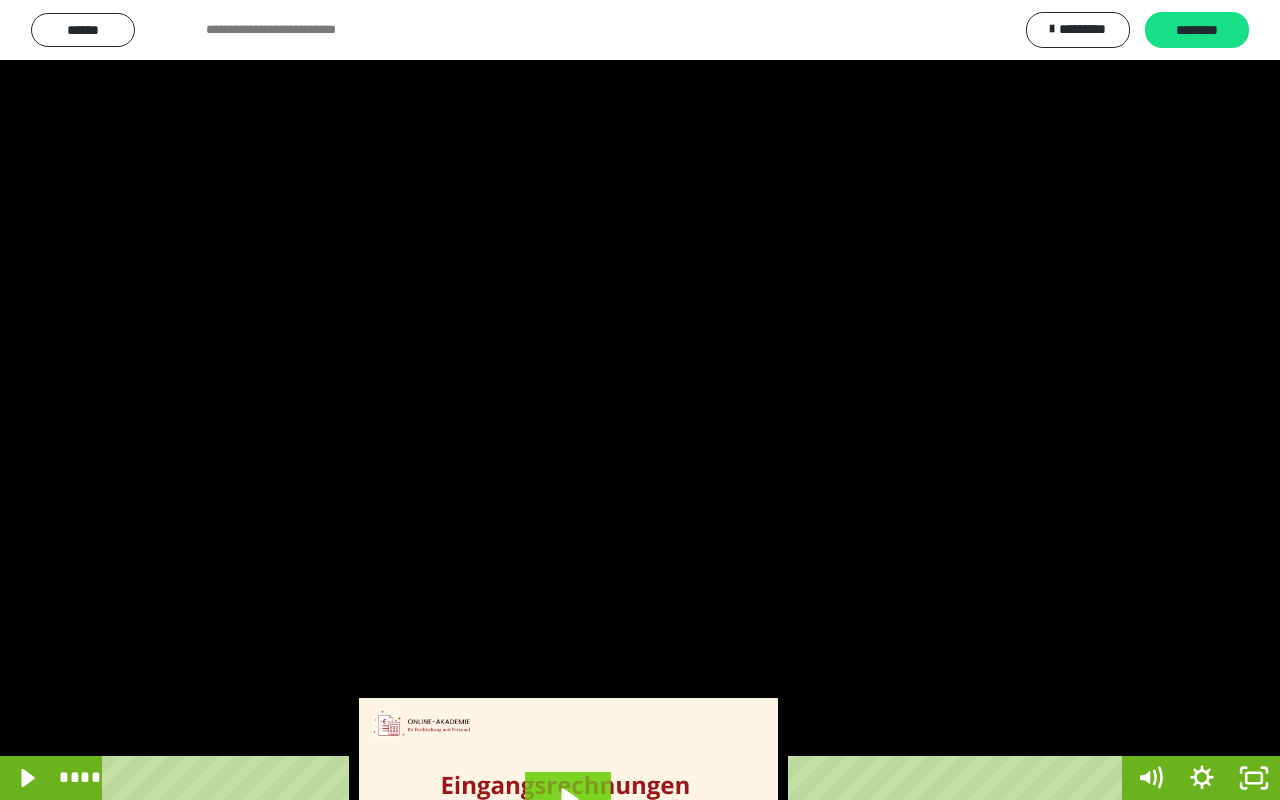 click at bounding box center [640, 400] 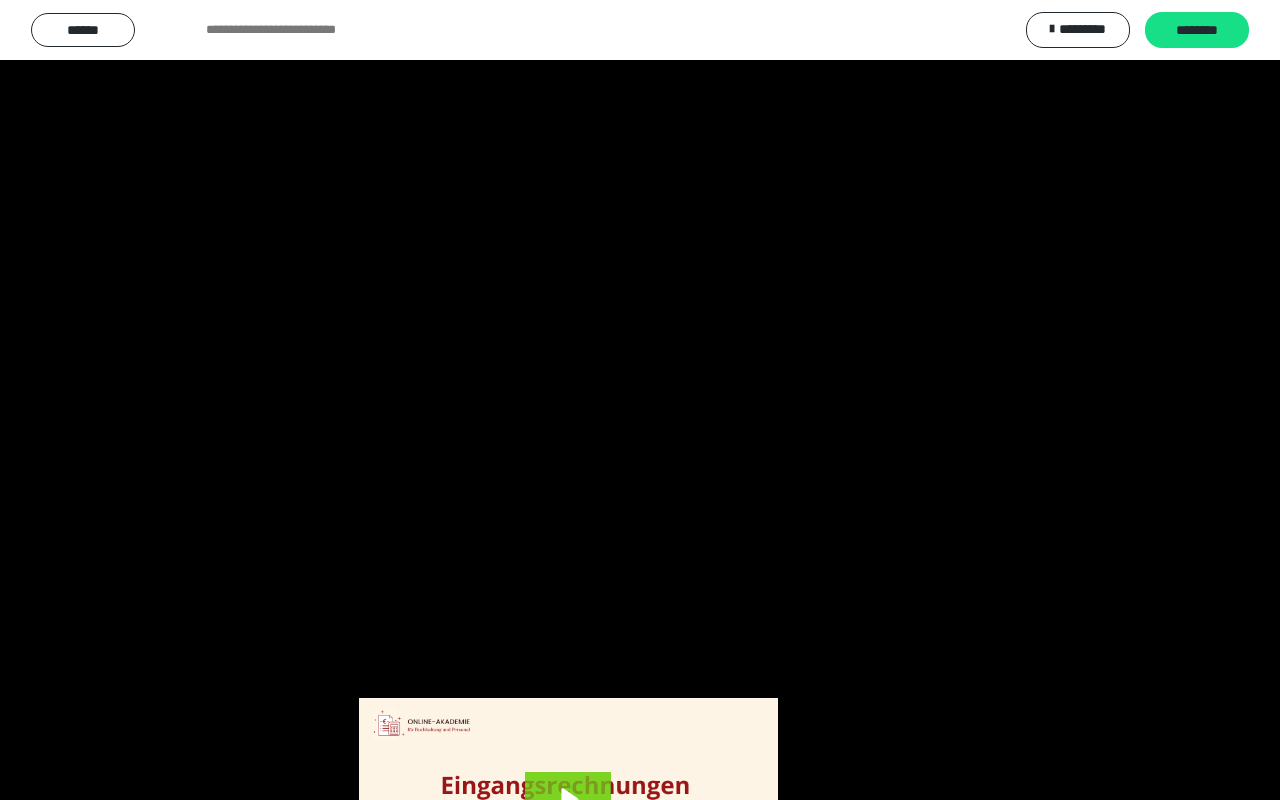 click at bounding box center (640, 400) 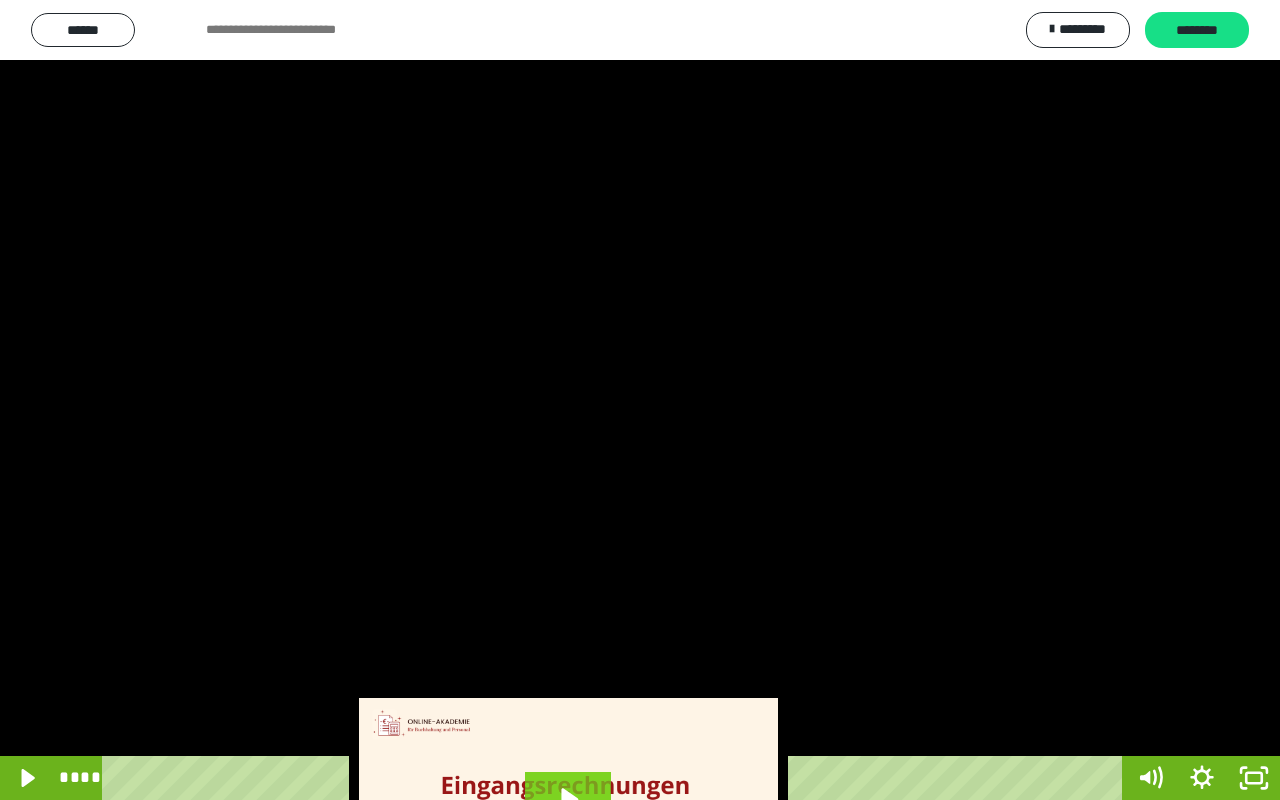 click at bounding box center [640, 400] 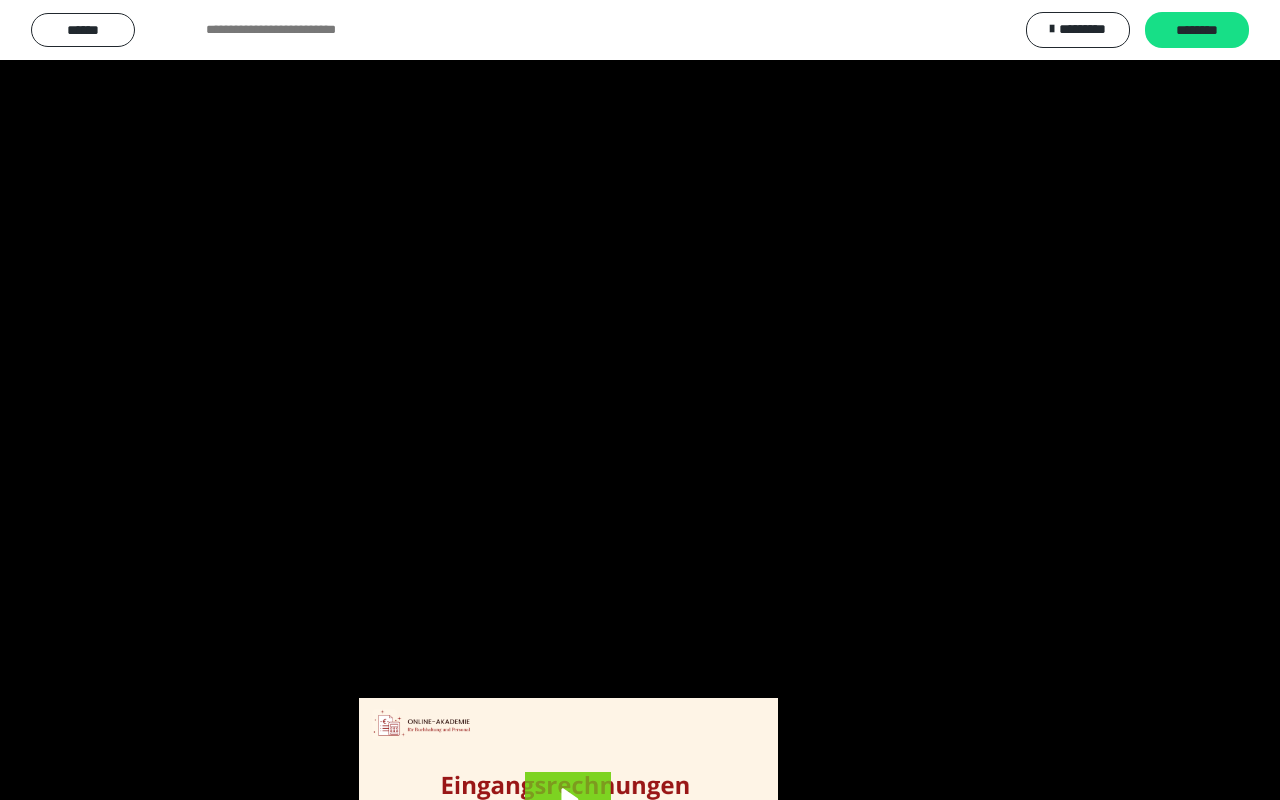 click at bounding box center (640, 400) 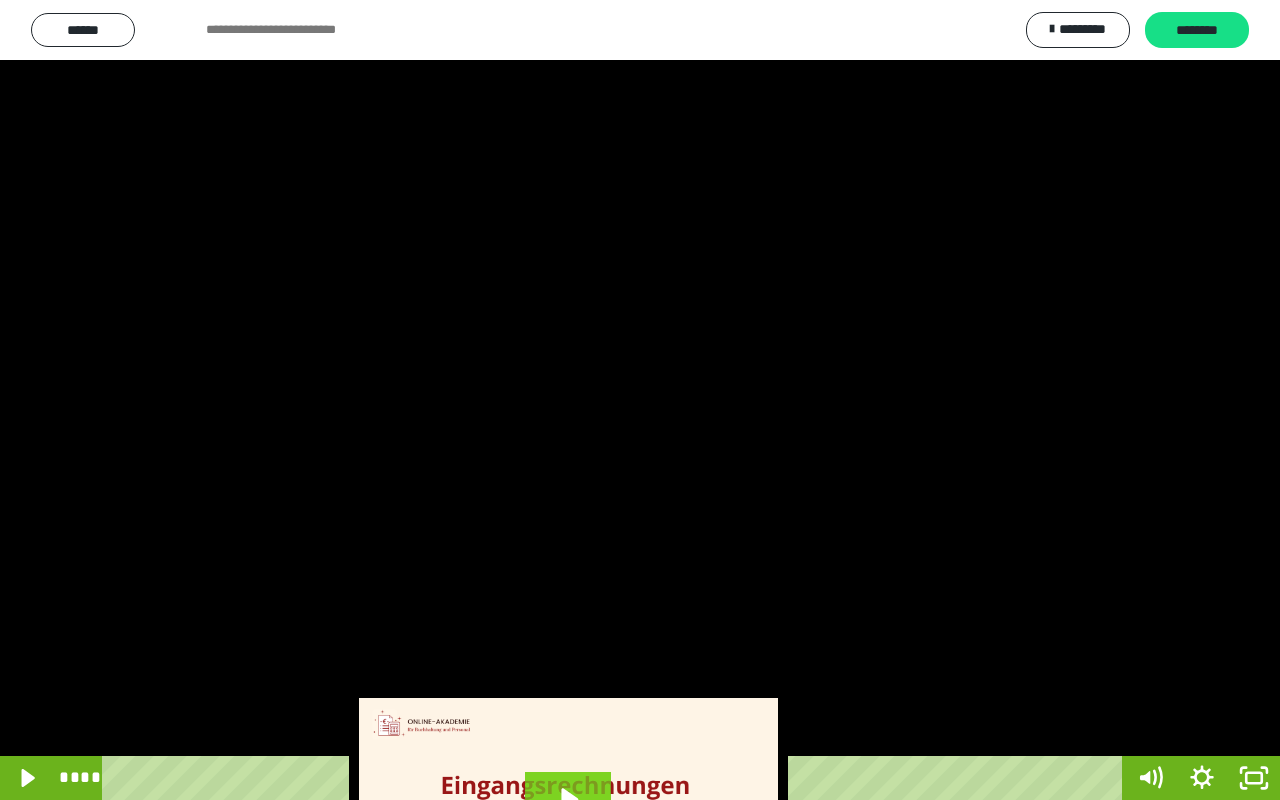click at bounding box center [640, 400] 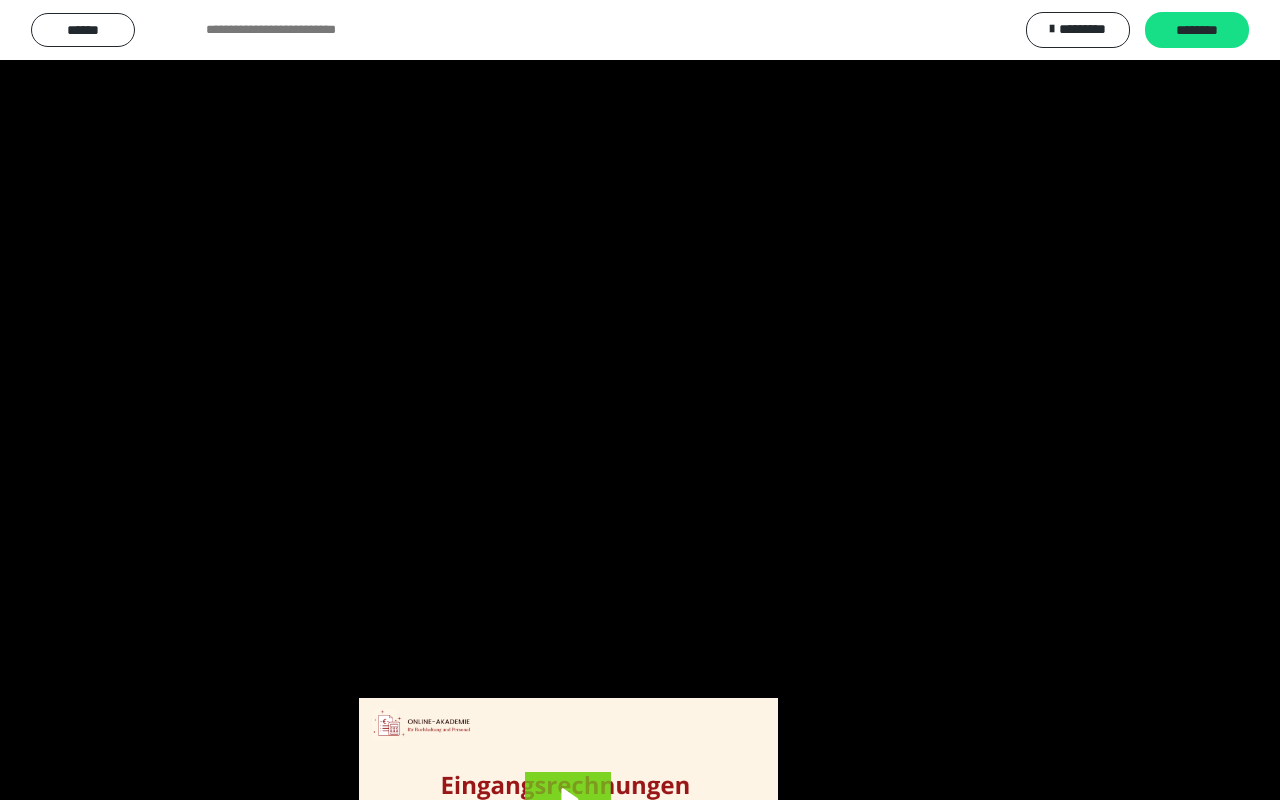 click at bounding box center (640, 400) 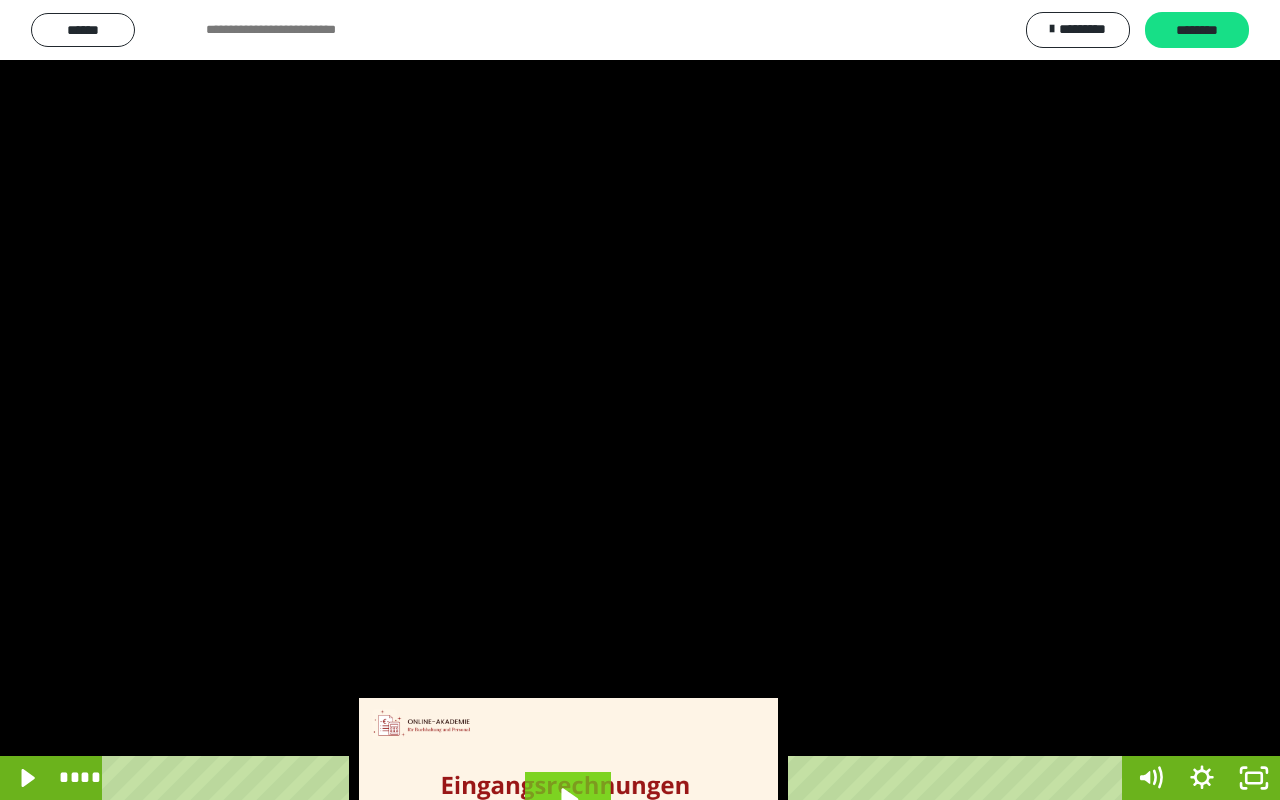 click at bounding box center (640, 400) 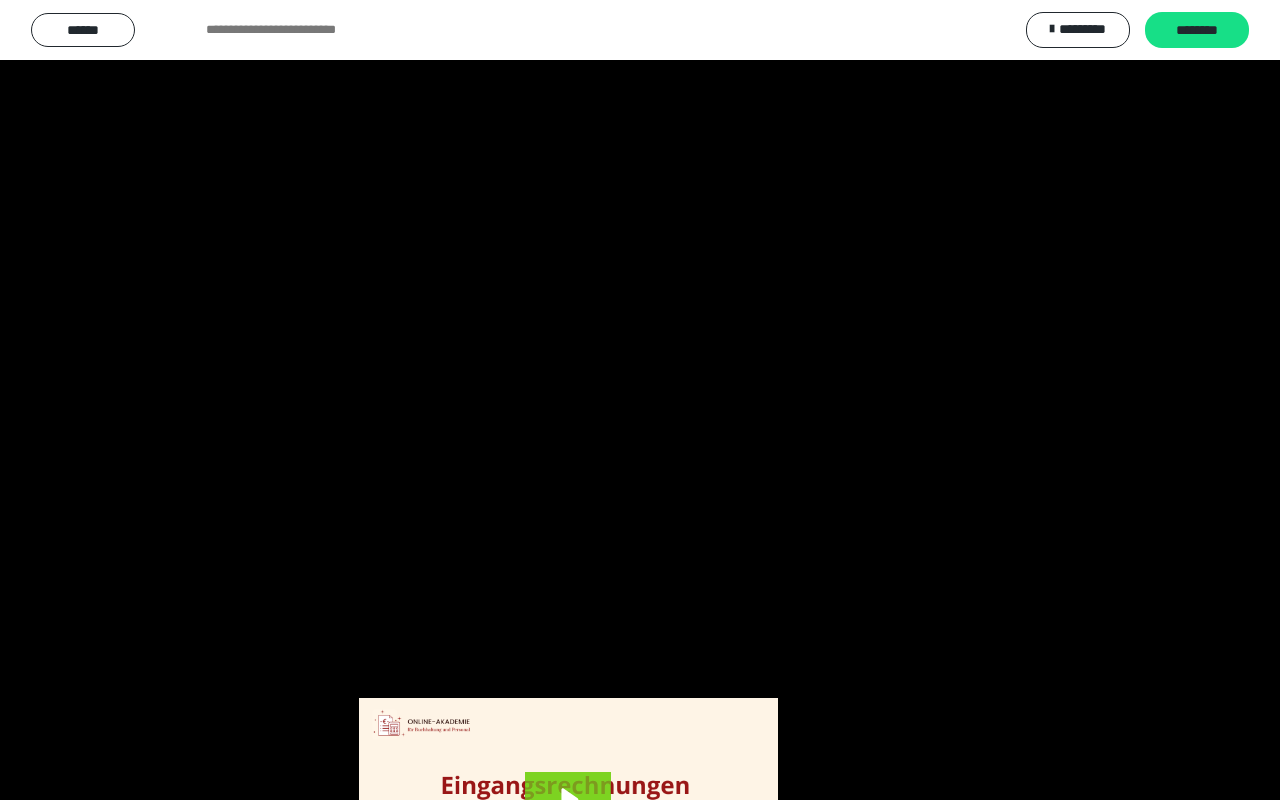 click at bounding box center [640, 400] 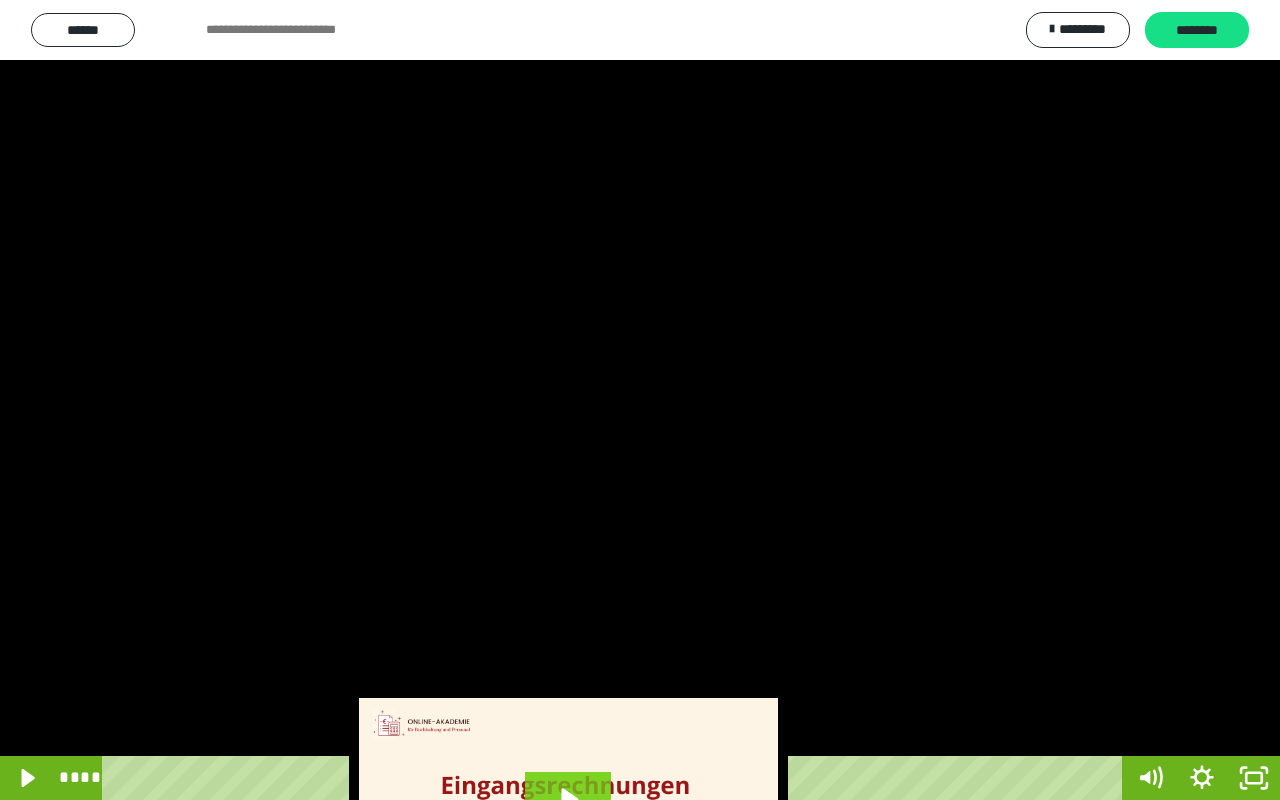 click at bounding box center (640, 400) 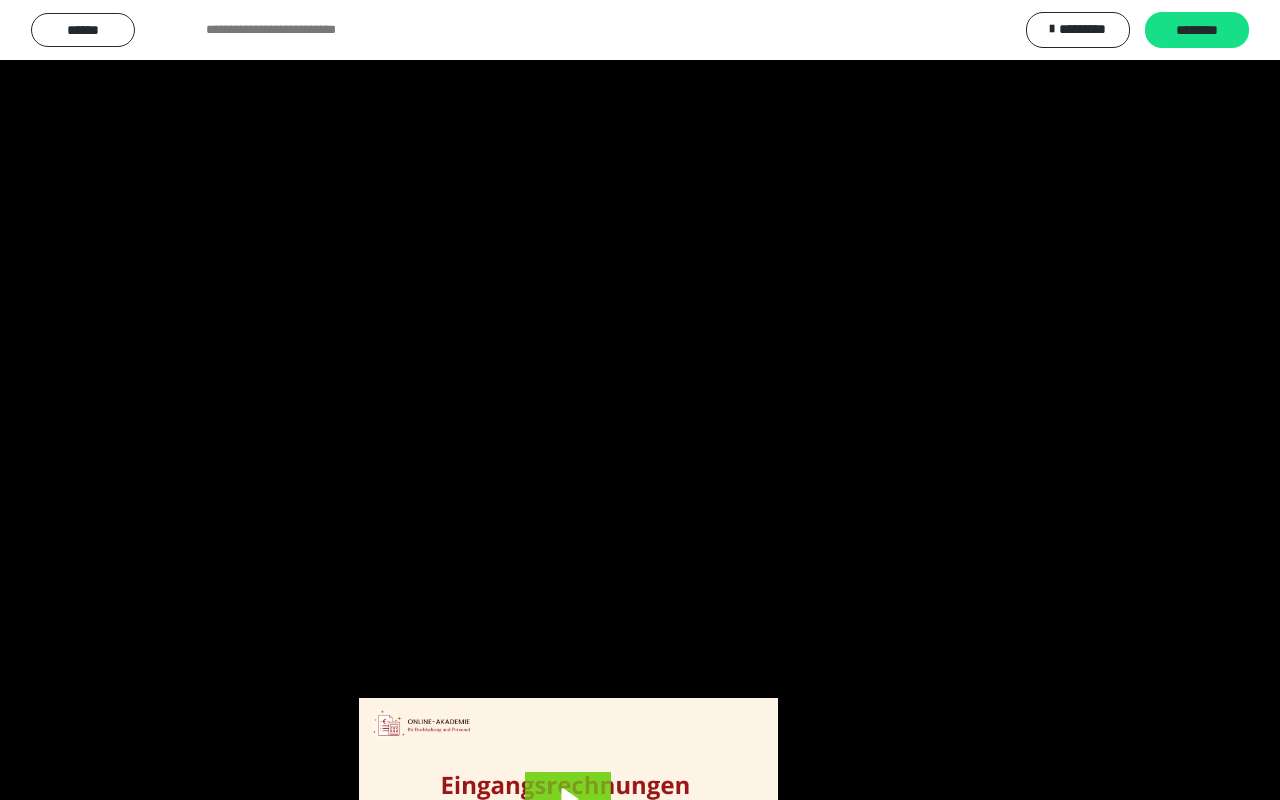 click at bounding box center [640, 400] 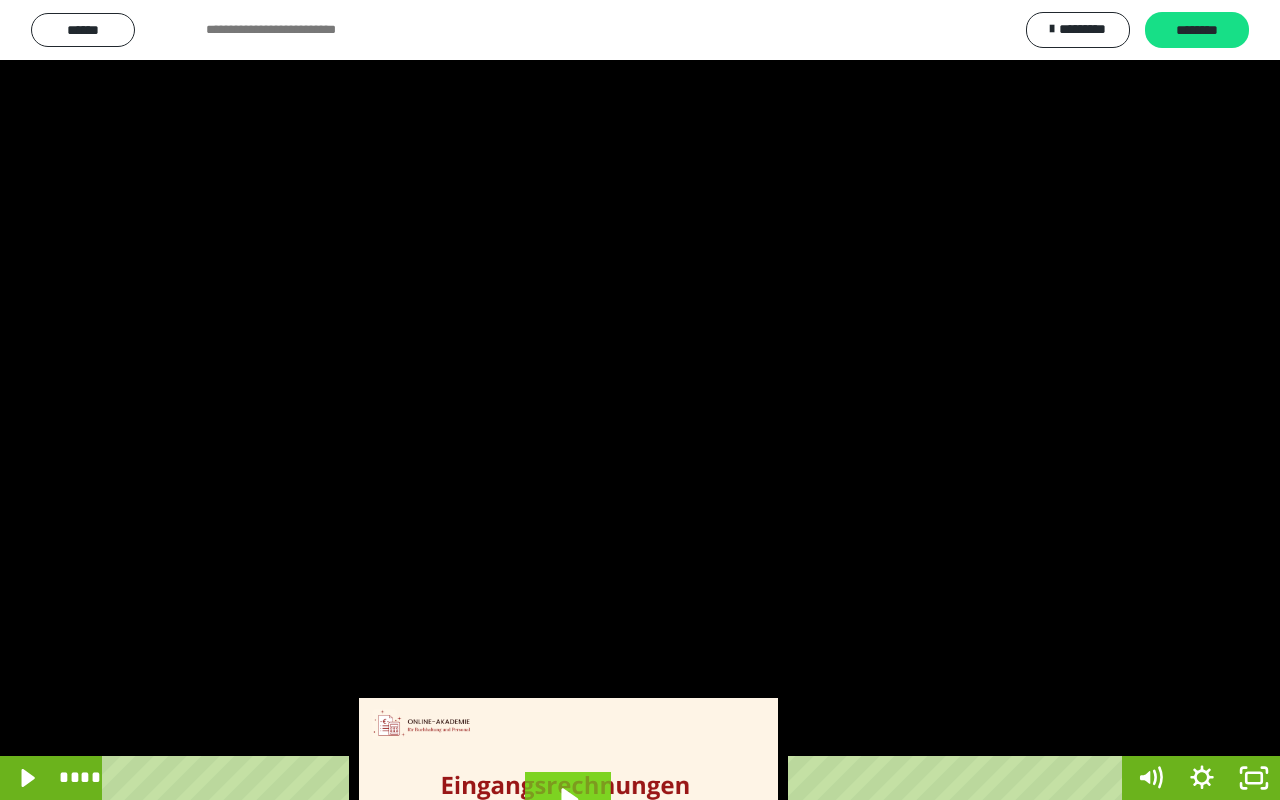 click at bounding box center (640, 400) 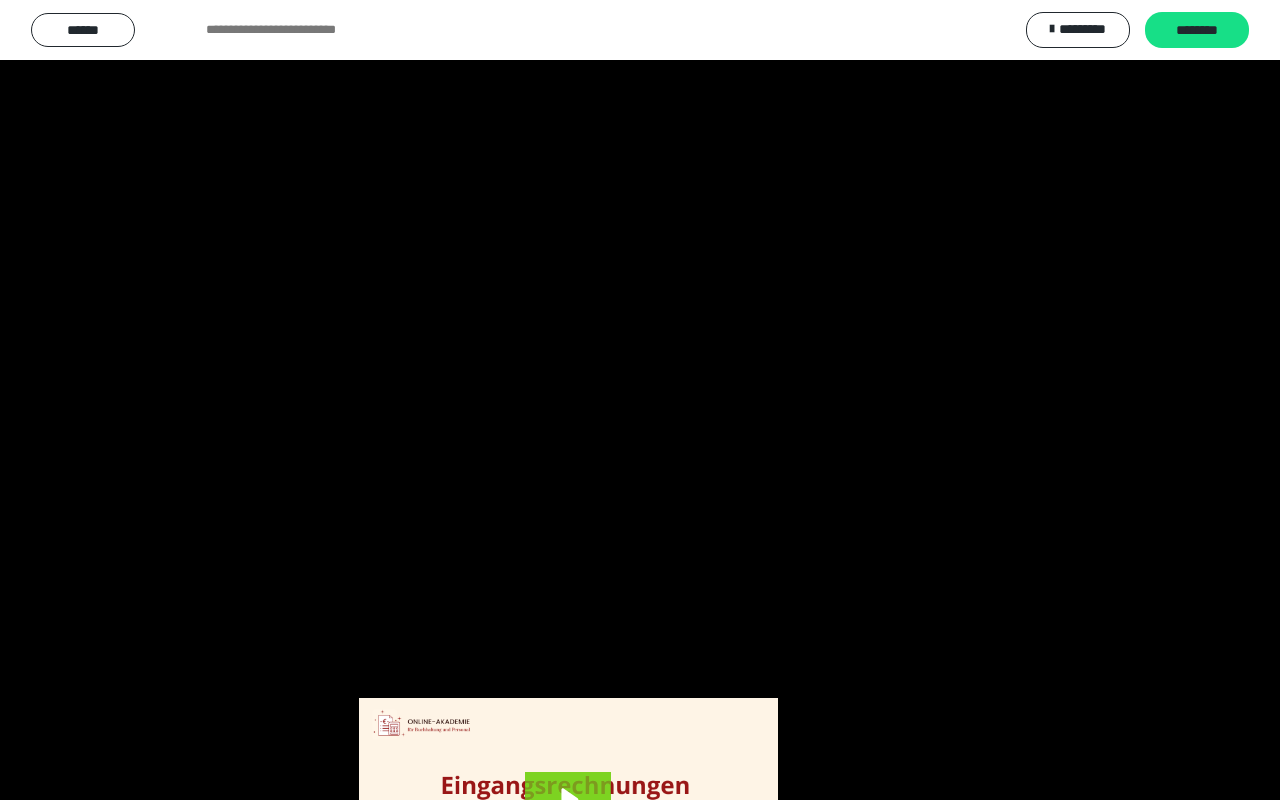 click at bounding box center [640, 400] 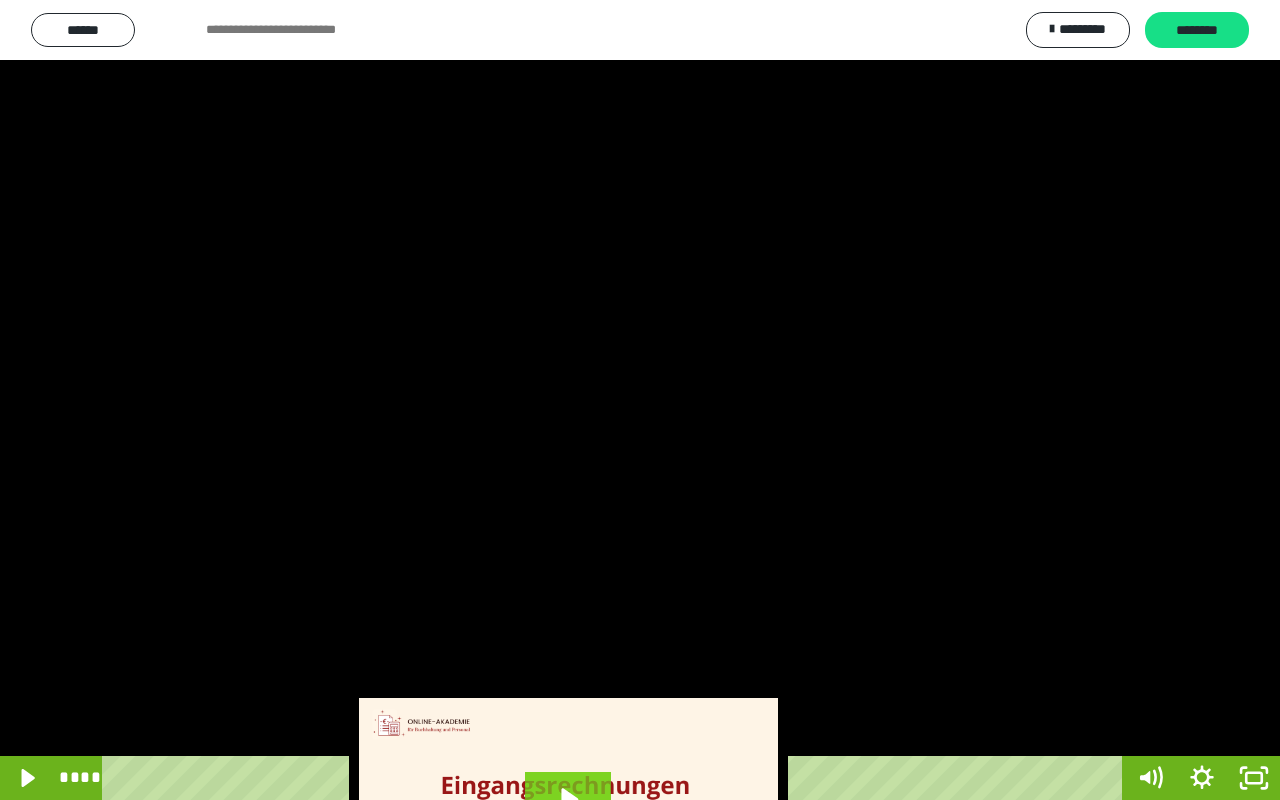 click at bounding box center [640, 400] 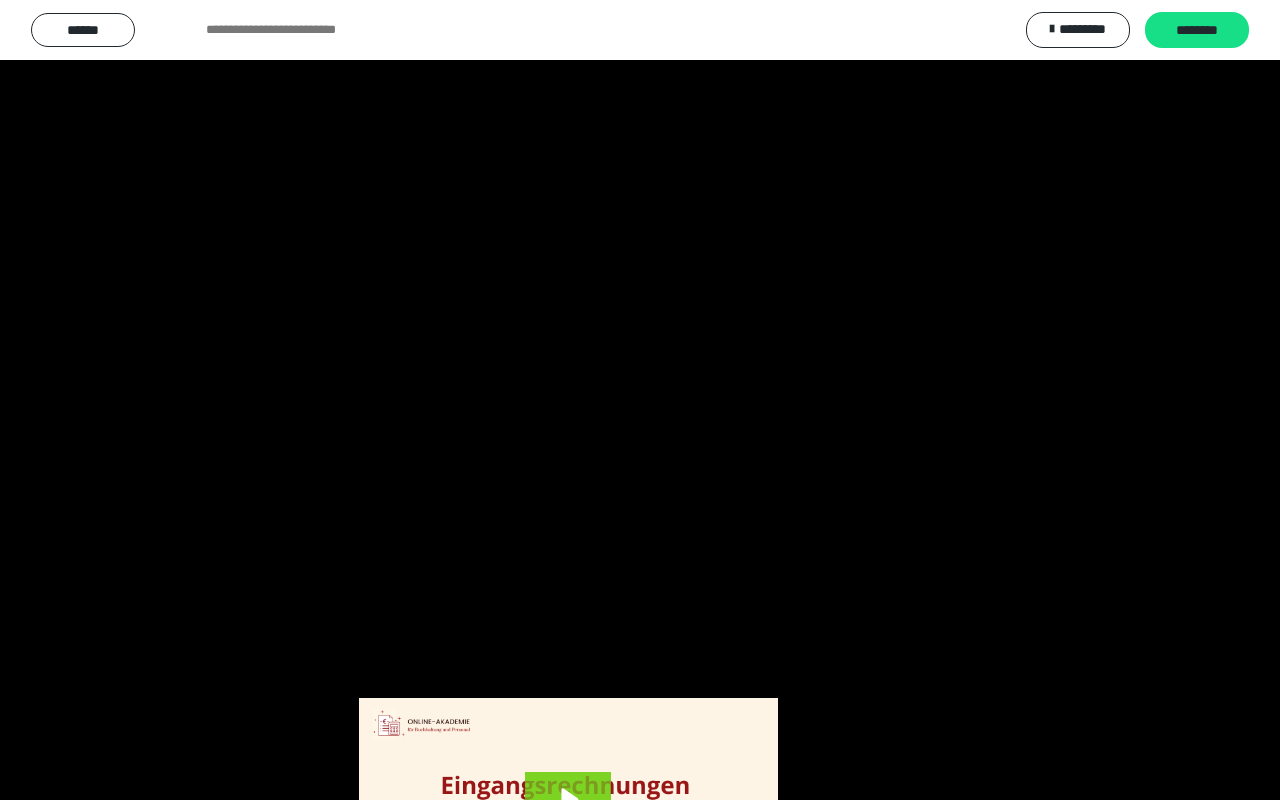 click at bounding box center (640, 400) 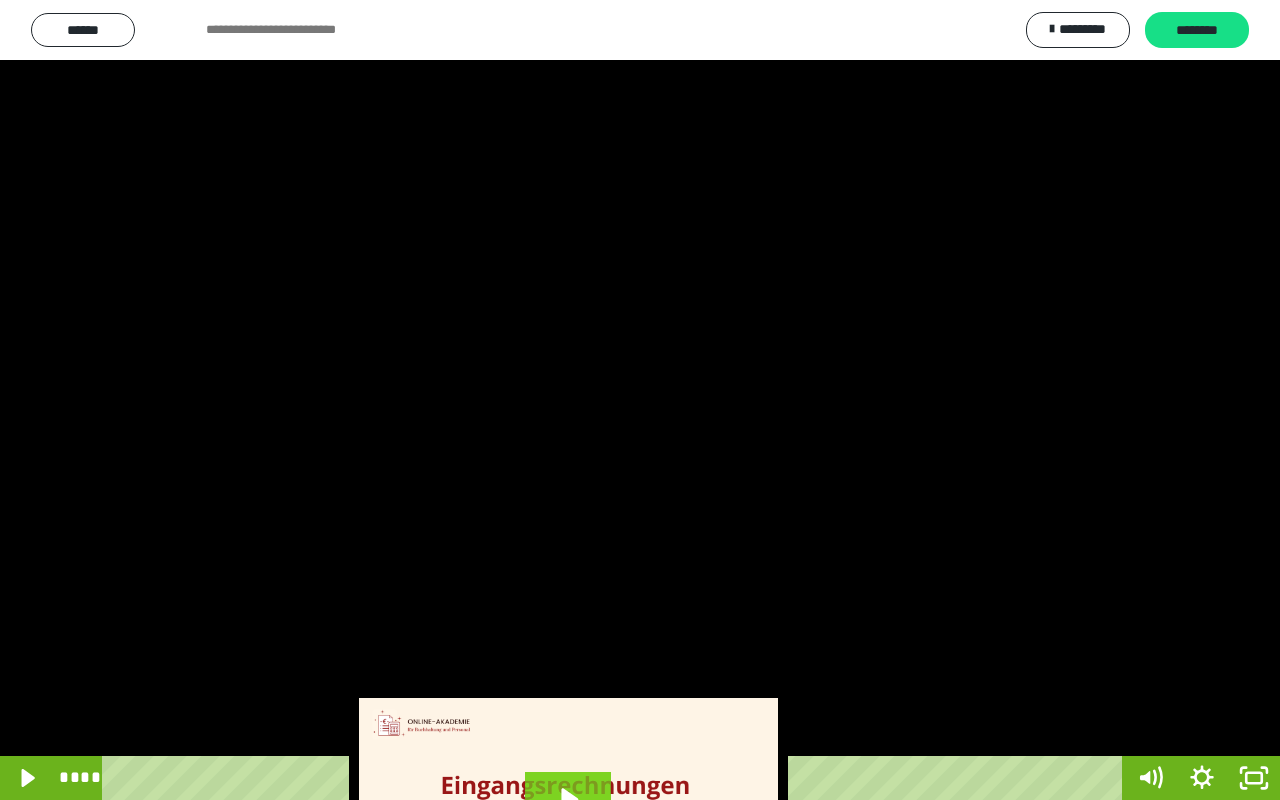 click at bounding box center (640, 400) 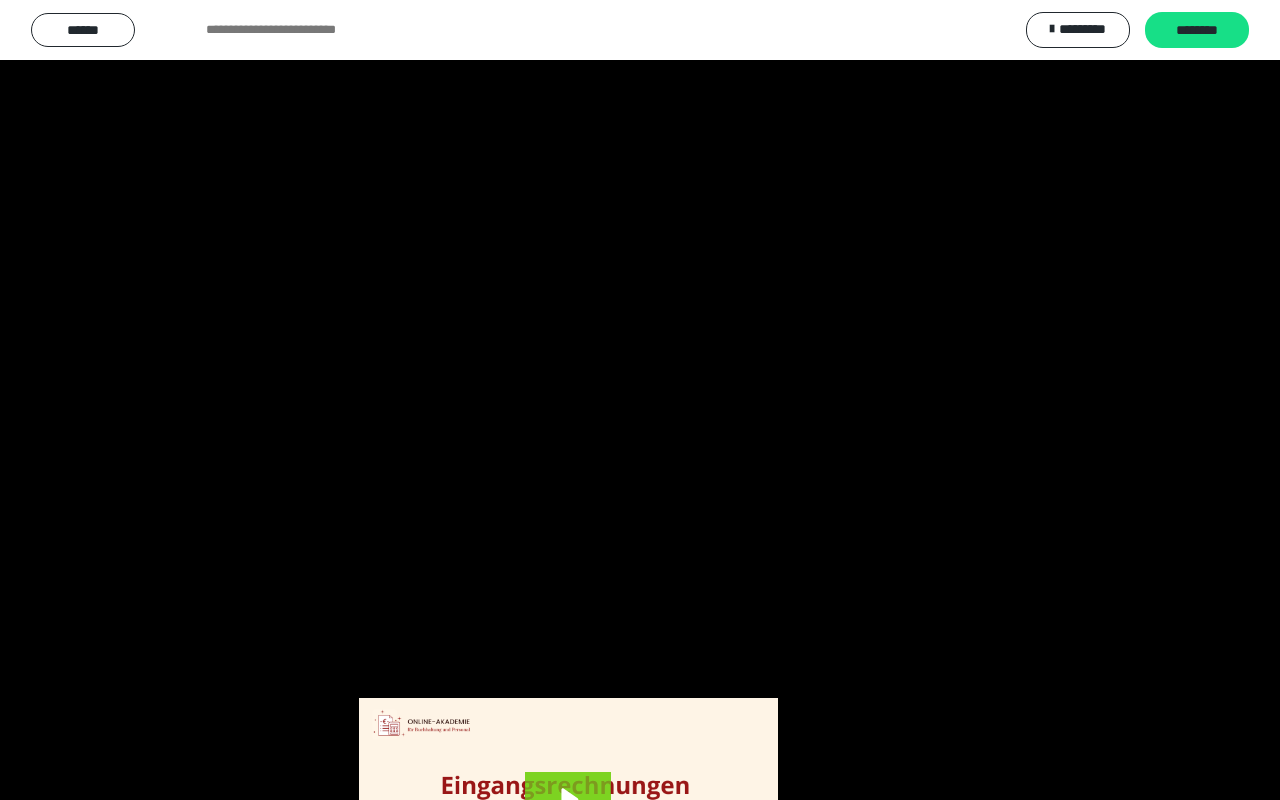 click at bounding box center [640, 400] 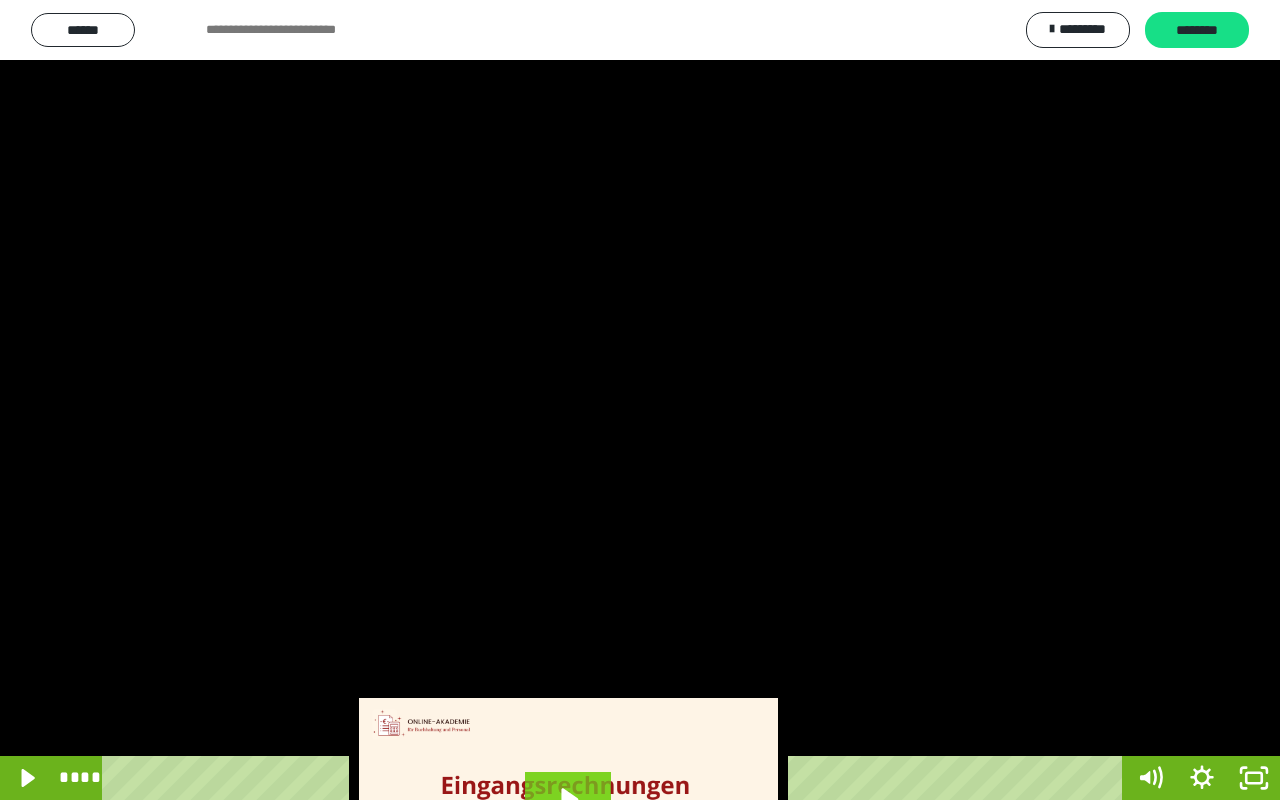 click at bounding box center [640, 400] 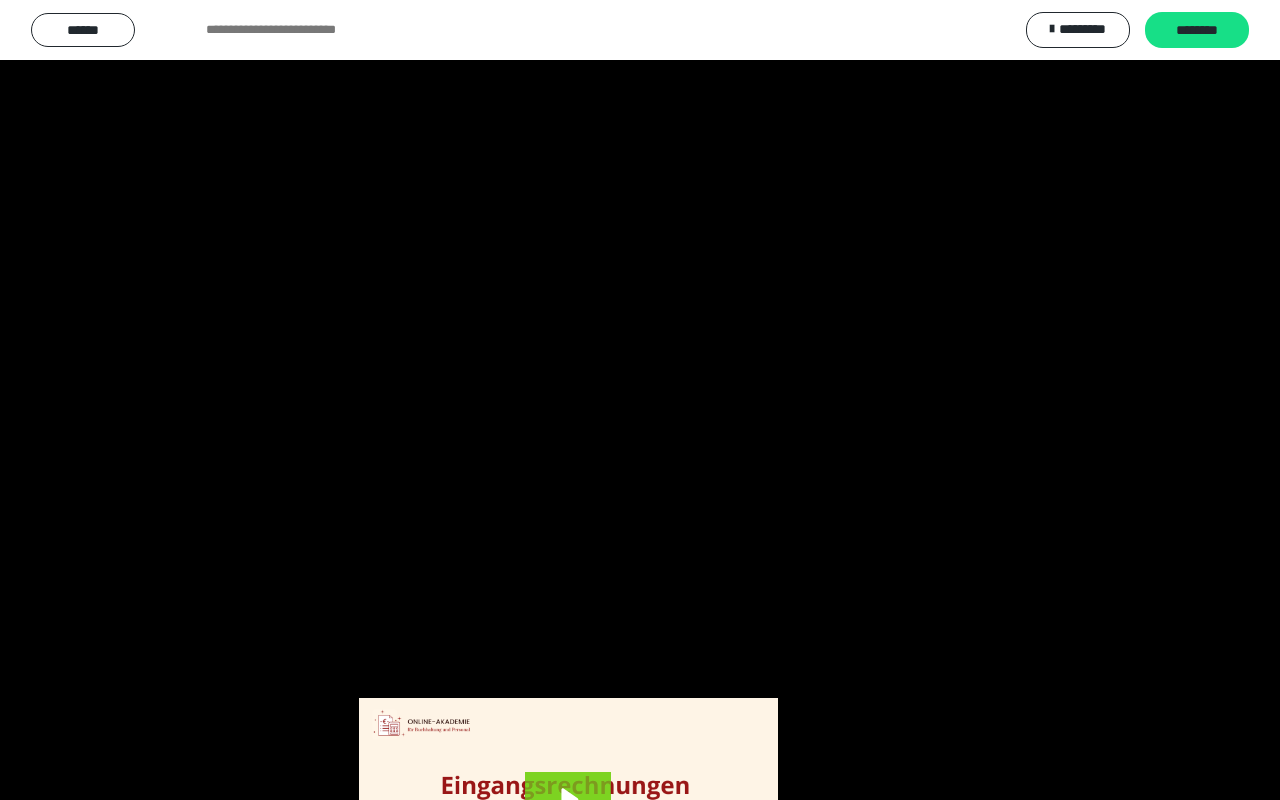 click at bounding box center (640, 400) 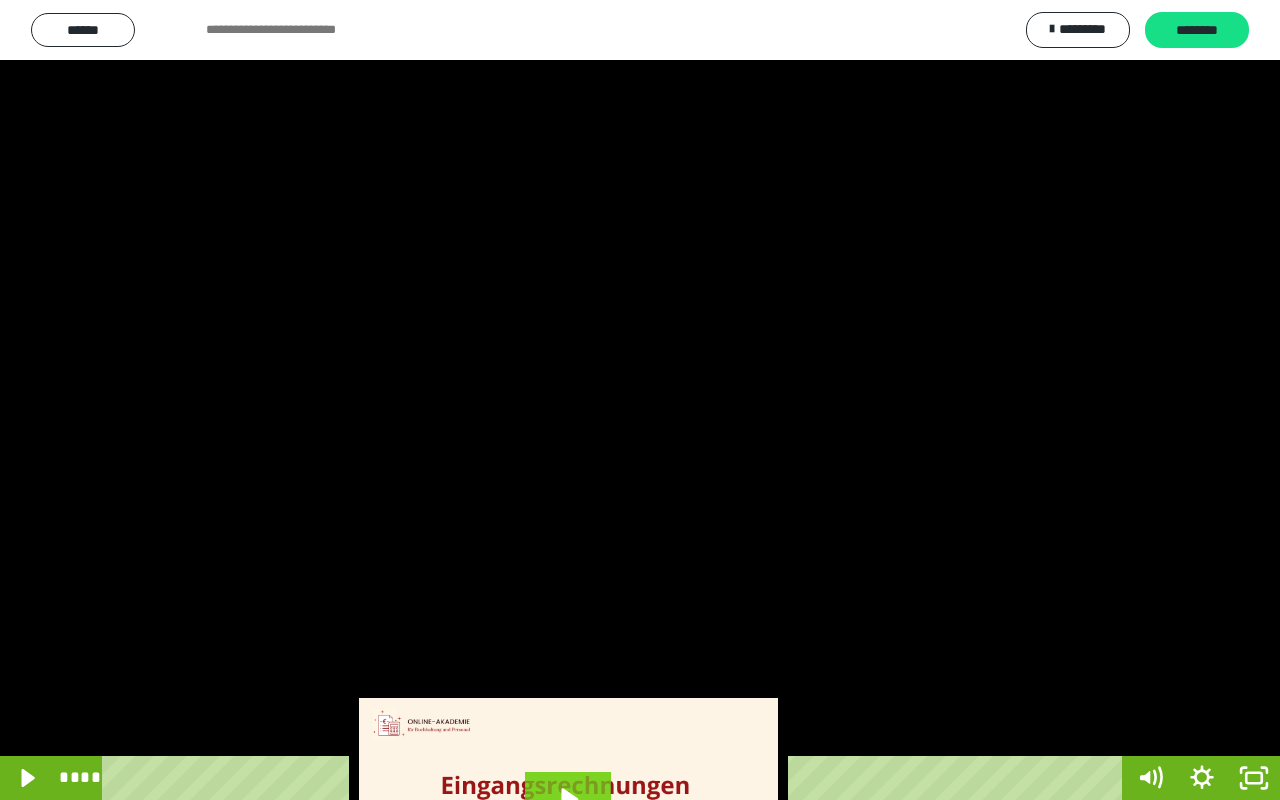 click at bounding box center [640, 400] 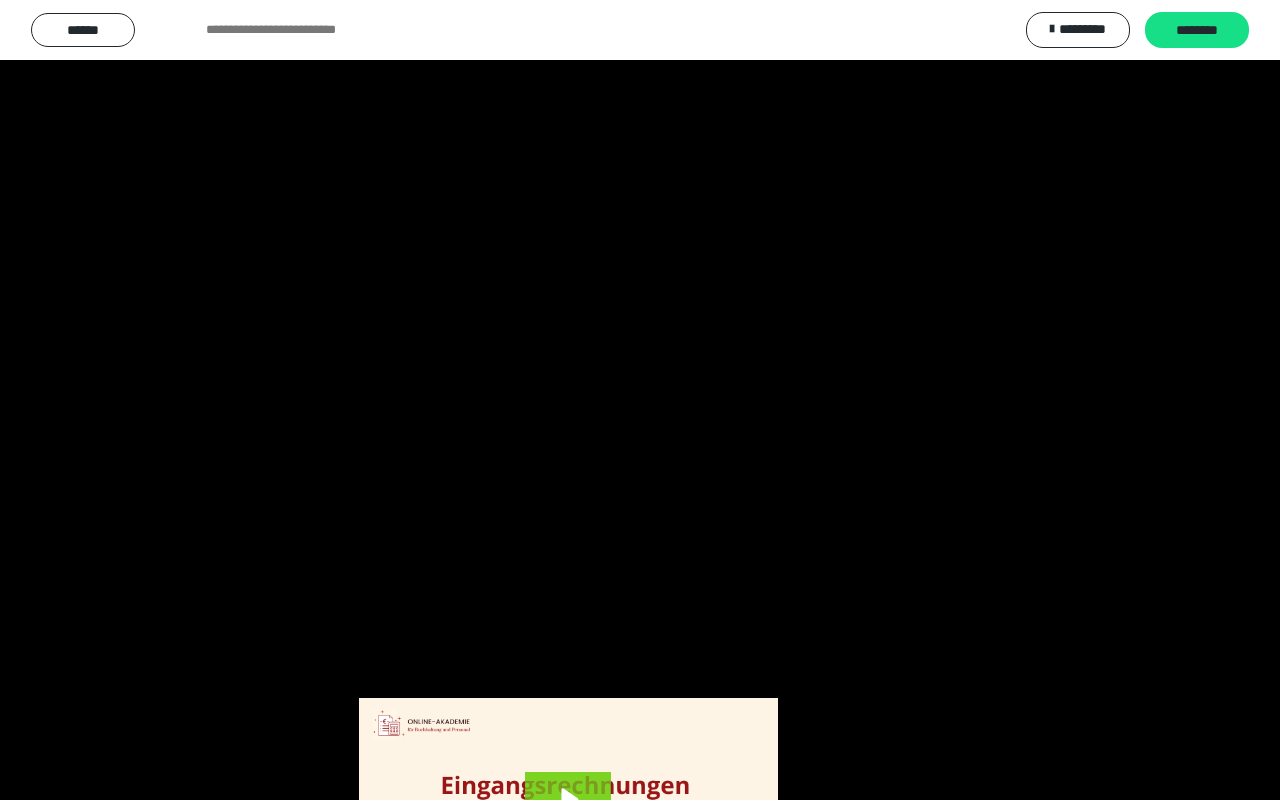 click at bounding box center (640, 400) 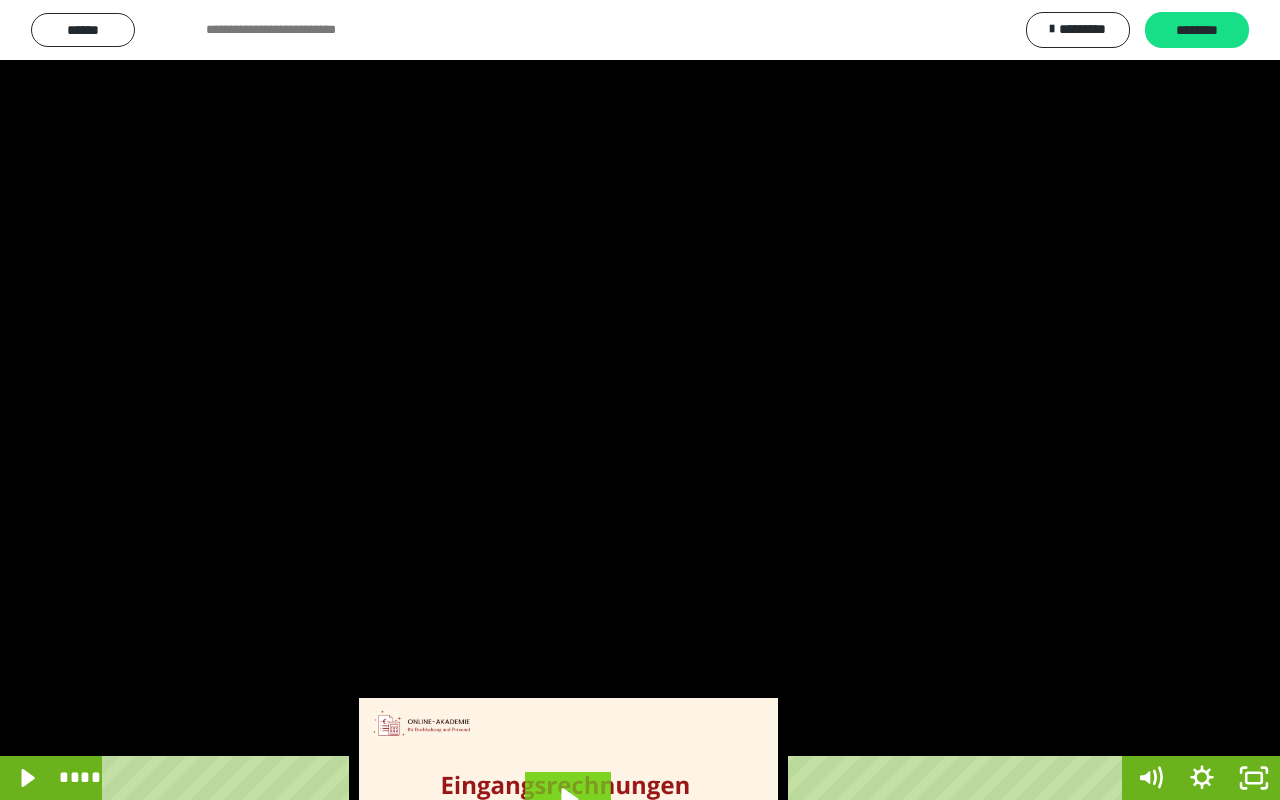 click at bounding box center [640, 400] 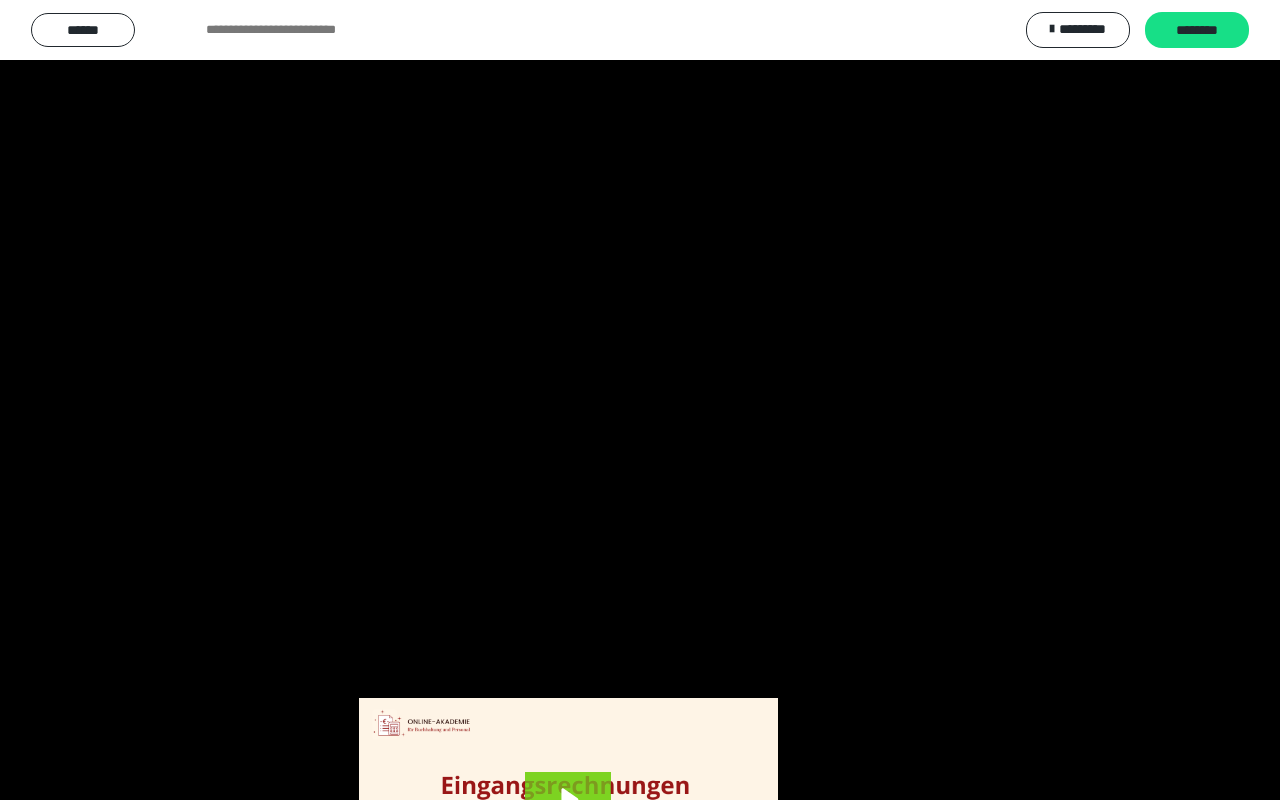 click at bounding box center (640, 400) 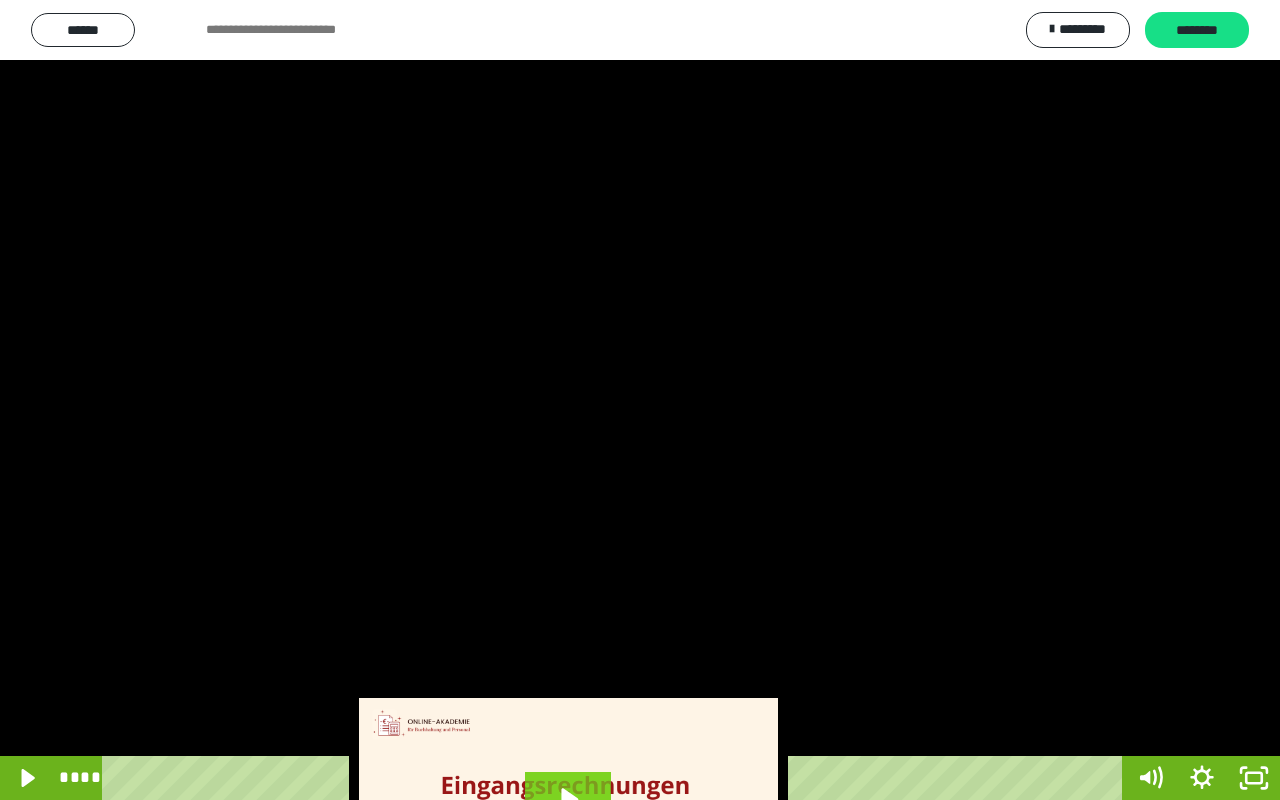 click at bounding box center [640, 400] 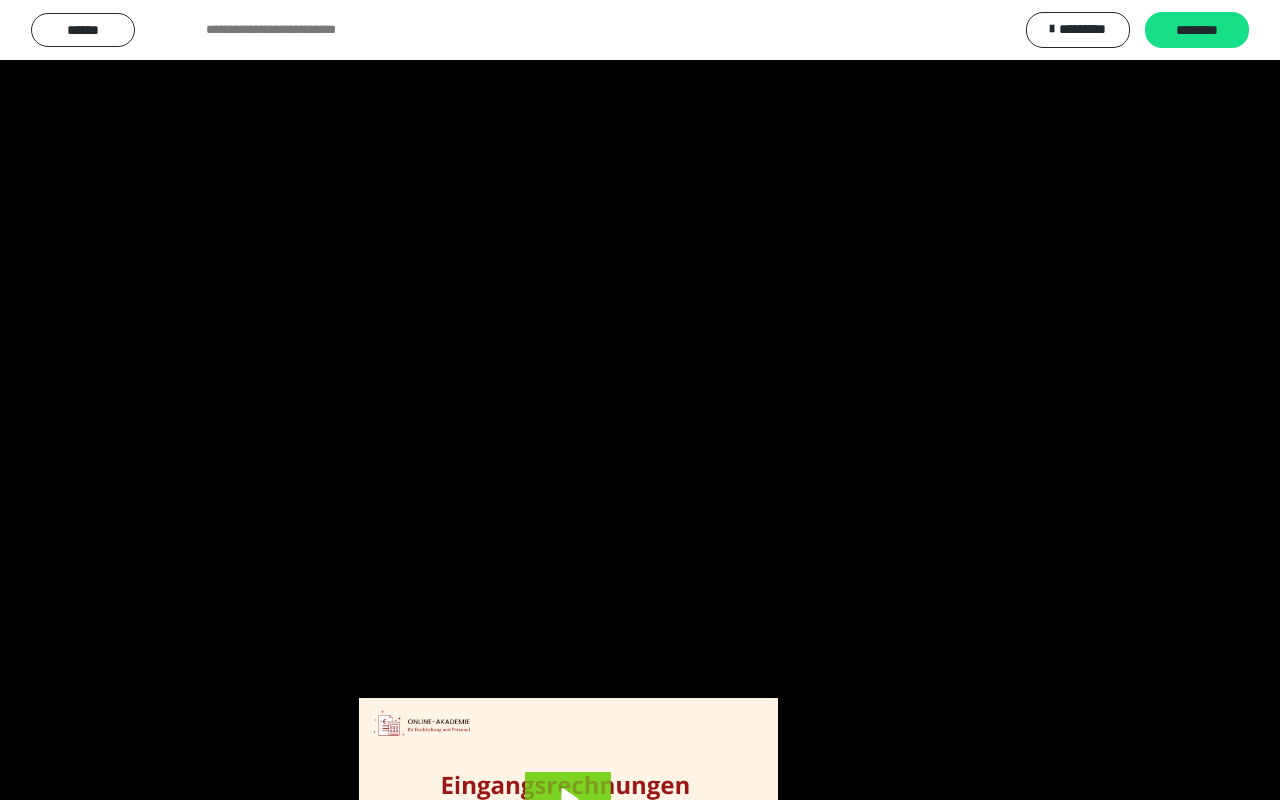 click at bounding box center [640, 400] 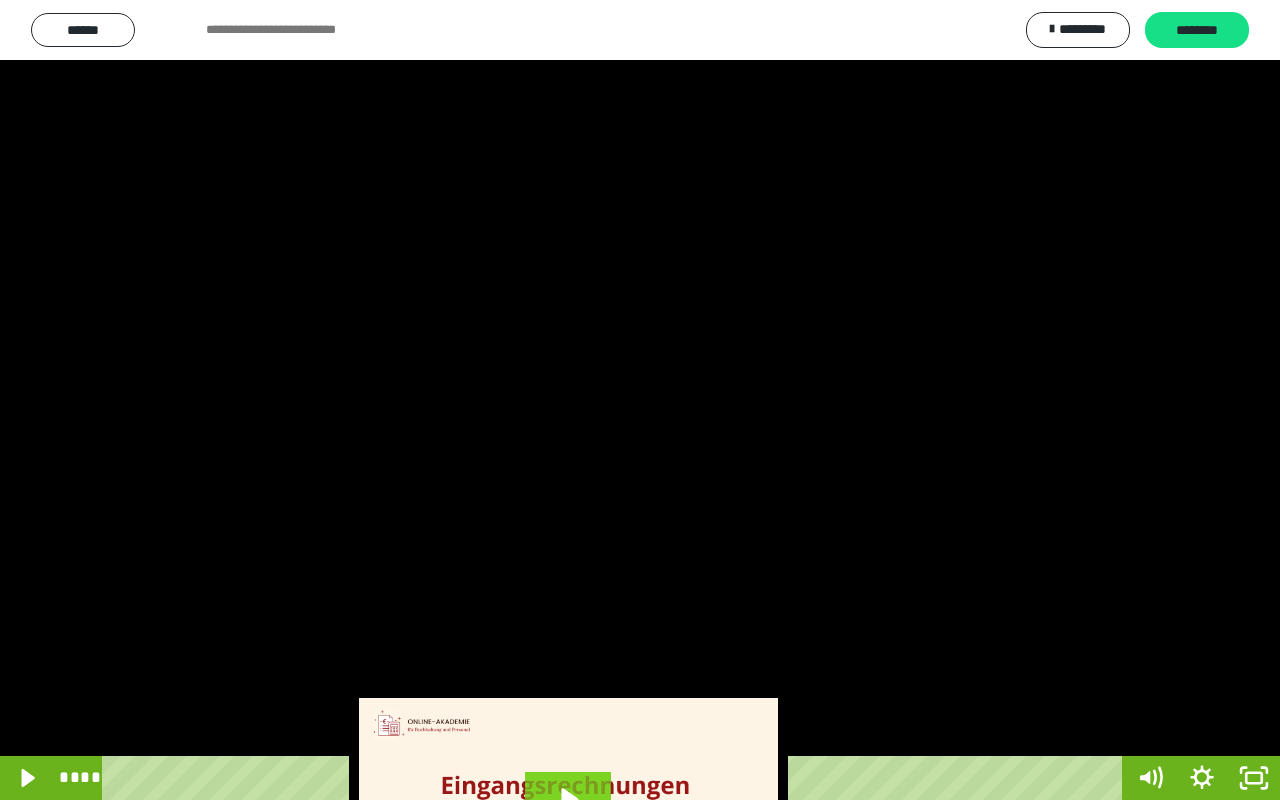 click at bounding box center (640, 400) 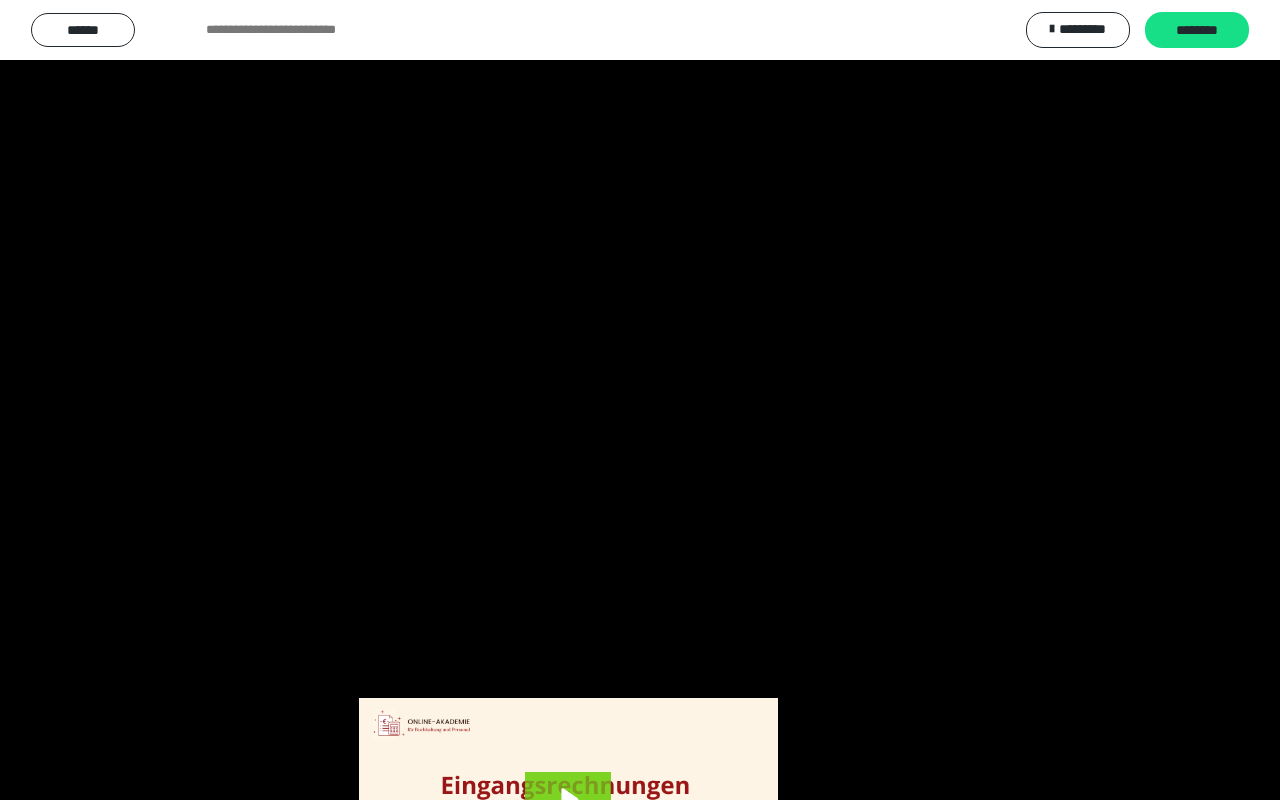 click at bounding box center (640, 400) 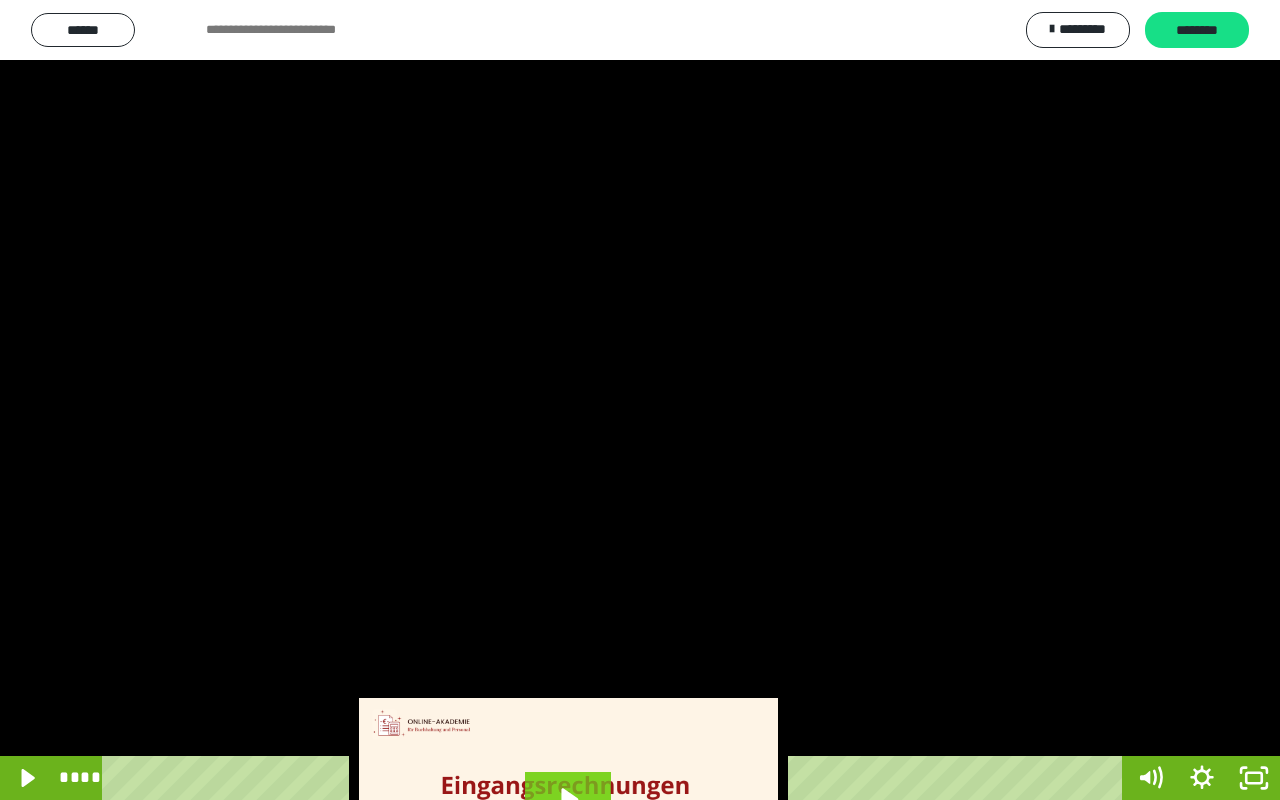 click at bounding box center [640, 400] 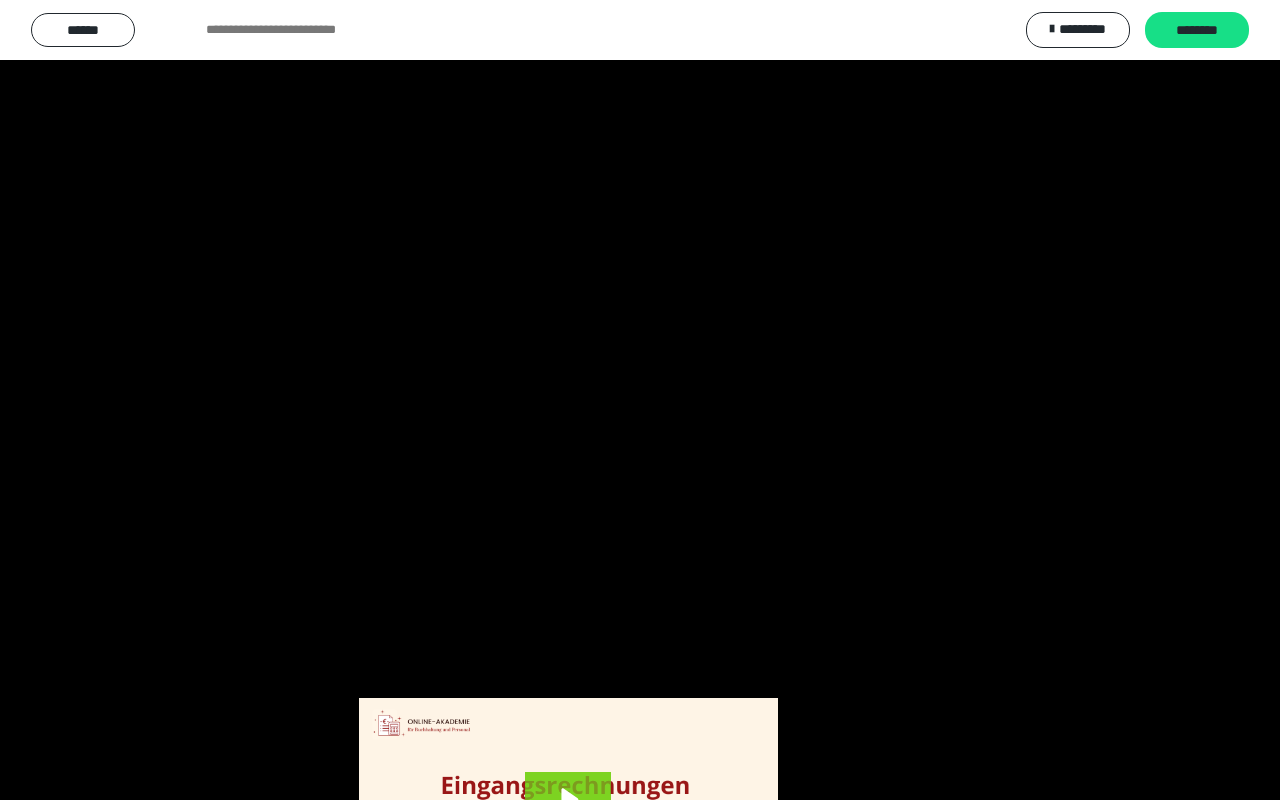 click at bounding box center [640, 400] 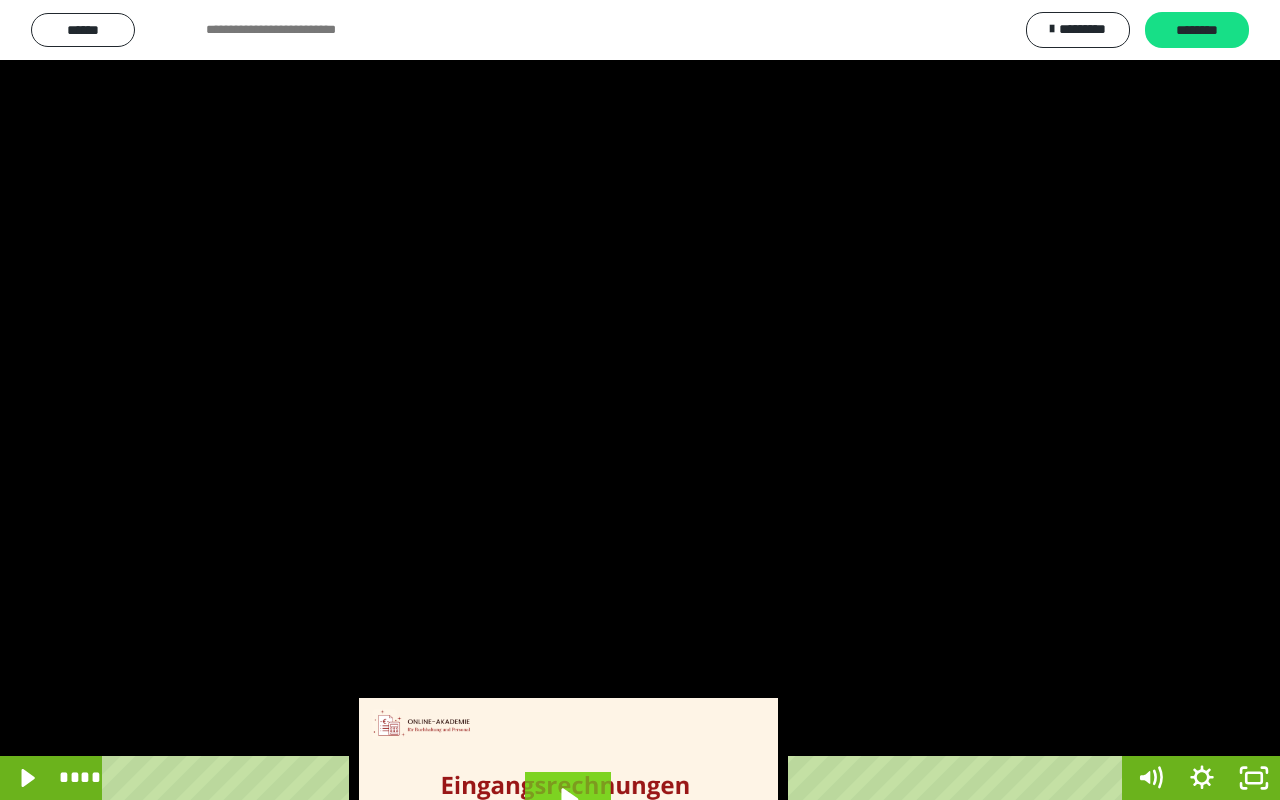 click at bounding box center [640, 400] 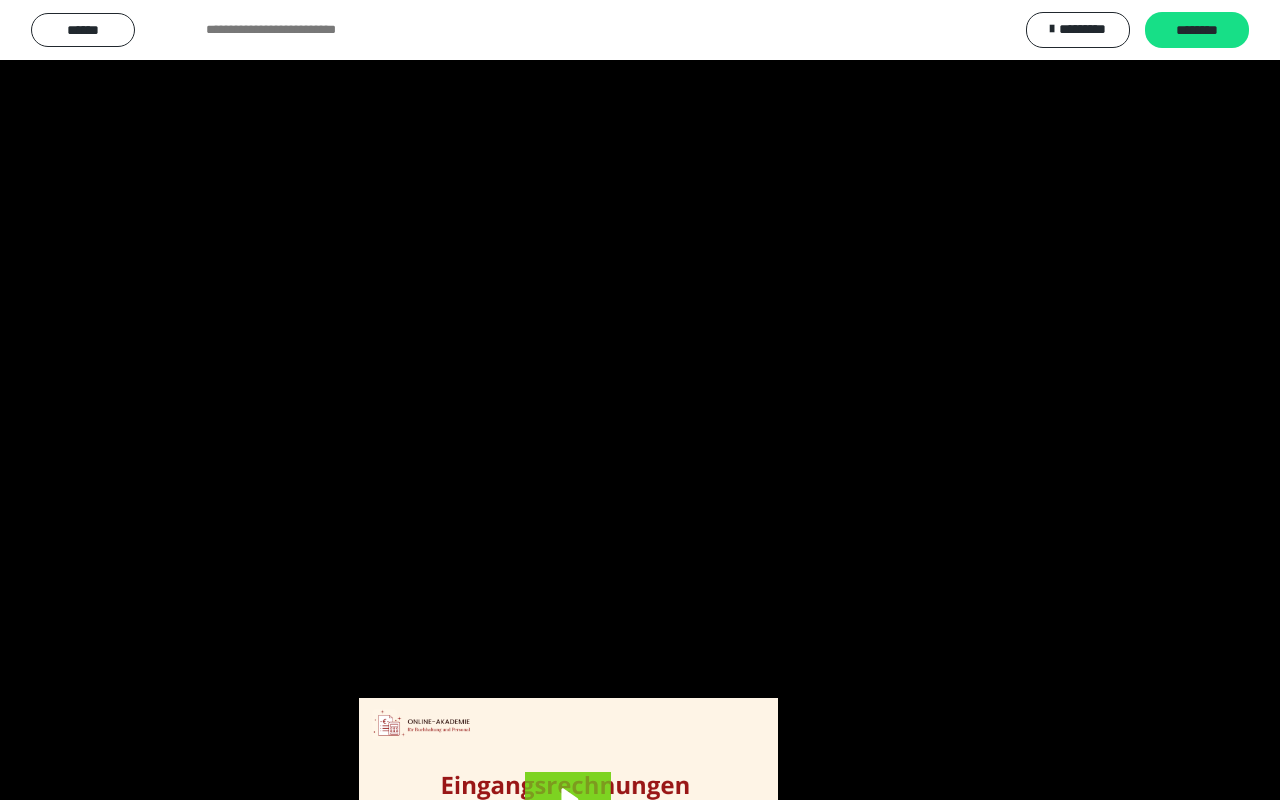 click at bounding box center [640, 400] 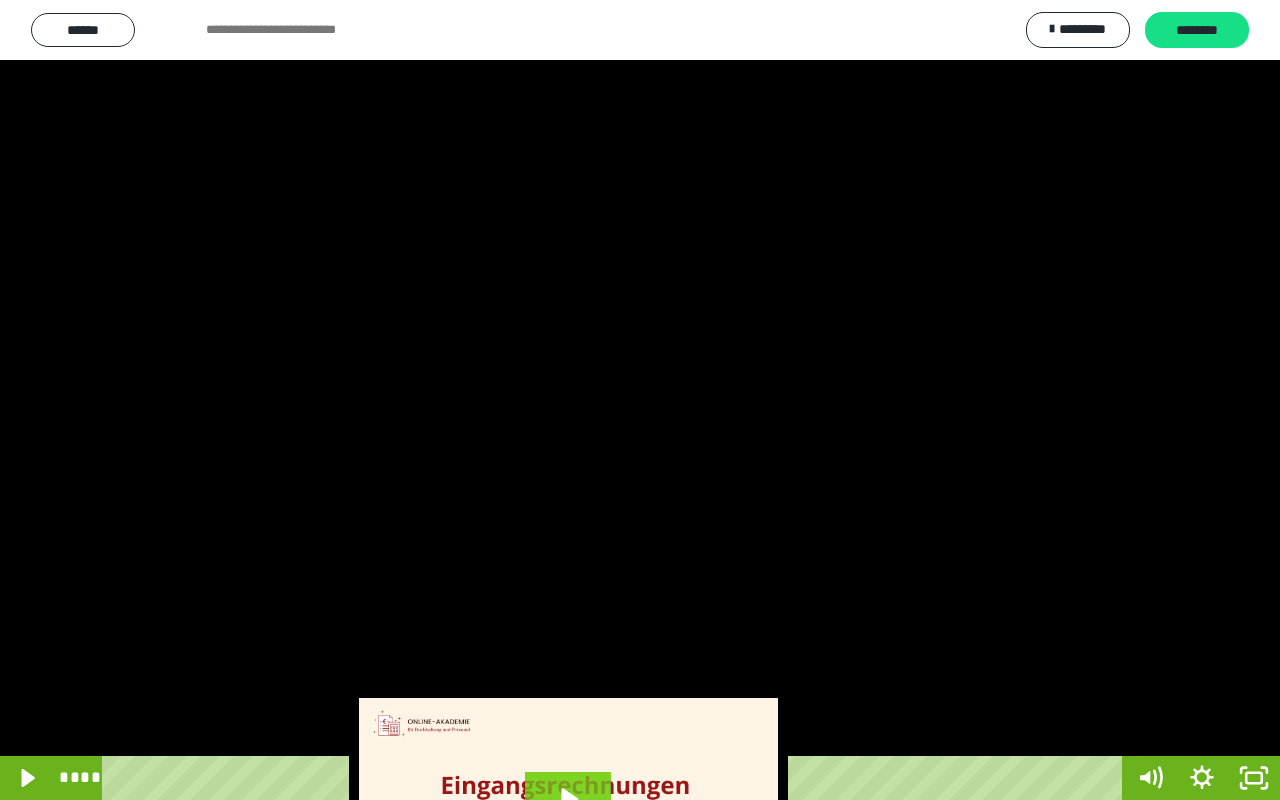 click at bounding box center (640, 400) 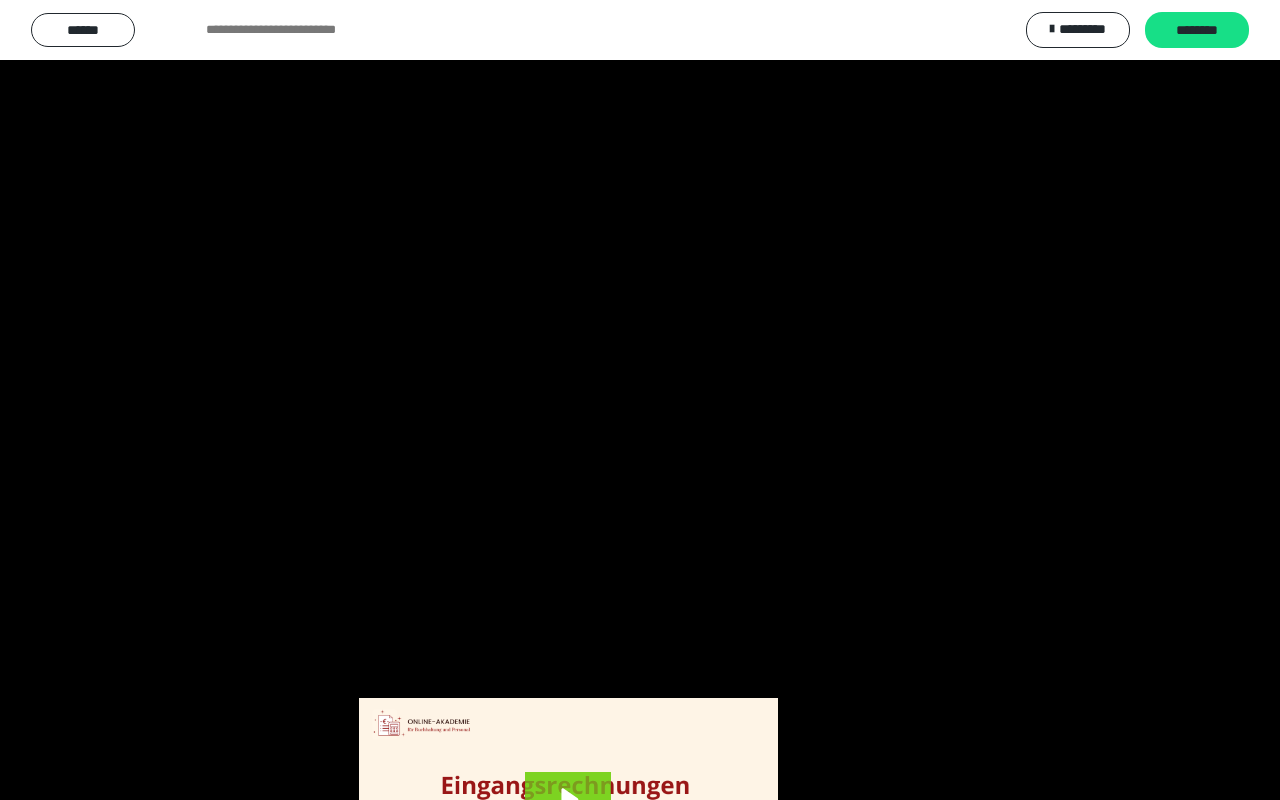 click at bounding box center [640, 400] 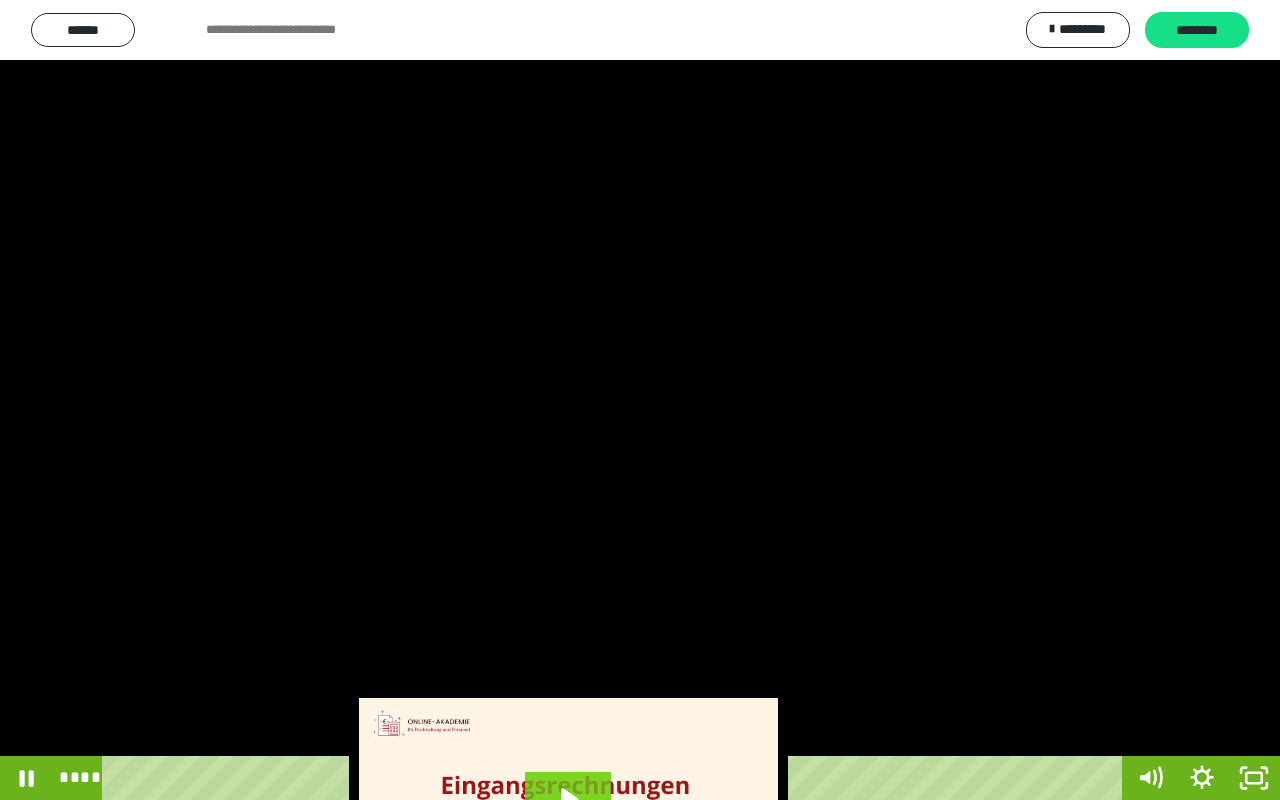 click 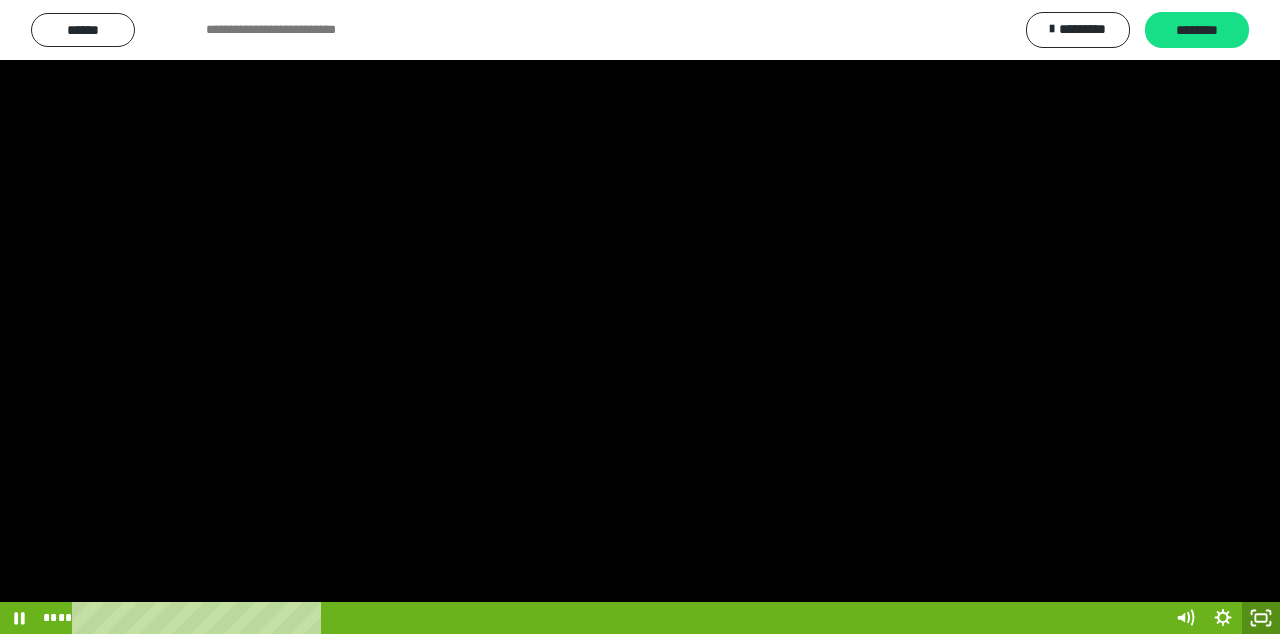 scroll, scrollTop: 3764, scrollLeft: 0, axis: vertical 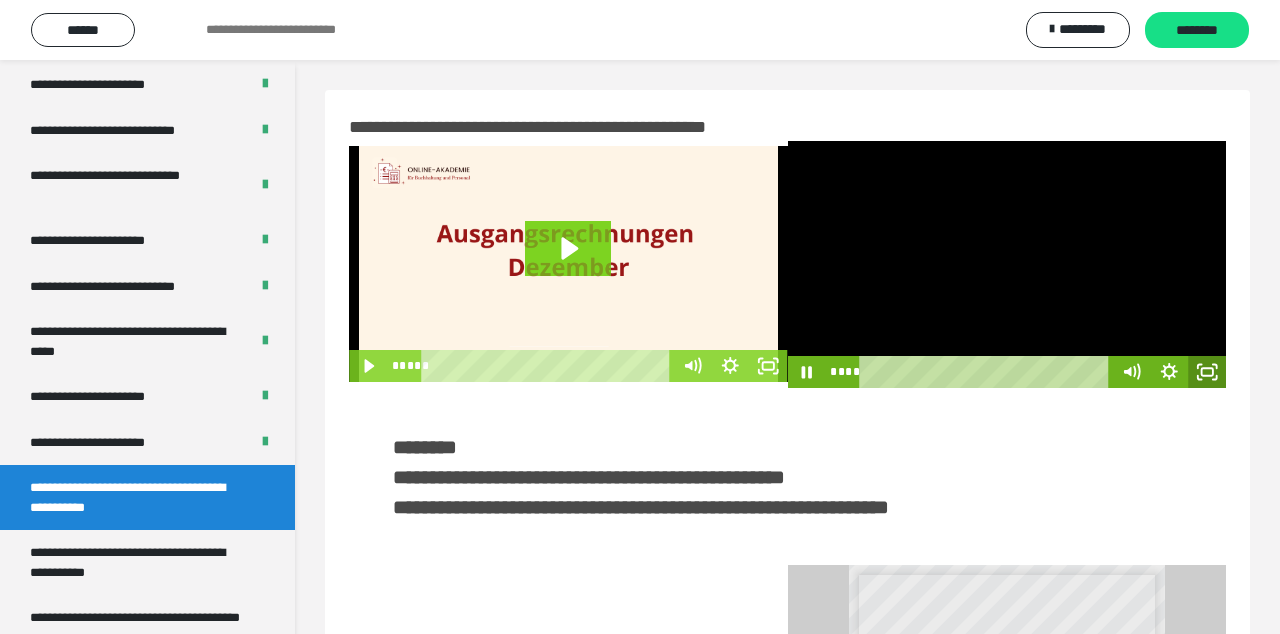 click at bounding box center [568, 264] 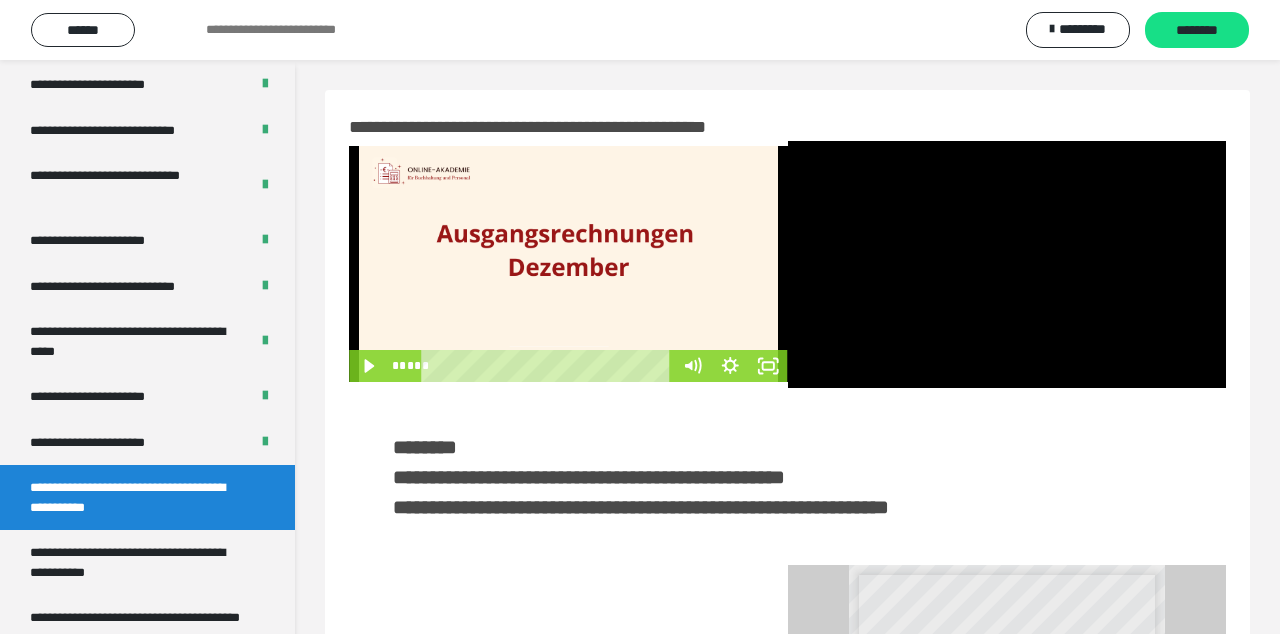 click 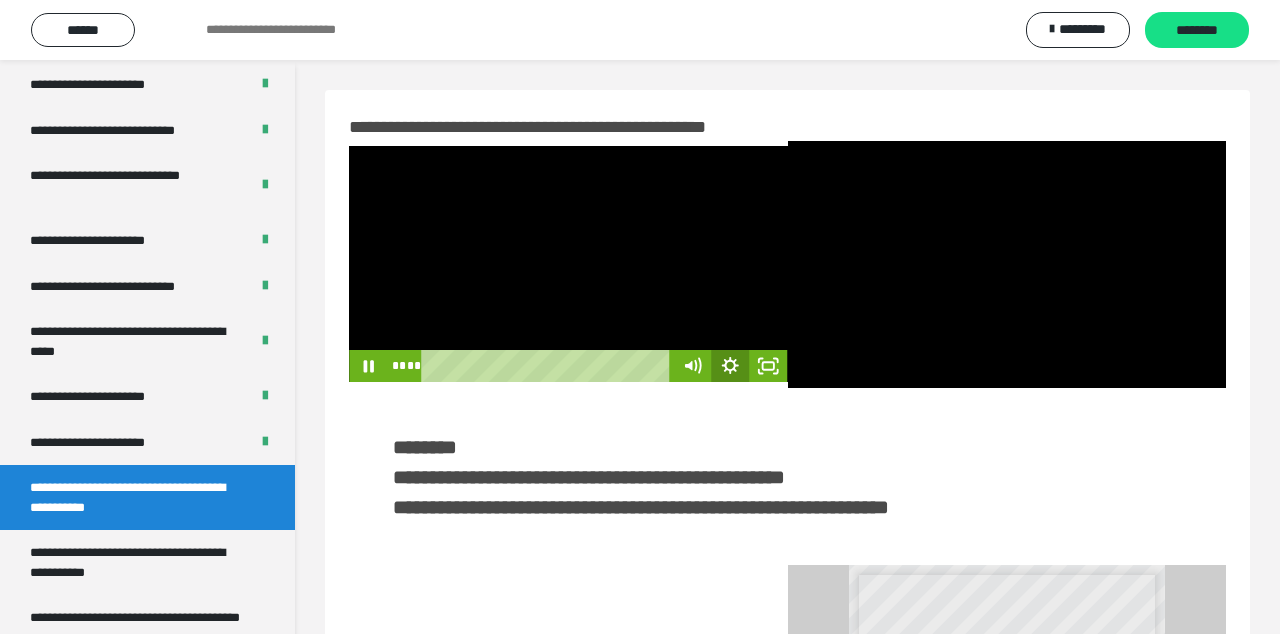 click at bounding box center (1007, 264) 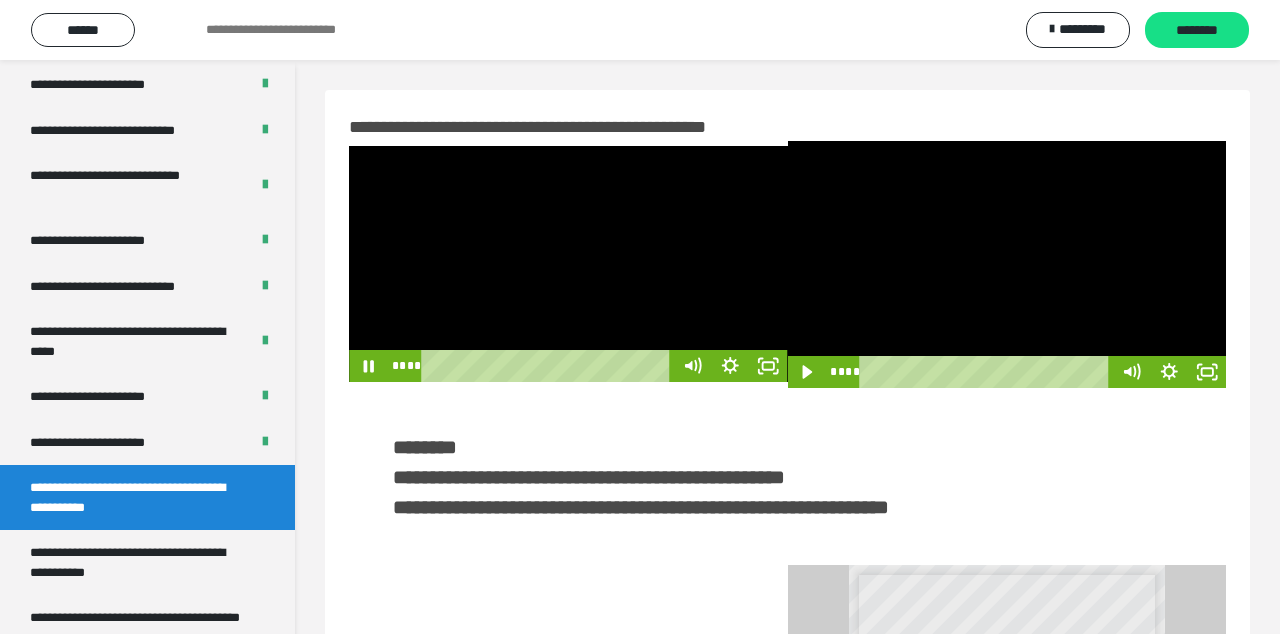 click at bounding box center [568, 264] 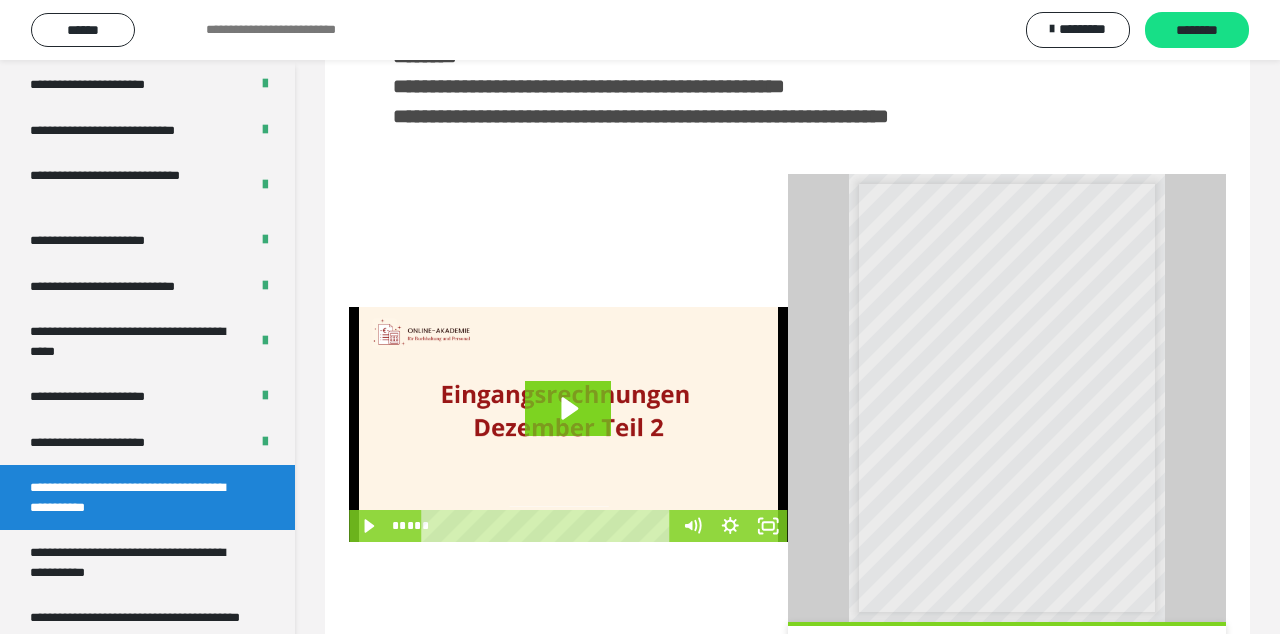 scroll, scrollTop: 388, scrollLeft: 0, axis: vertical 